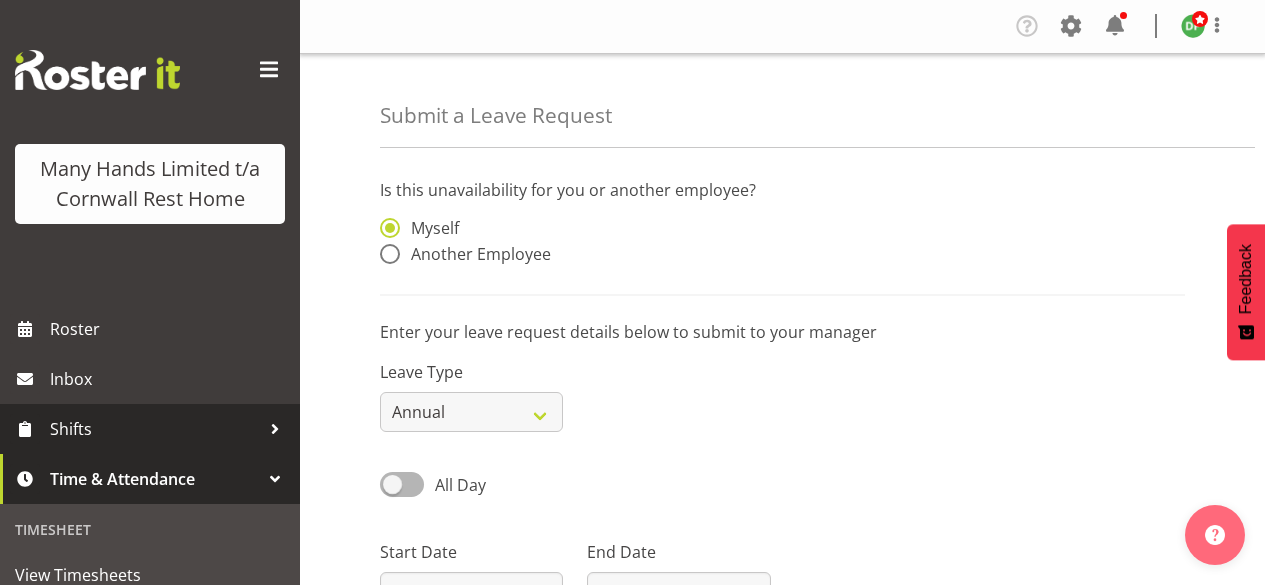 scroll, scrollTop: 0, scrollLeft: 0, axis: both 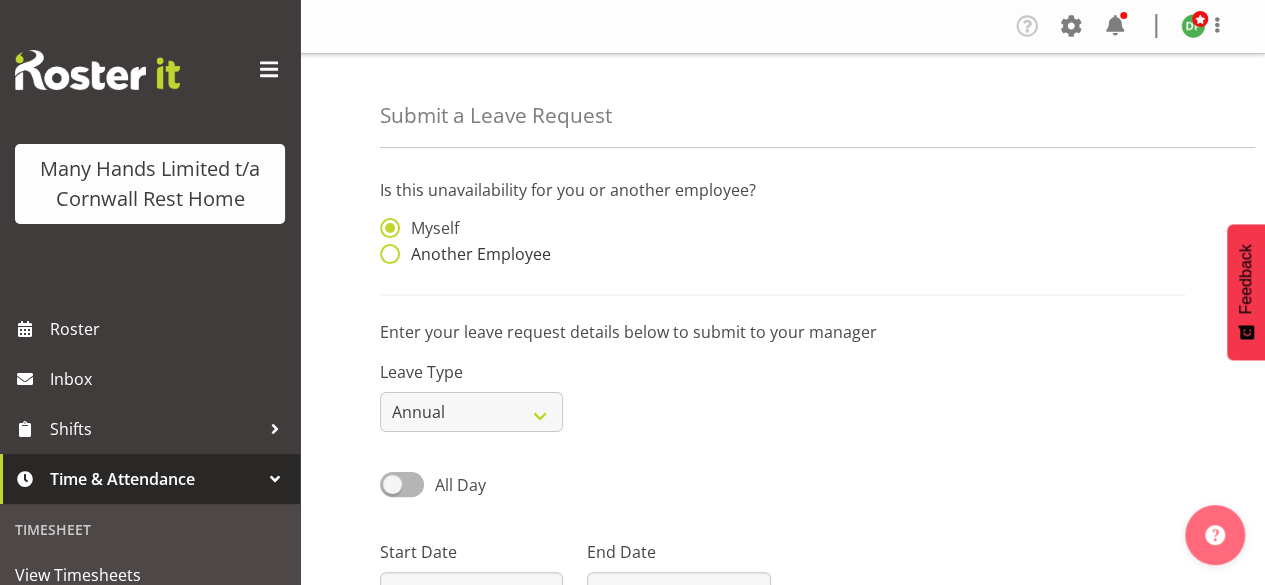 click at bounding box center (390, 254) 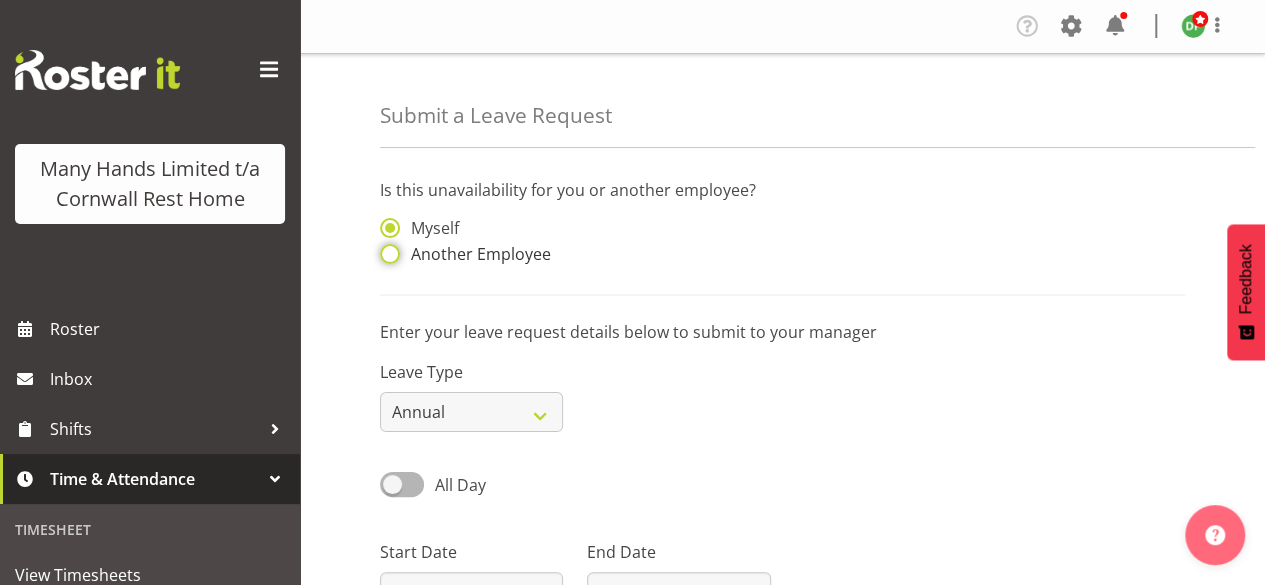 click on "Another Employee" at bounding box center (386, 254) 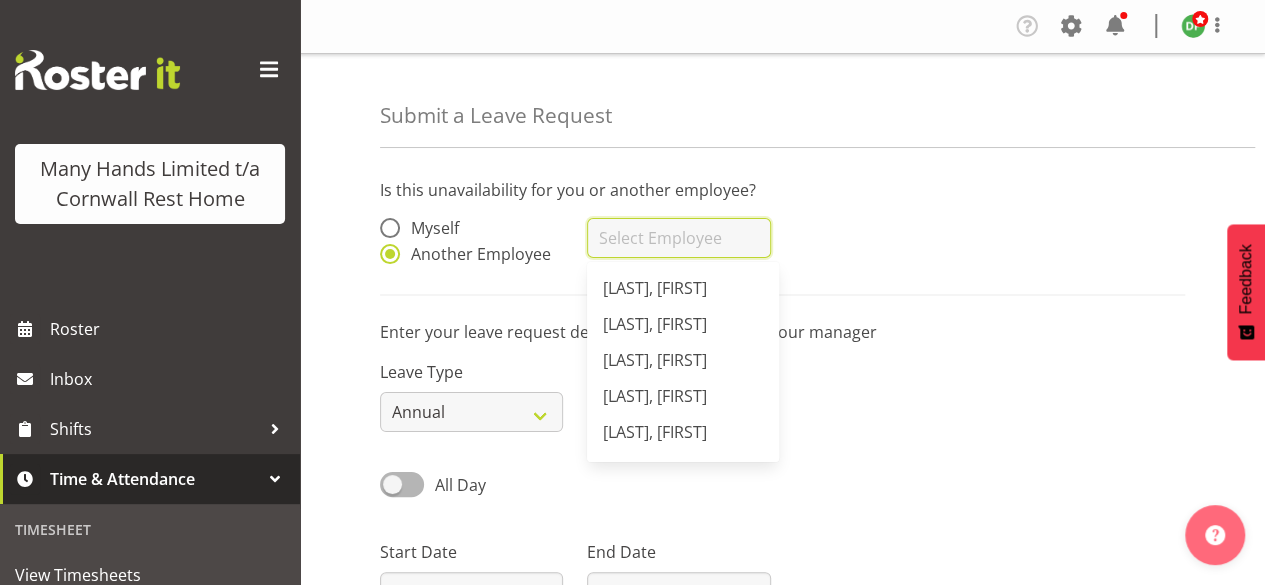 click at bounding box center (678, 238) 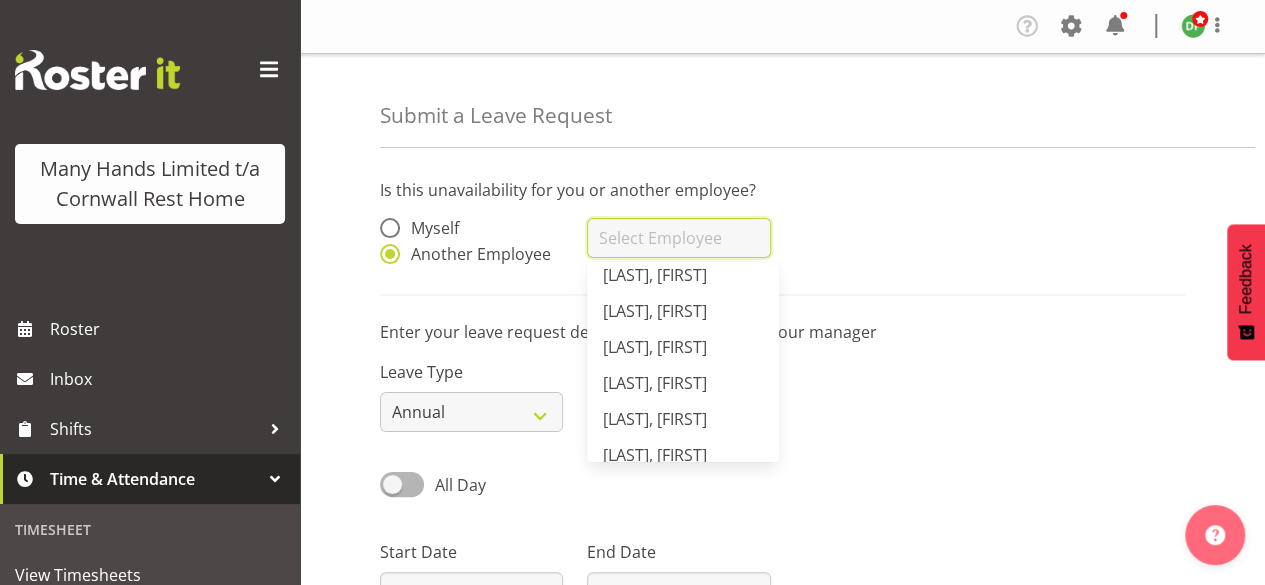 scroll, scrollTop: 320, scrollLeft: 0, axis: vertical 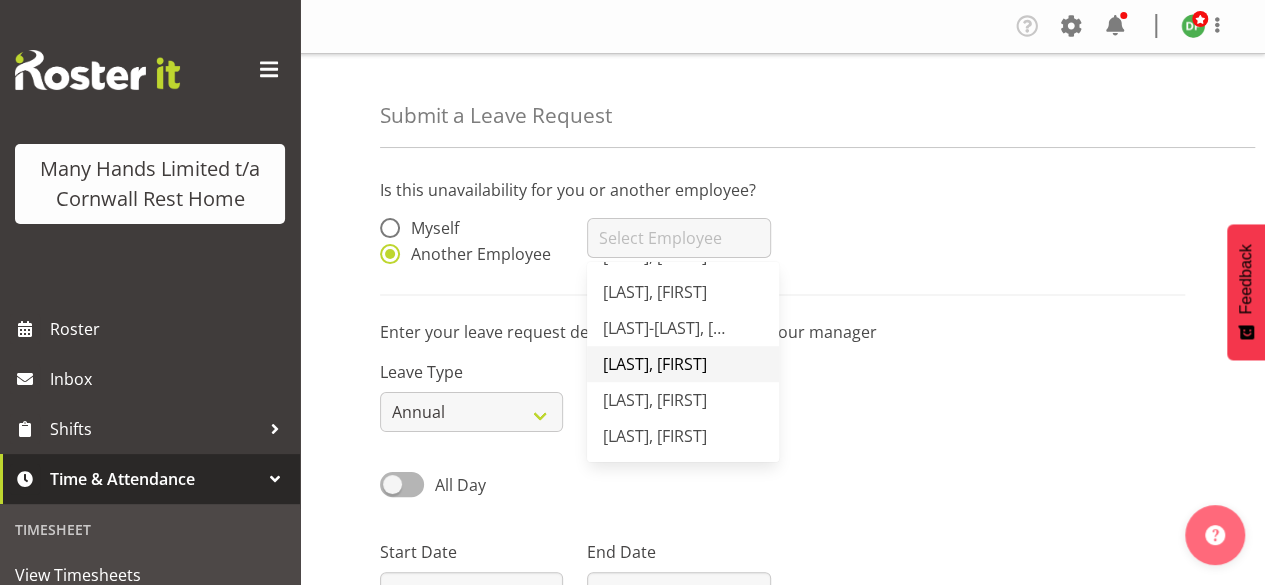 click on "[LAST], [FIRST]" at bounding box center (655, 364) 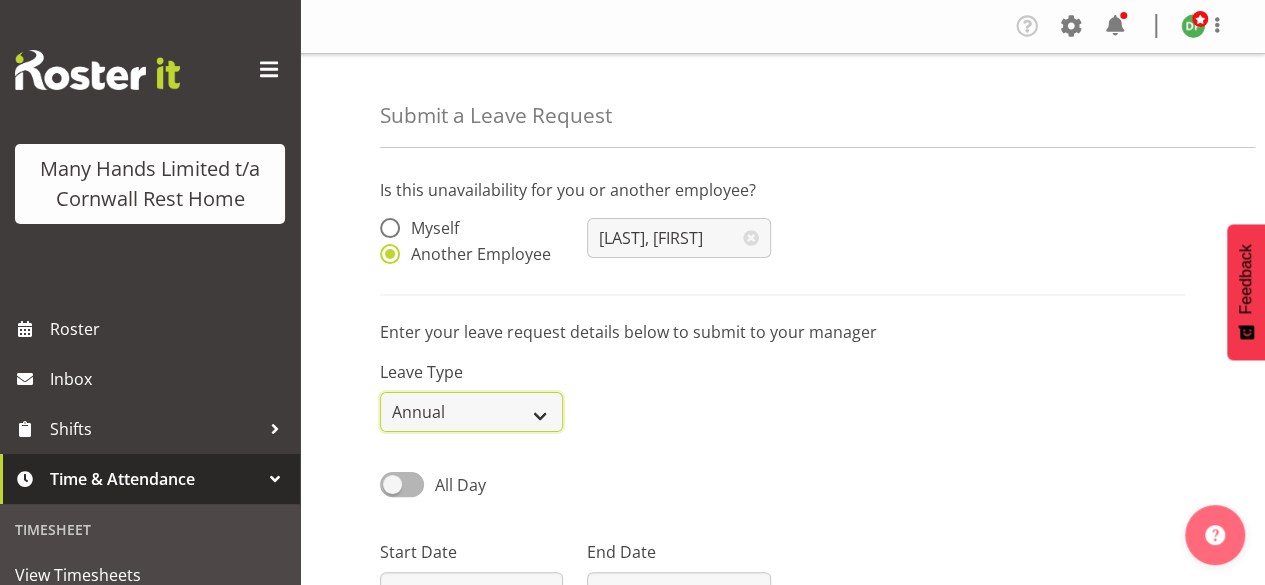 click on "Annual Sick Leave Without Pay Bereavement Domestic Violence Parental Jury Service Day In Lieu   Other" at bounding box center [471, 412] 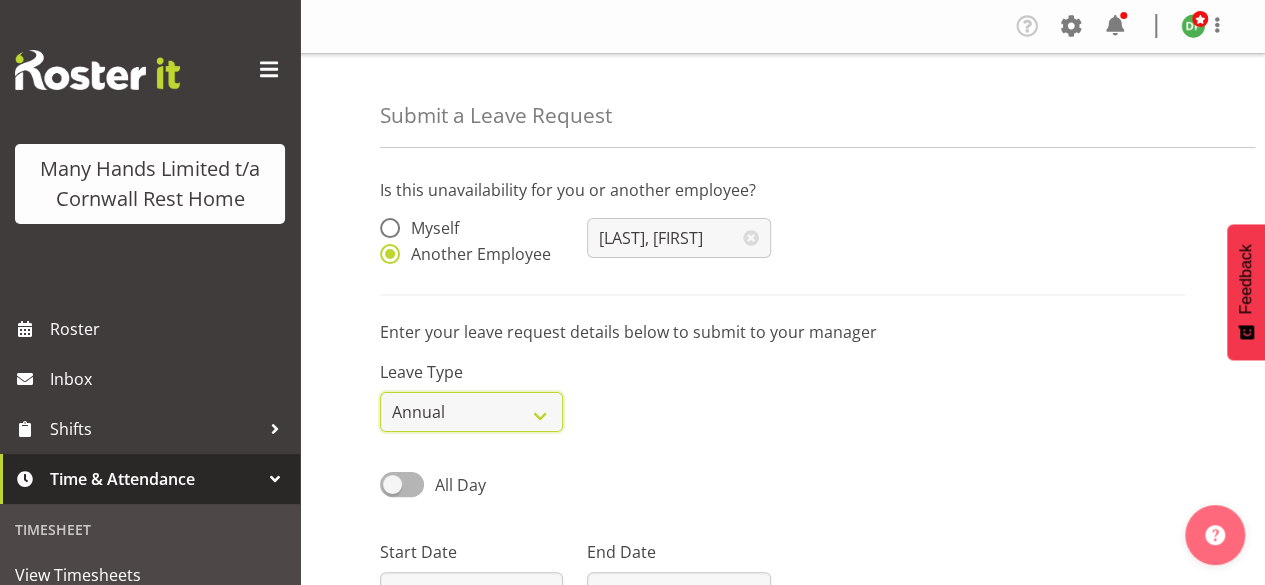 select on "Sick" 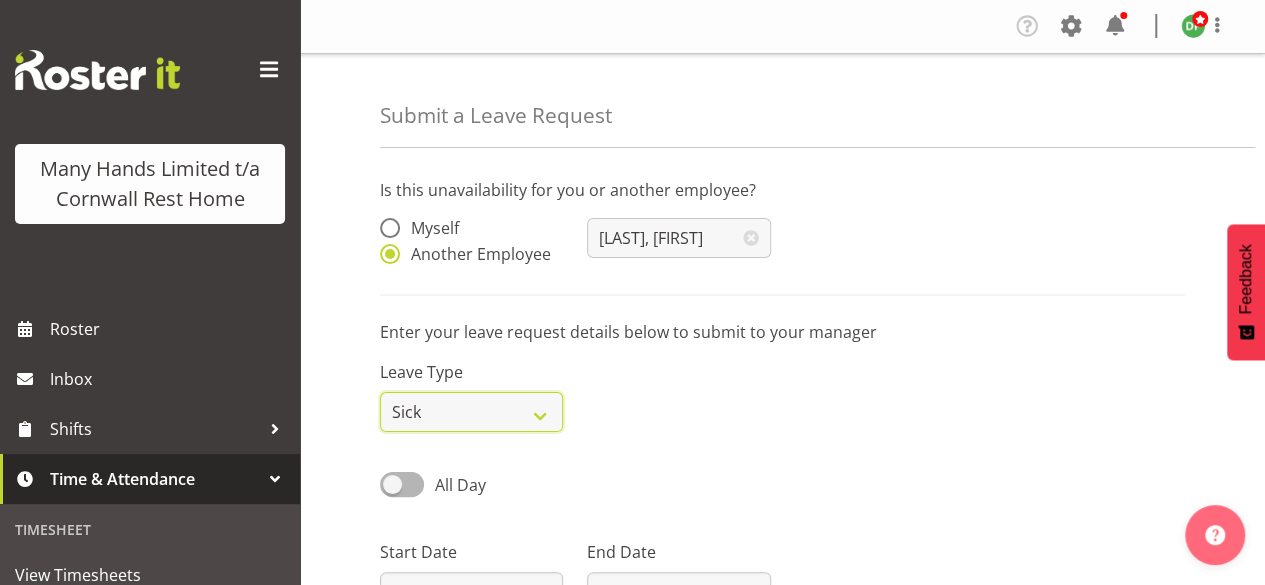 click on "Annual Sick Leave Without Pay Bereavement Domestic Violence Parental Jury Service Day In Lieu   Other" at bounding box center (471, 412) 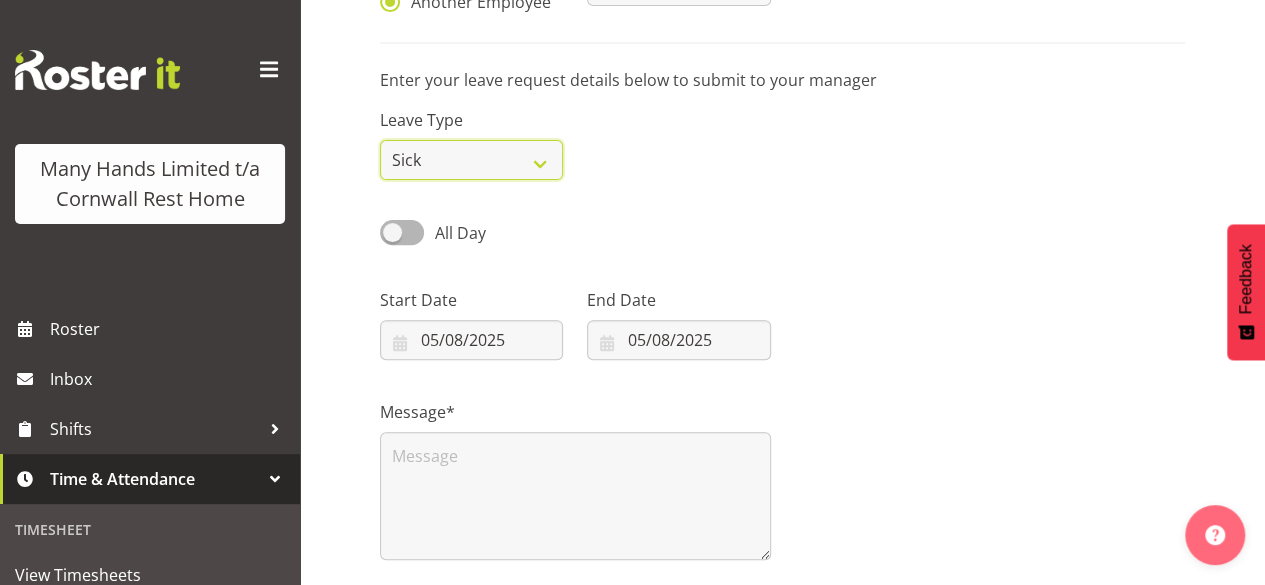 scroll, scrollTop: 253, scrollLeft: 0, axis: vertical 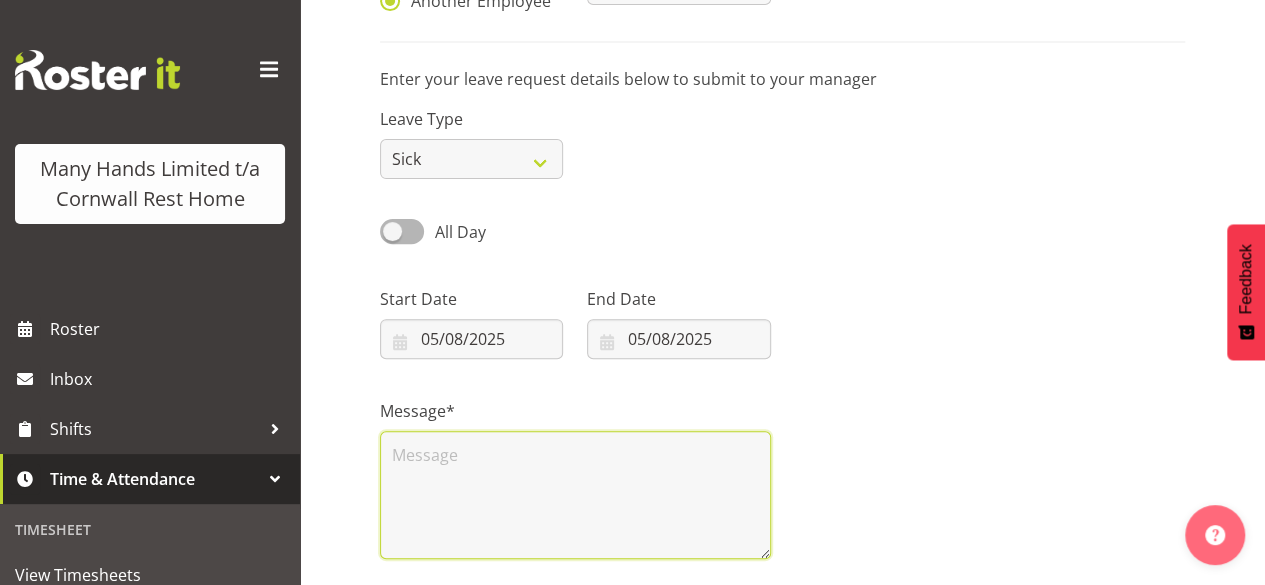 click at bounding box center (575, 495) 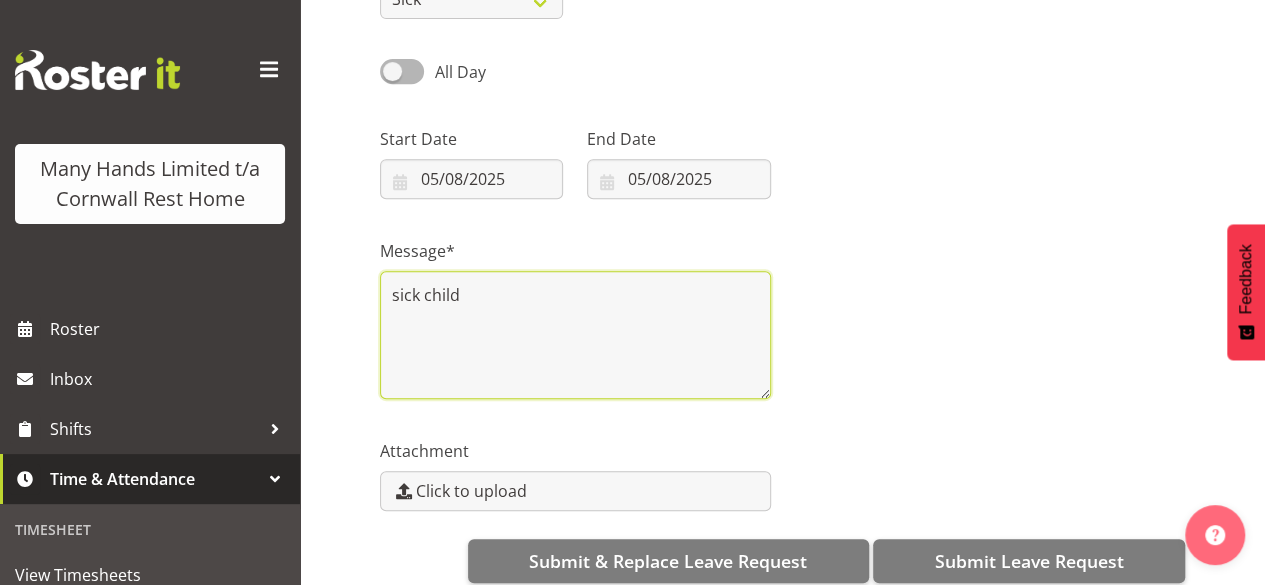 scroll, scrollTop: 440, scrollLeft: 0, axis: vertical 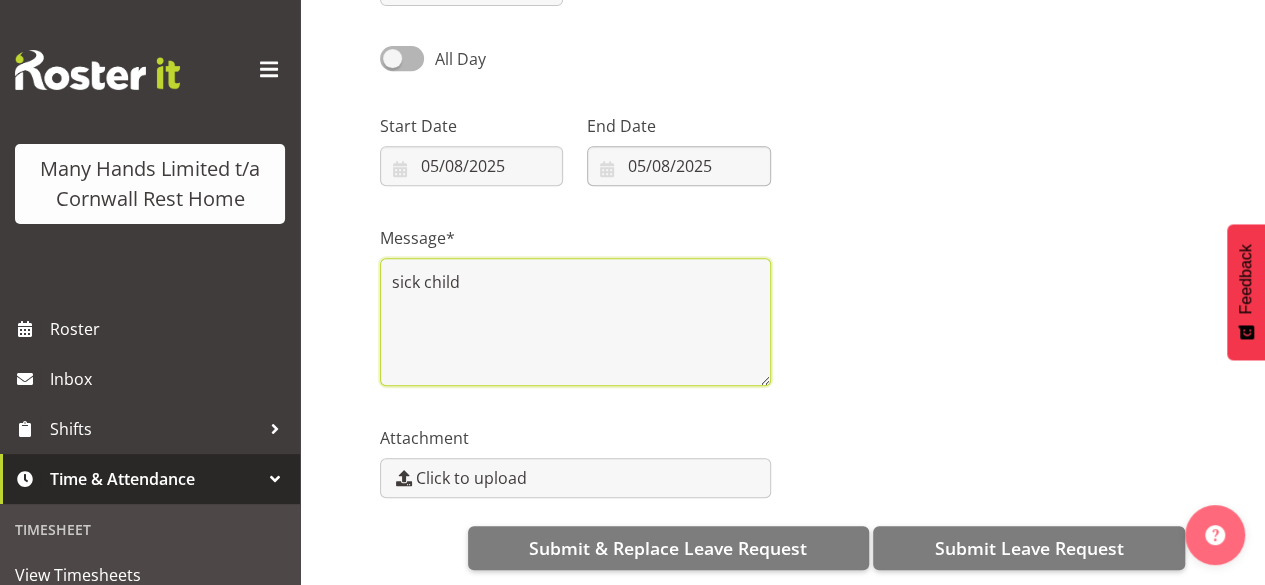 type on "sick child" 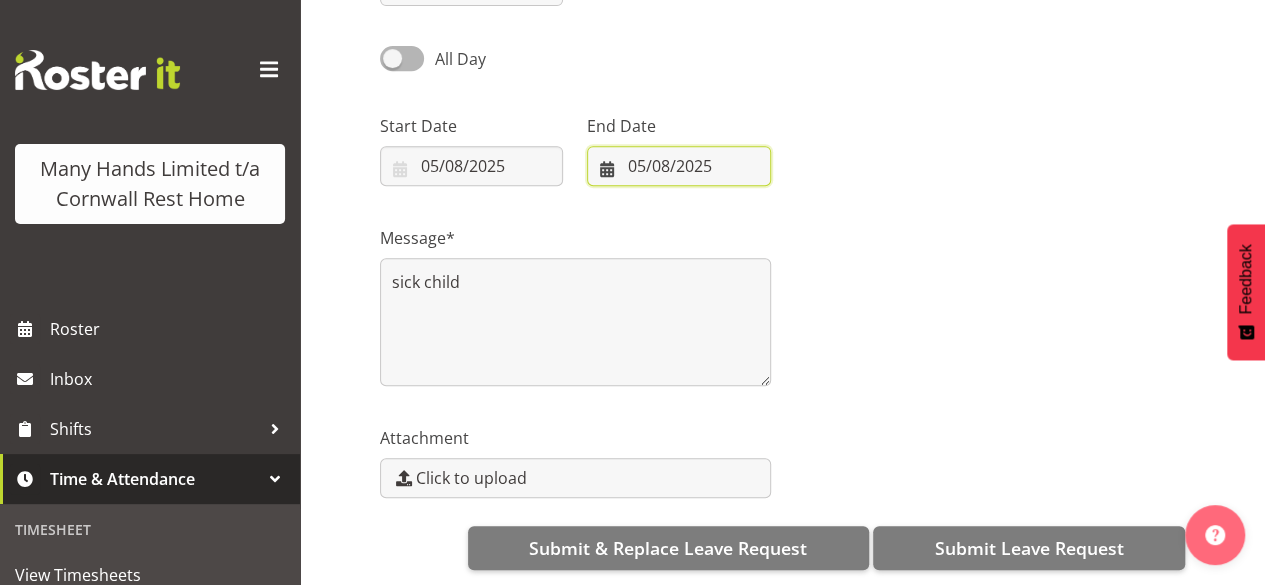 click on "05/08/2025" at bounding box center [678, 166] 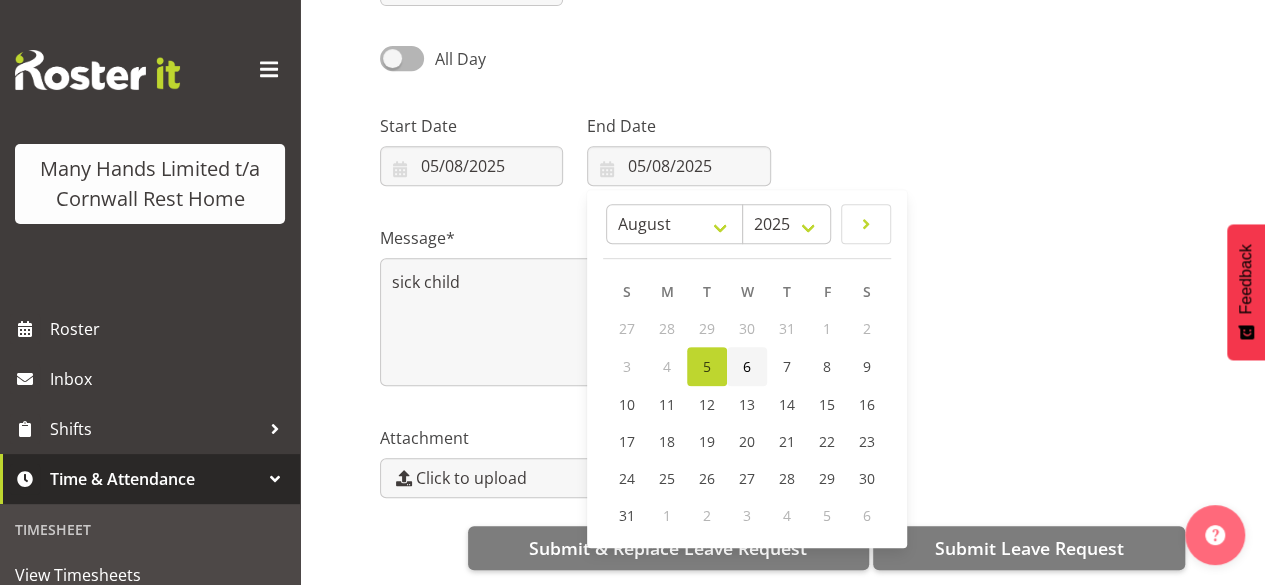 click on "6" at bounding box center (747, 366) 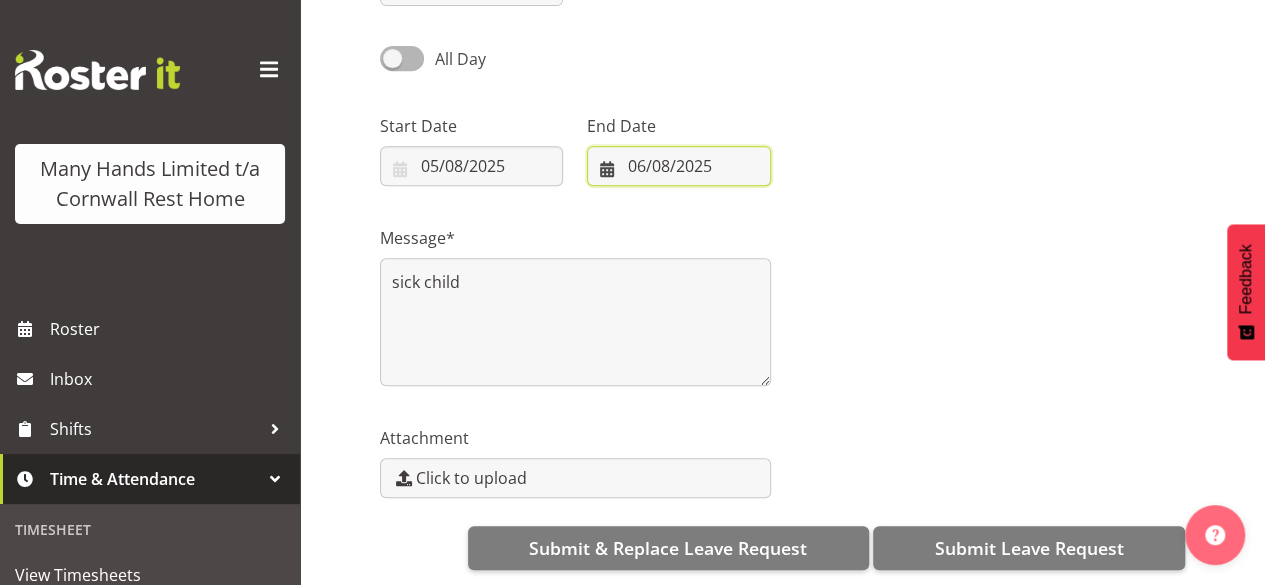 click on "06/08/2025" at bounding box center [678, 166] 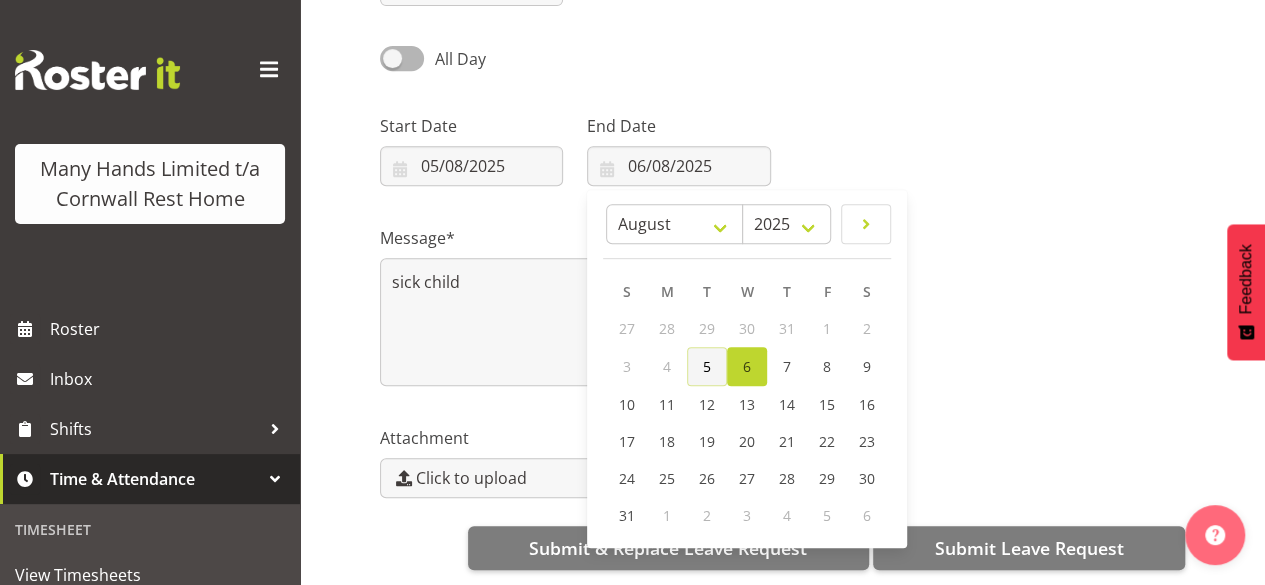 click on "5" at bounding box center (707, 366) 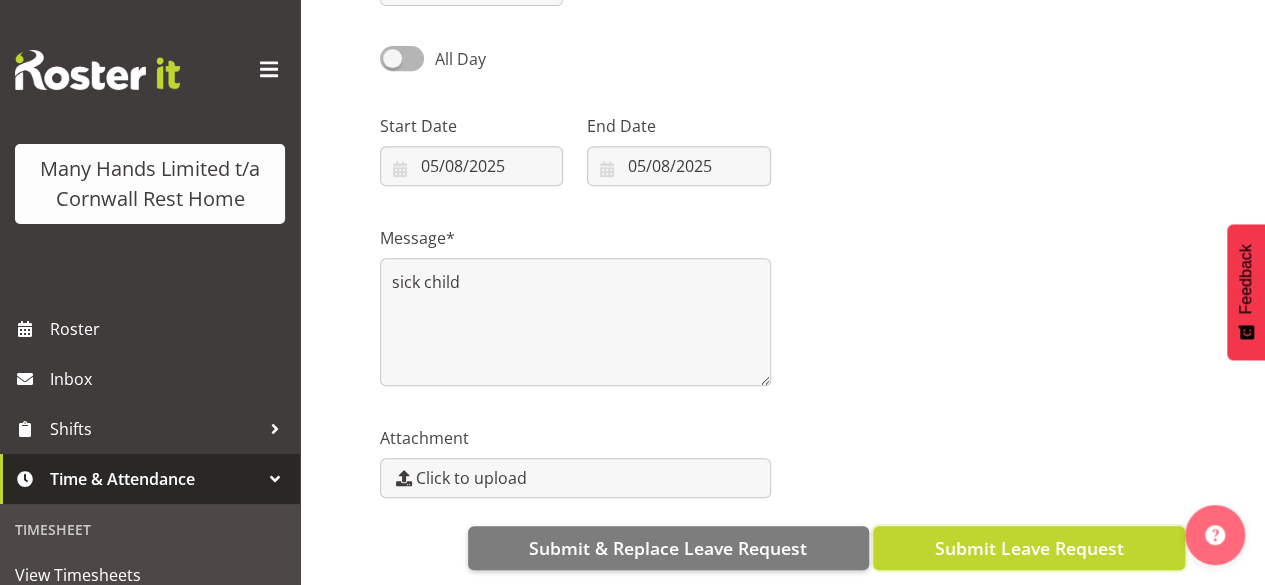 click on "Submit Leave Request" at bounding box center (1028, 548) 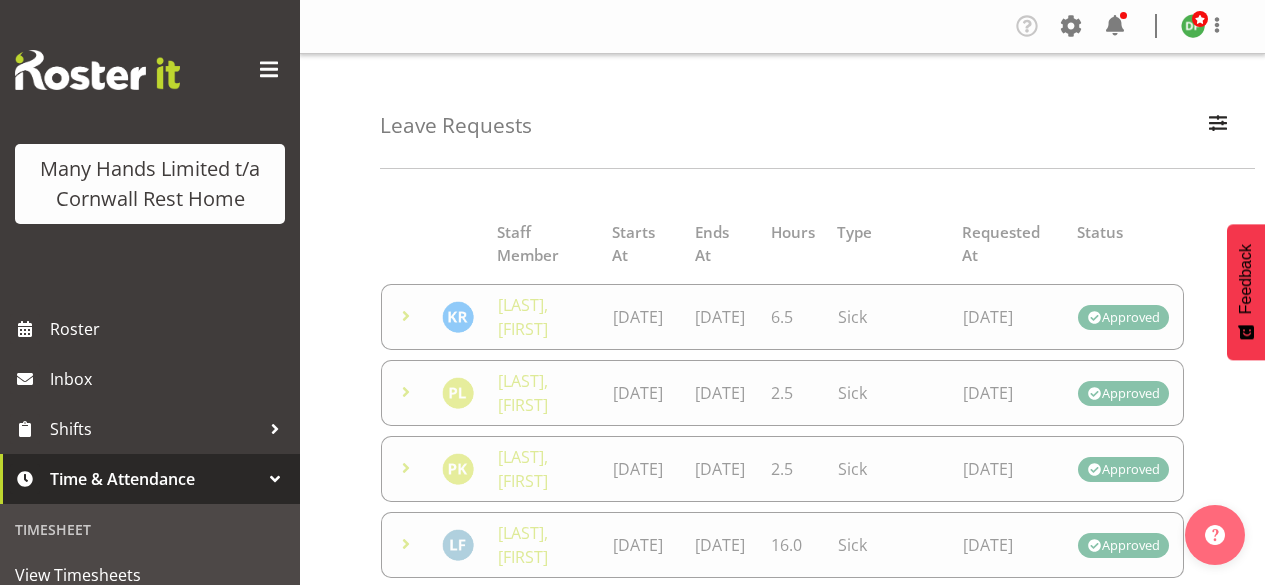 scroll, scrollTop: 0, scrollLeft: 0, axis: both 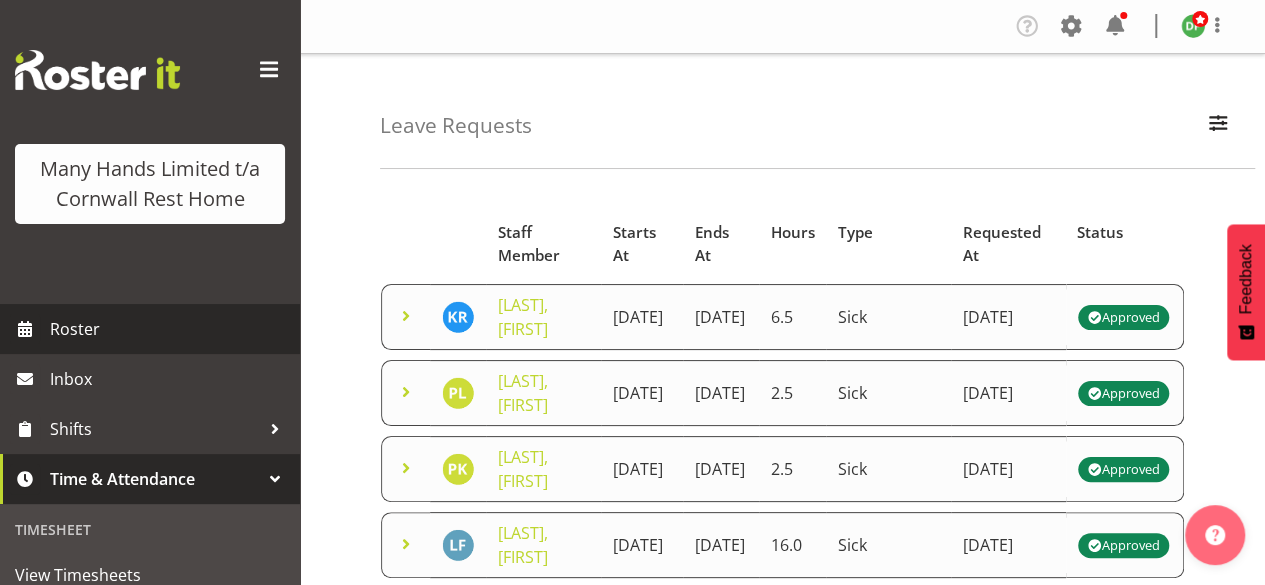 click on "Roster" at bounding box center (170, 329) 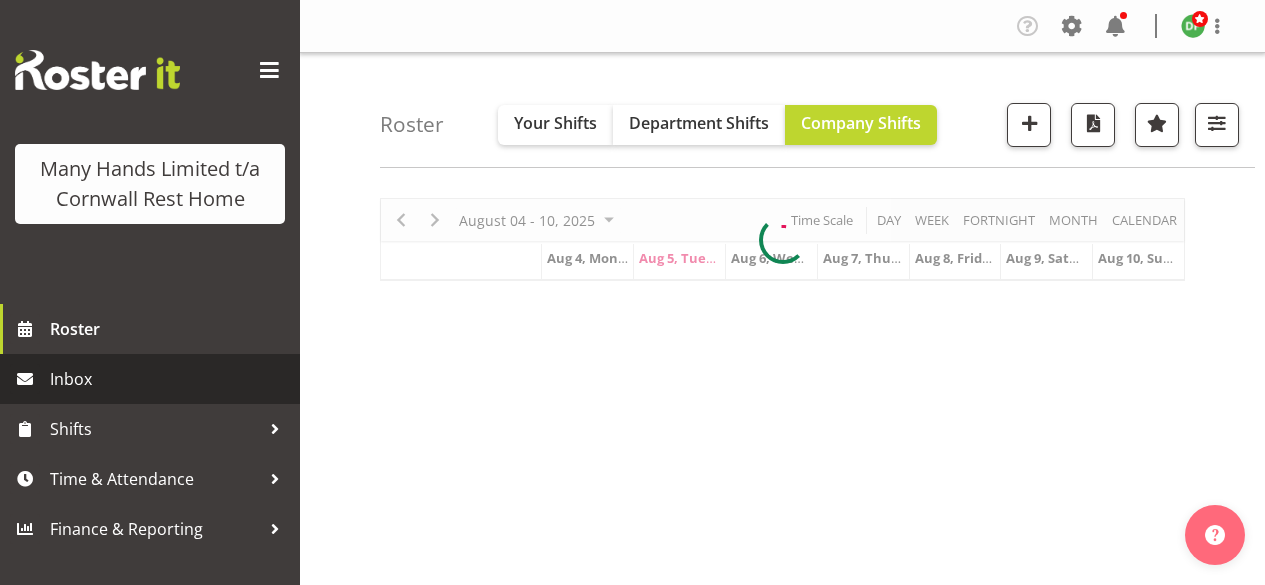 scroll, scrollTop: 0, scrollLeft: 0, axis: both 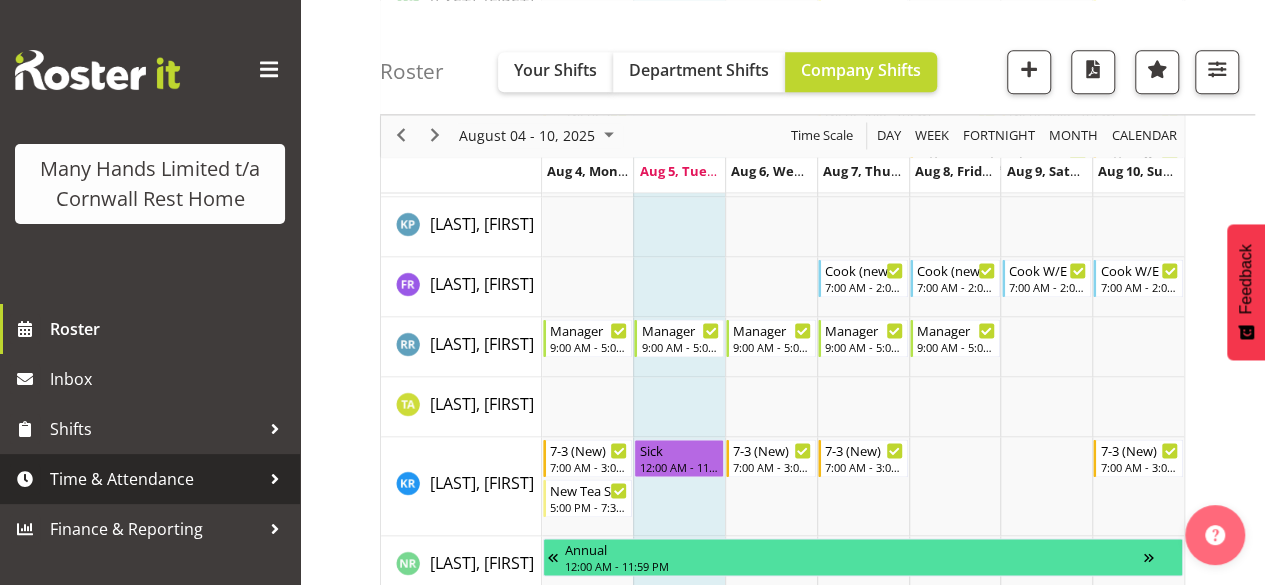 click on "Time & Attendance" at bounding box center [155, 479] 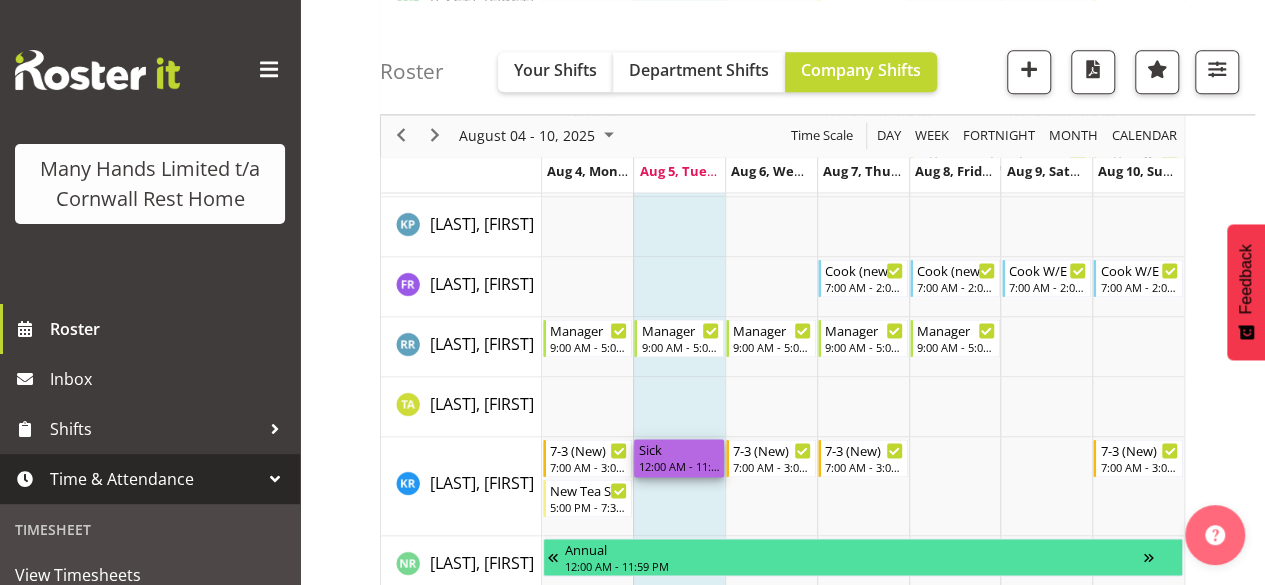 click on "Sick" at bounding box center (679, 449) 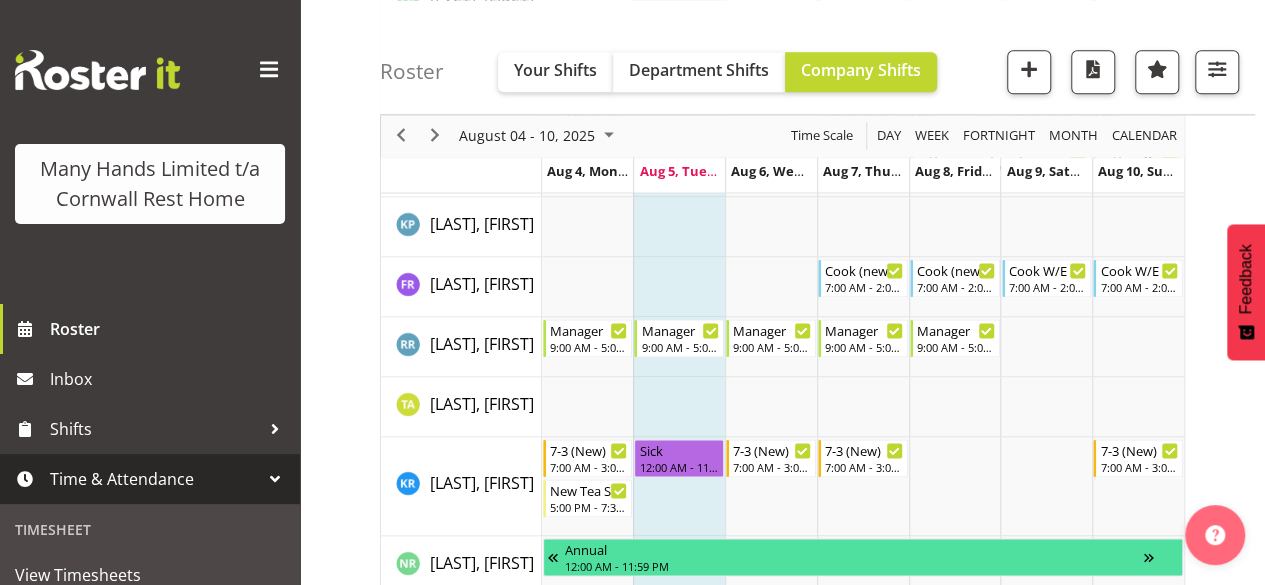 click at bounding box center [275, 479] 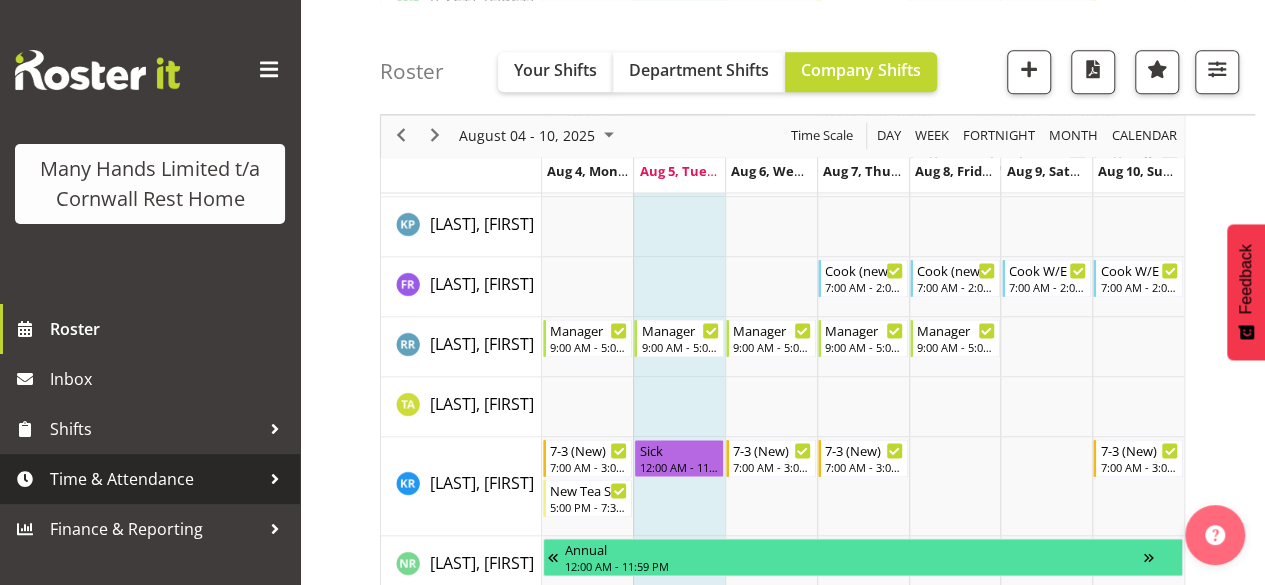click on "Time & Attendance" at bounding box center [155, 479] 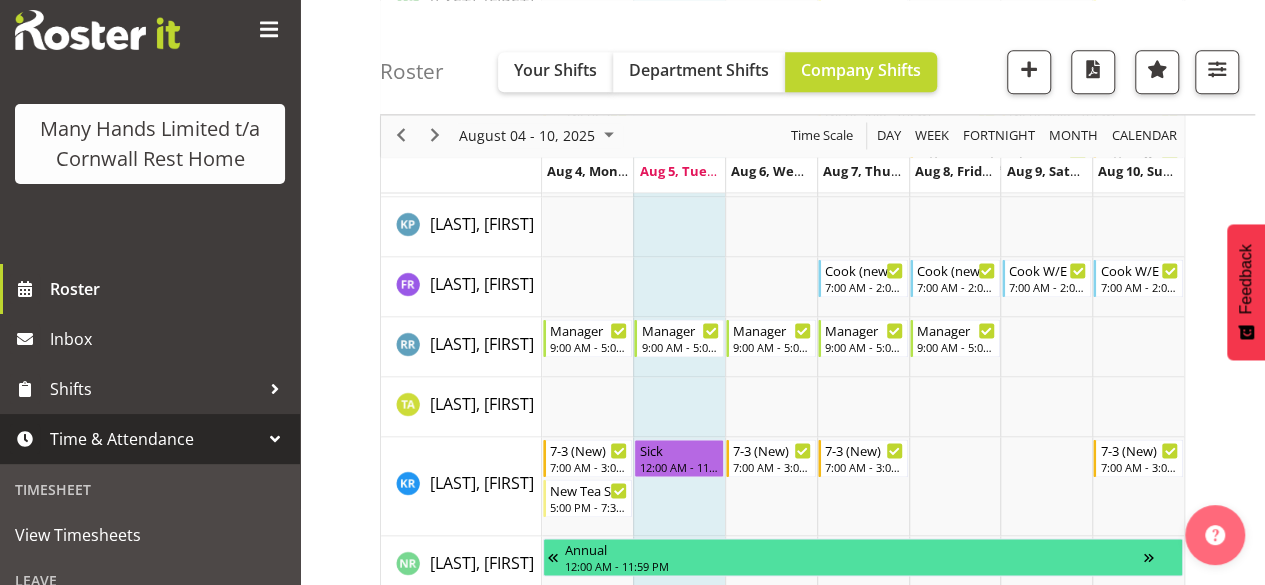 scroll, scrollTop: 213, scrollLeft: 0, axis: vertical 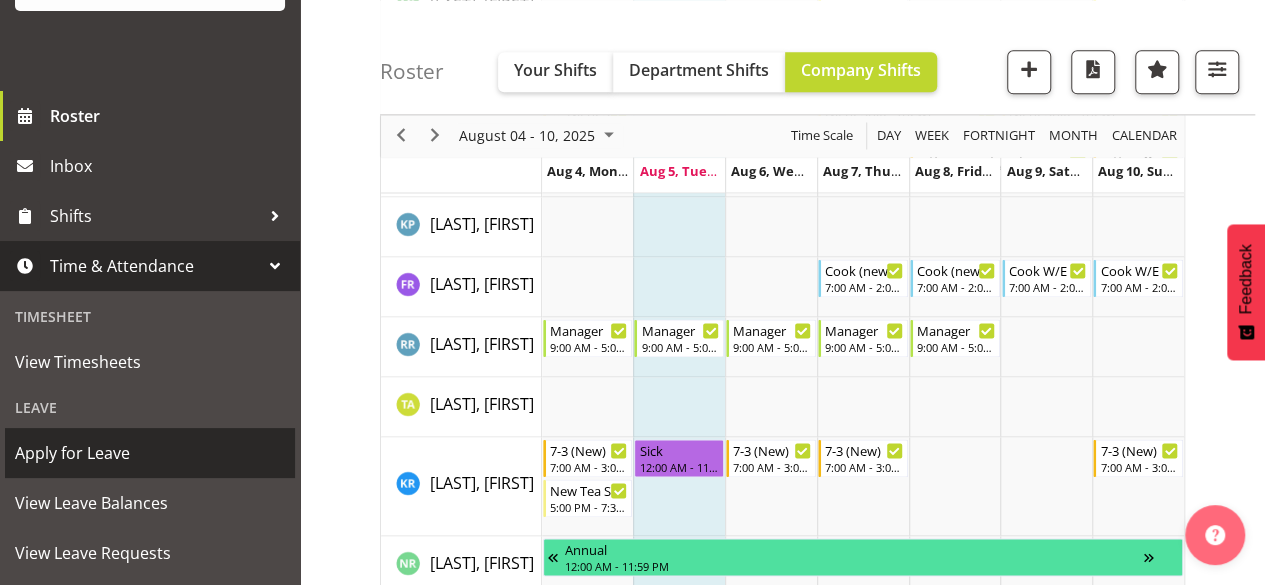 click on "Apply for Leave" at bounding box center [150, 453] 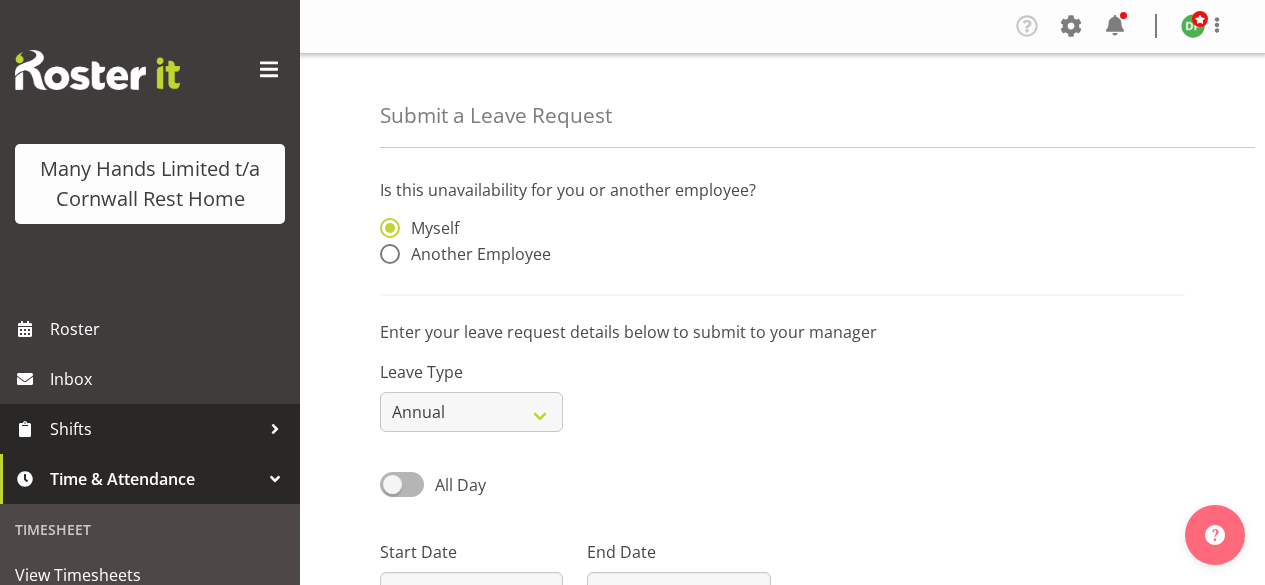 scroll, scrollTop: 0, scrollLeft: 0, axis: both 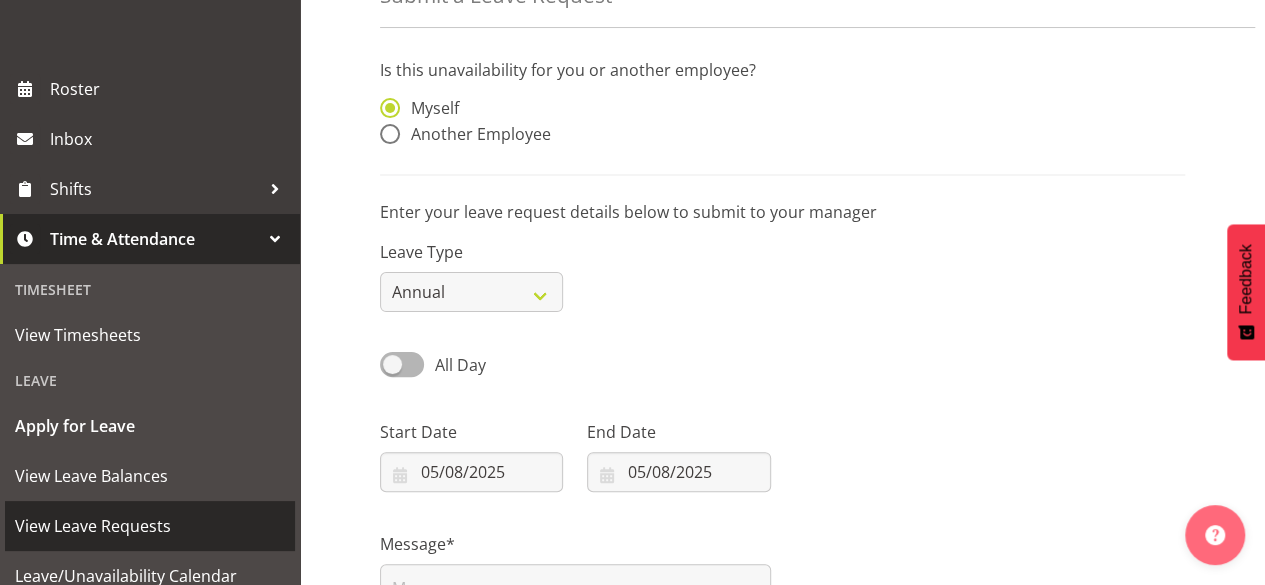 click on "View Leave Requests" at bounding box center (150, 526) 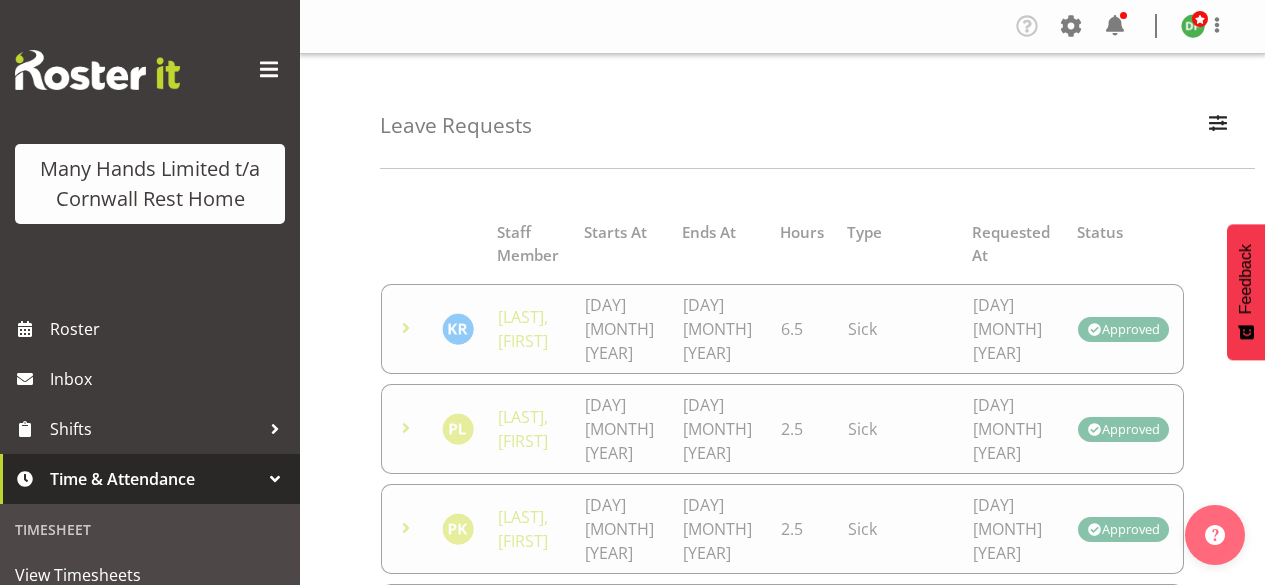 scroll, scrollTop: 0, scrollLeft: 0, axis: both 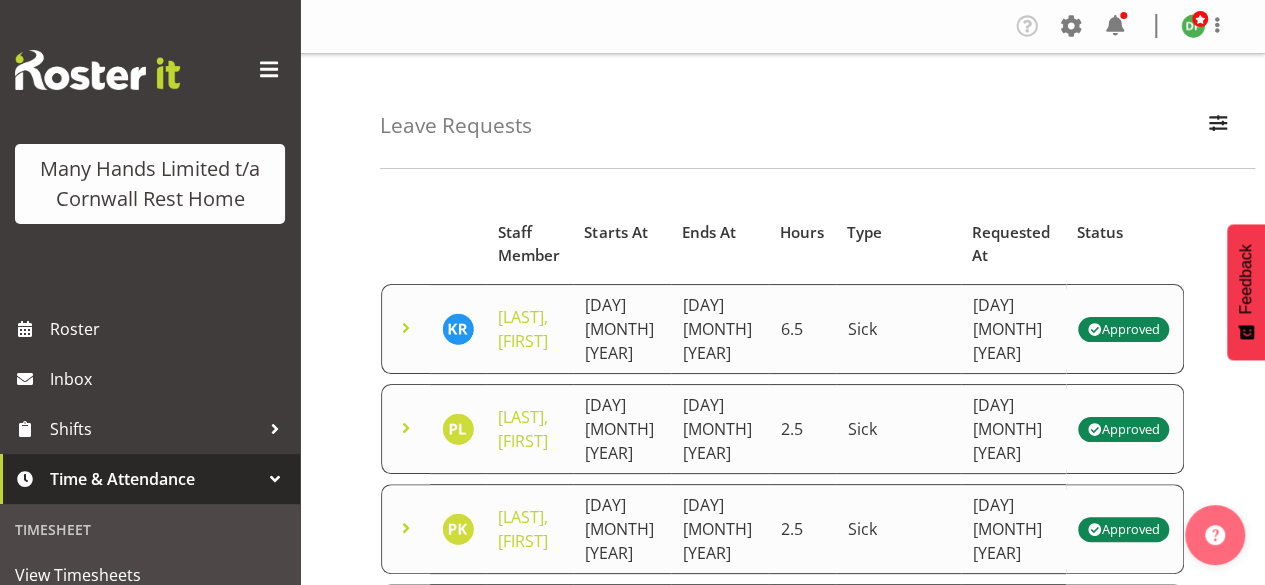 click on "Approved" at bounding box center (1123, 329) 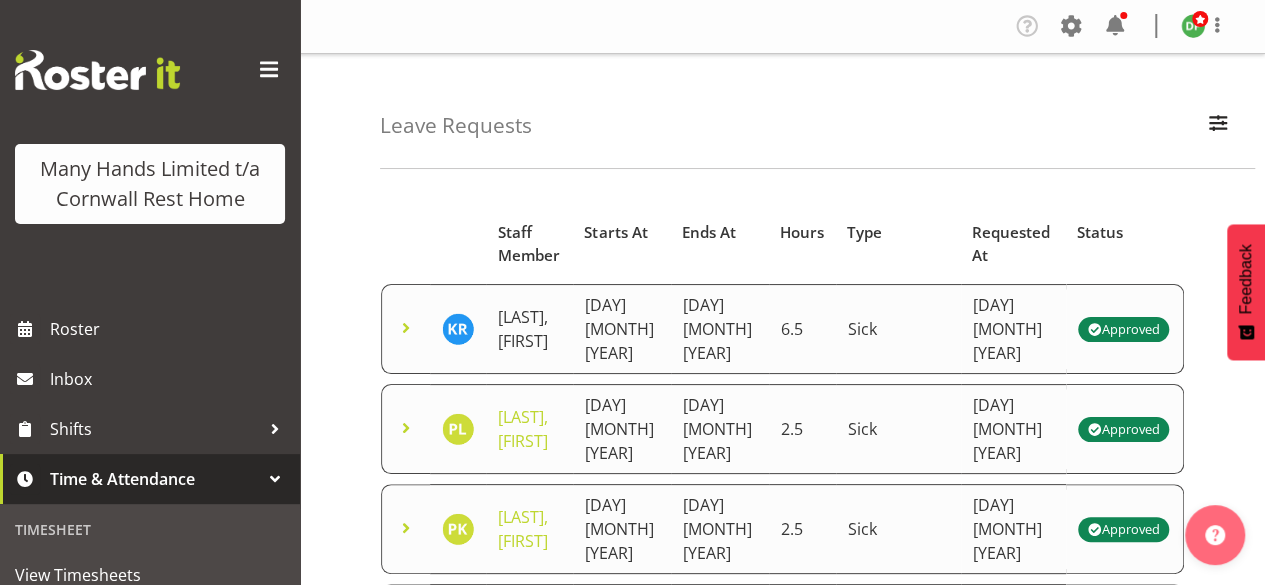 click on "[LAST], [FIRST]" at bounding box center (523, 329) 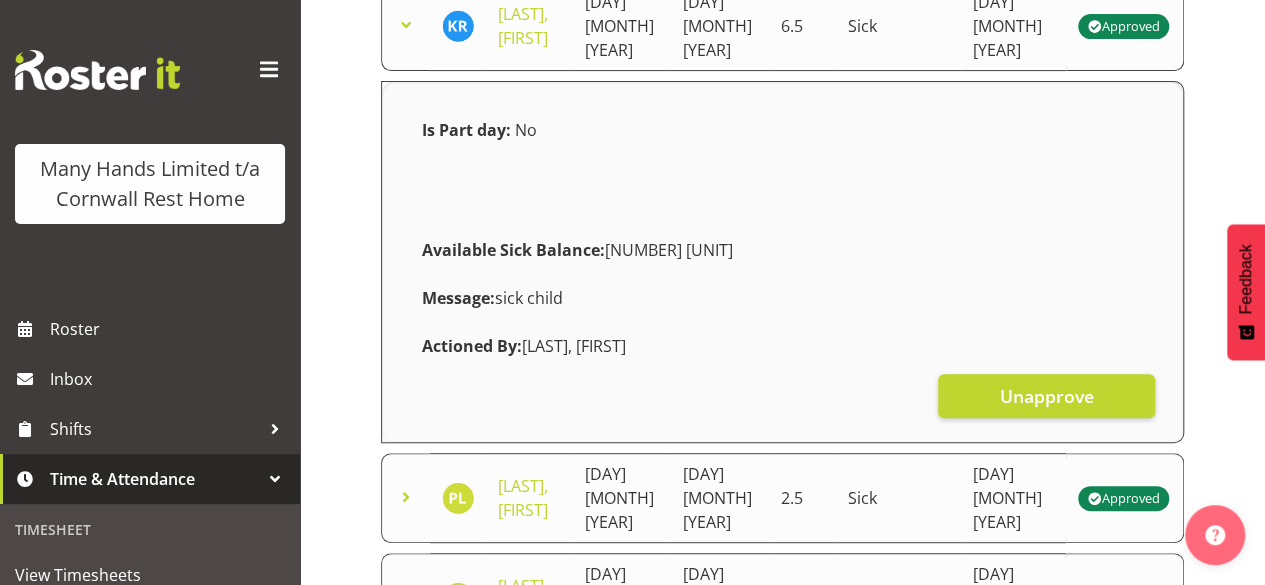scroll, scrollTop: 320, scrollLeft: 0, axis: vertical 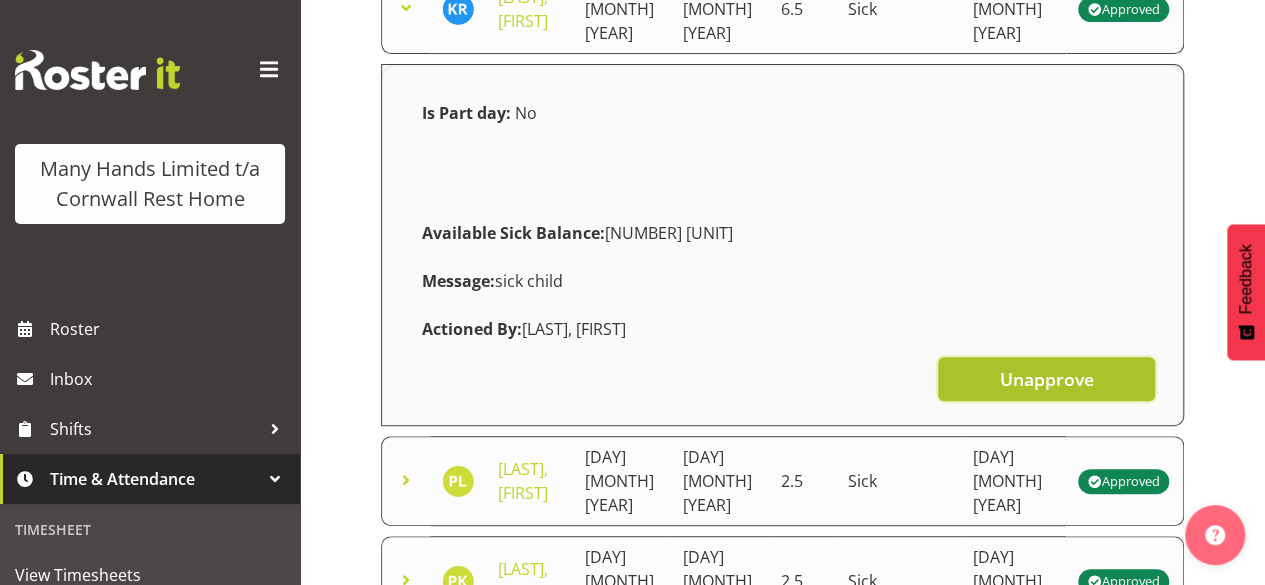 click on "Unapprove" at bounding box center (1046, 379) 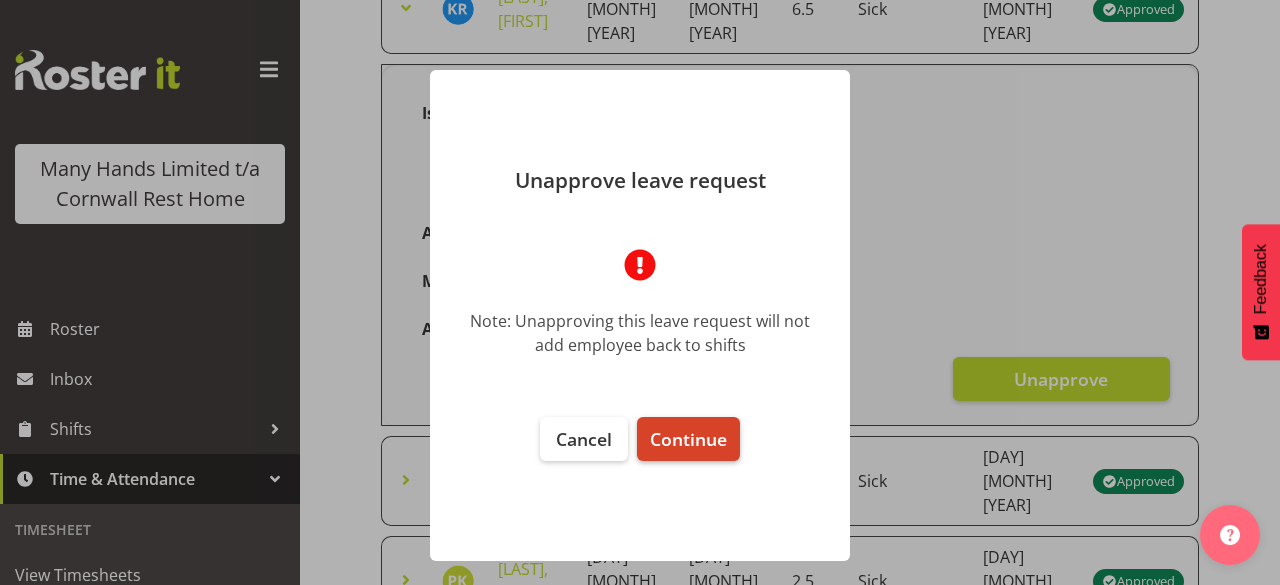 click on "Continue" at bounding box center (688, 439) 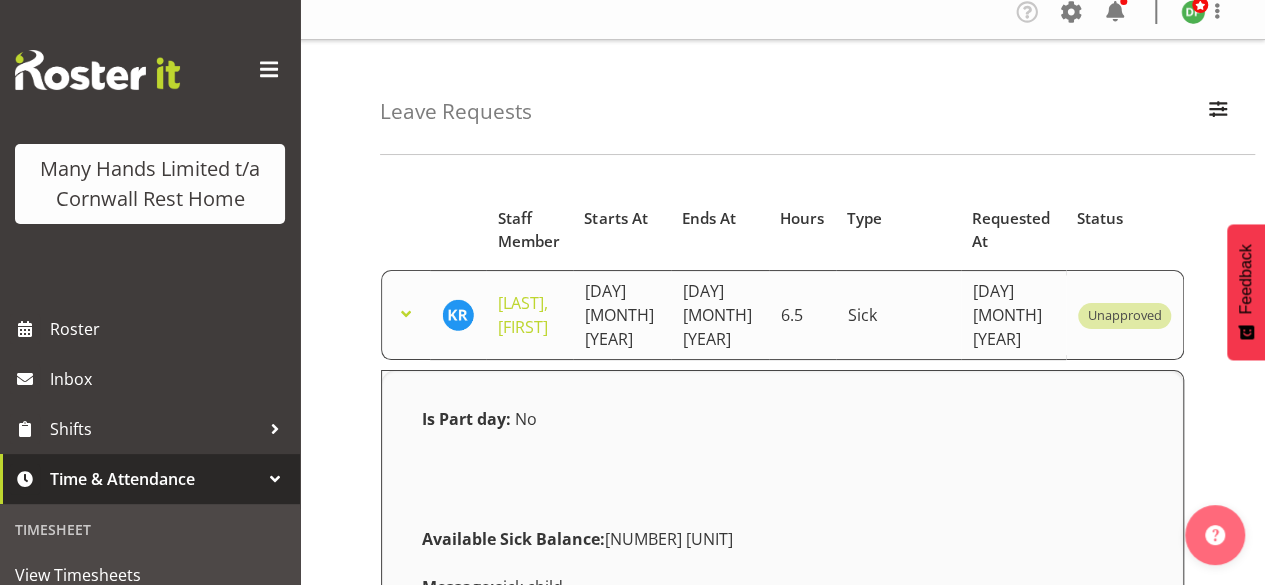 scroll, scrollTop: 6, scrollLeft: 0, axis: vertical 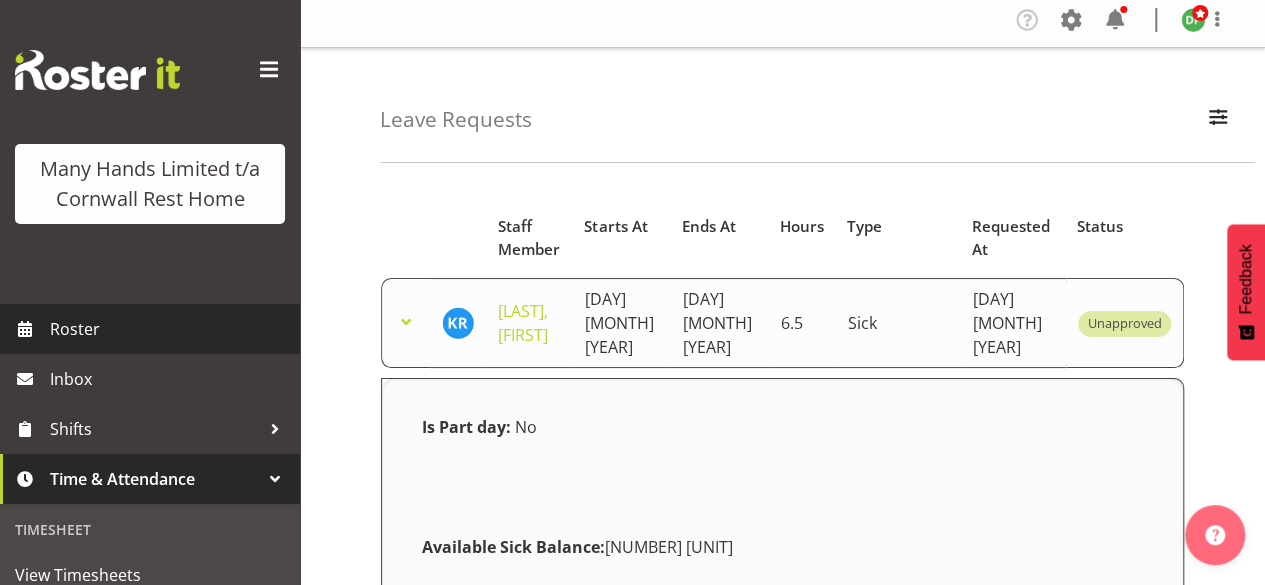click on "Roster" at bounding box center (170, 329) 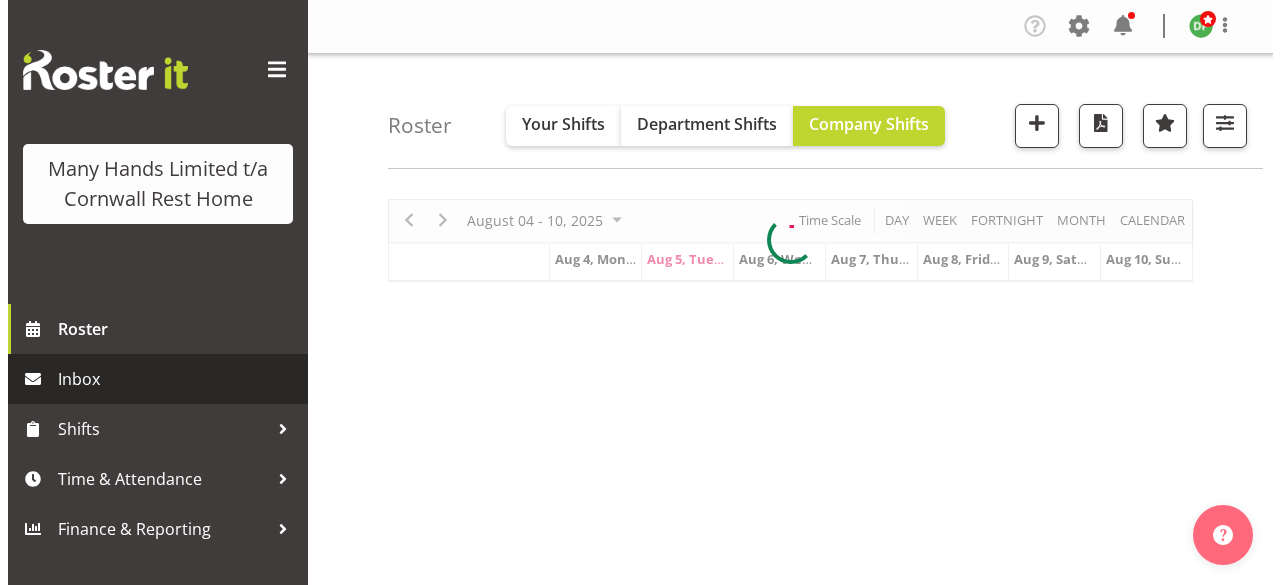 scroll, scrollTop: 0, scrollLeft: 0, axis: both 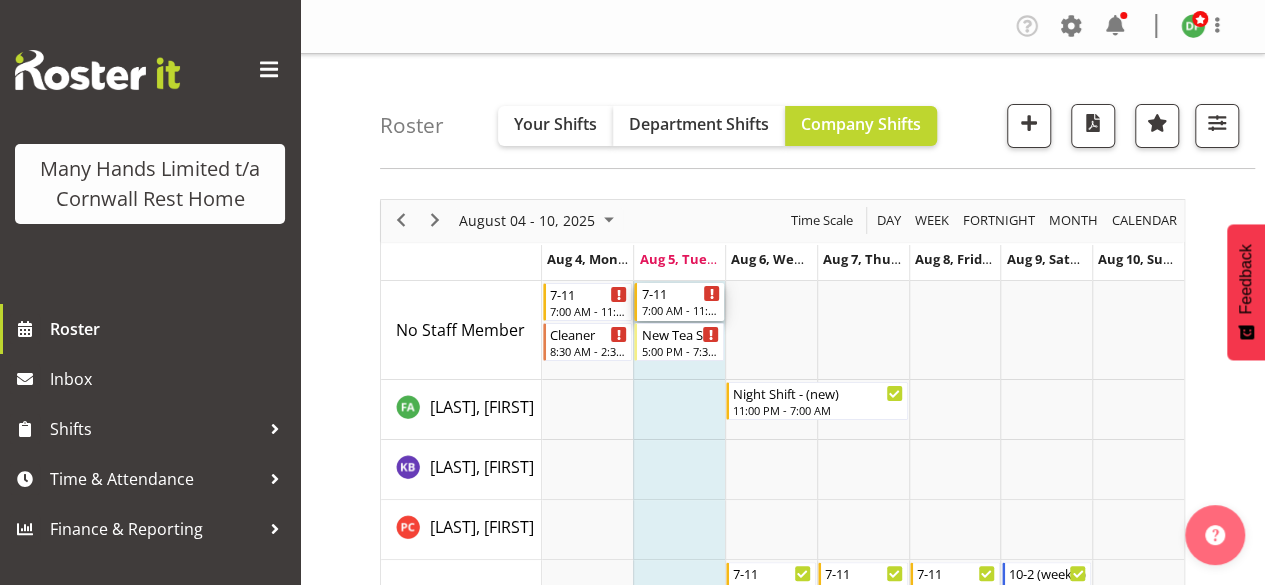 click on "7-11" at bounding box center (680, 293) 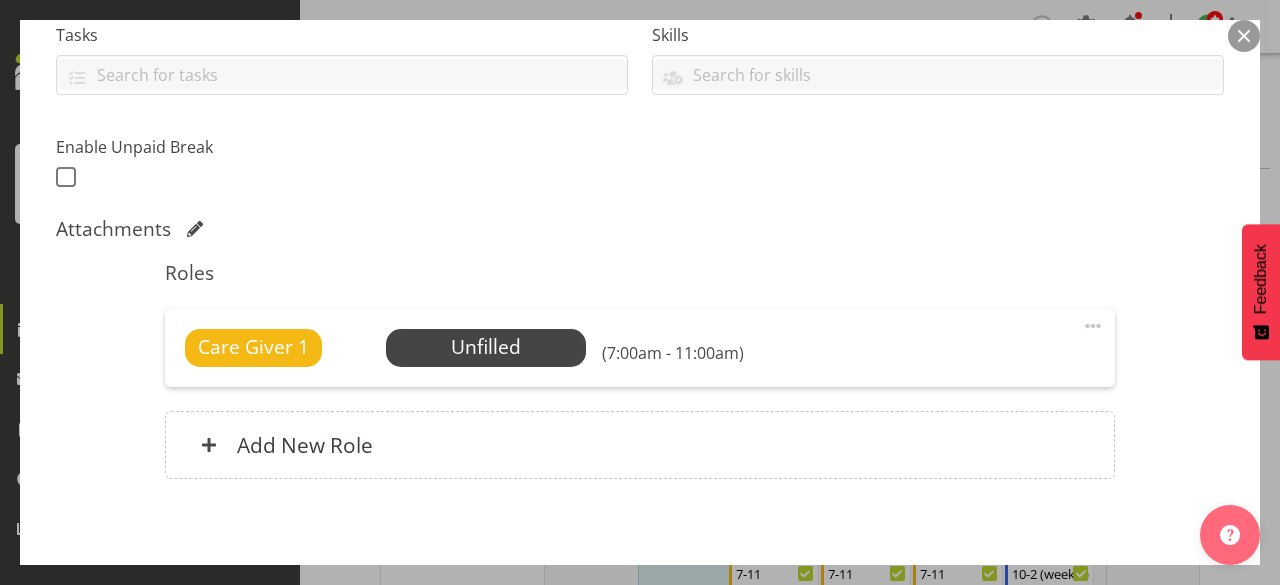 scroll, scrollTop: 440, scrollLeft: 0, axis: vertical 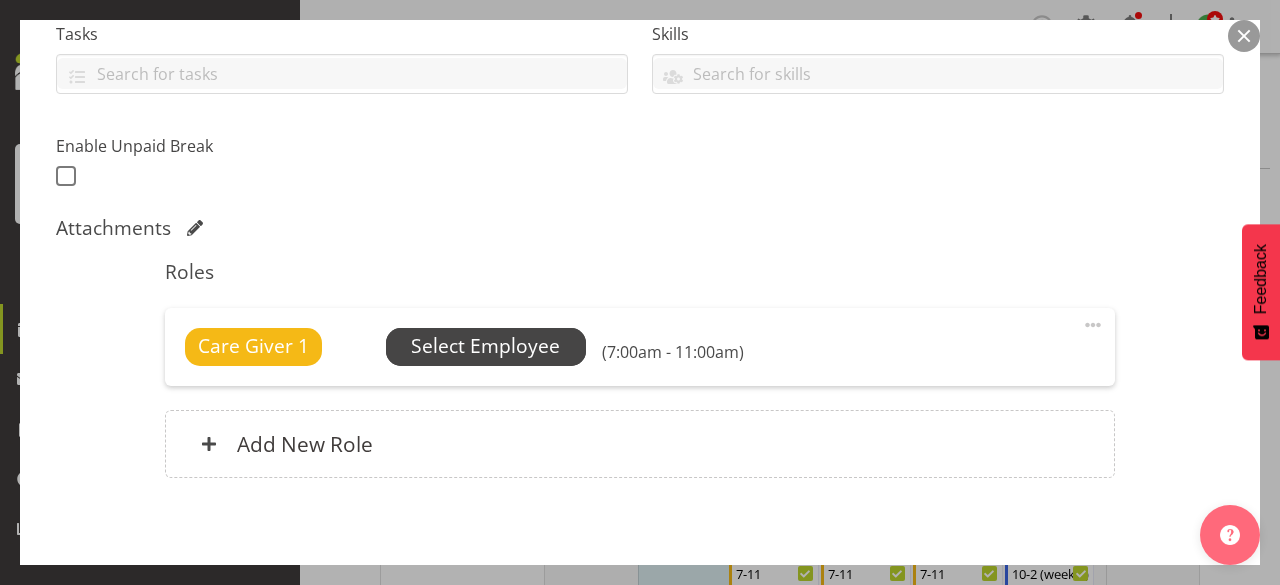click on "Select Employee" at bounding box center [485, 346] 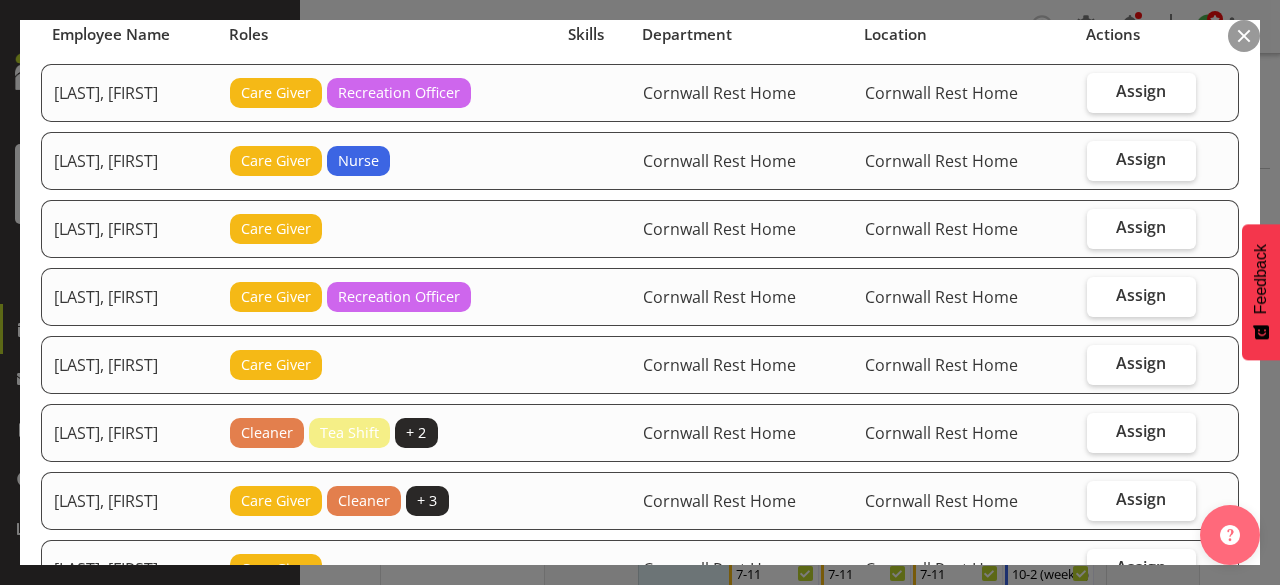 scroll, scrollTop: 200, scrollLeft: 0, axis: vertical 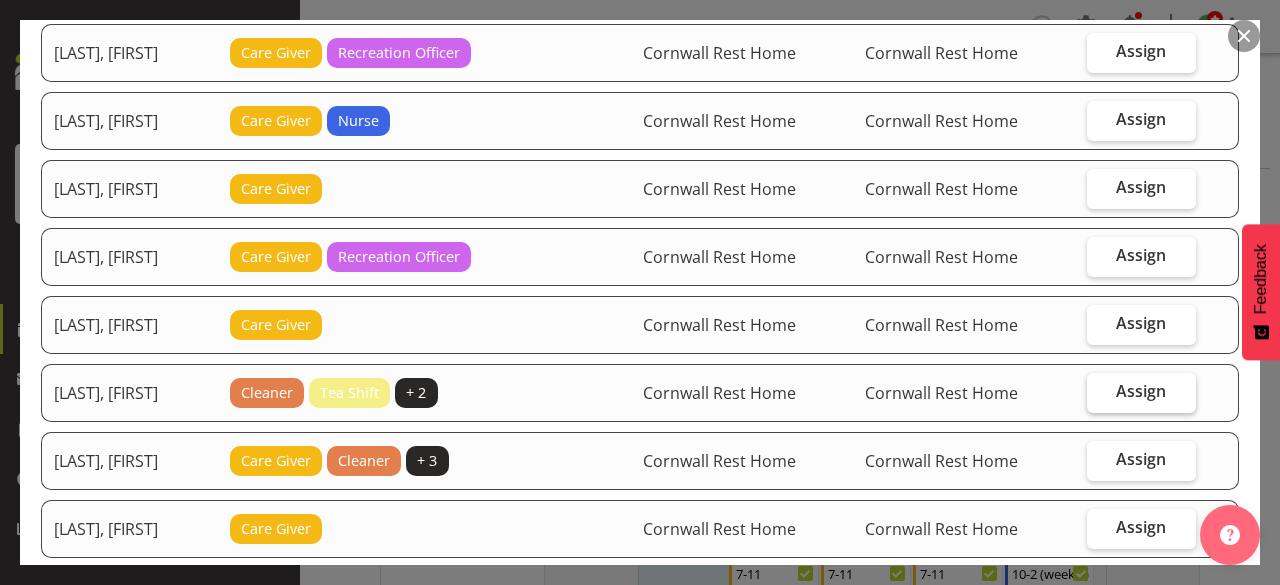 click on "Assign" at bounding box center [1141, 391] 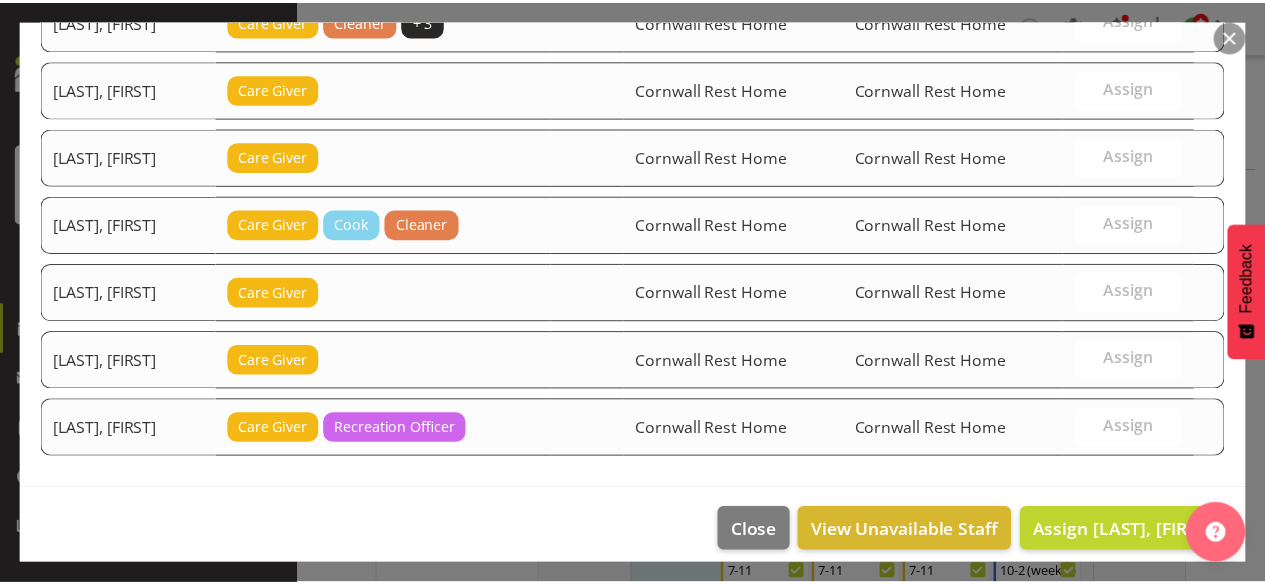 scroll, scrollTop: 648, scrollLeft: 0, axis: vertical 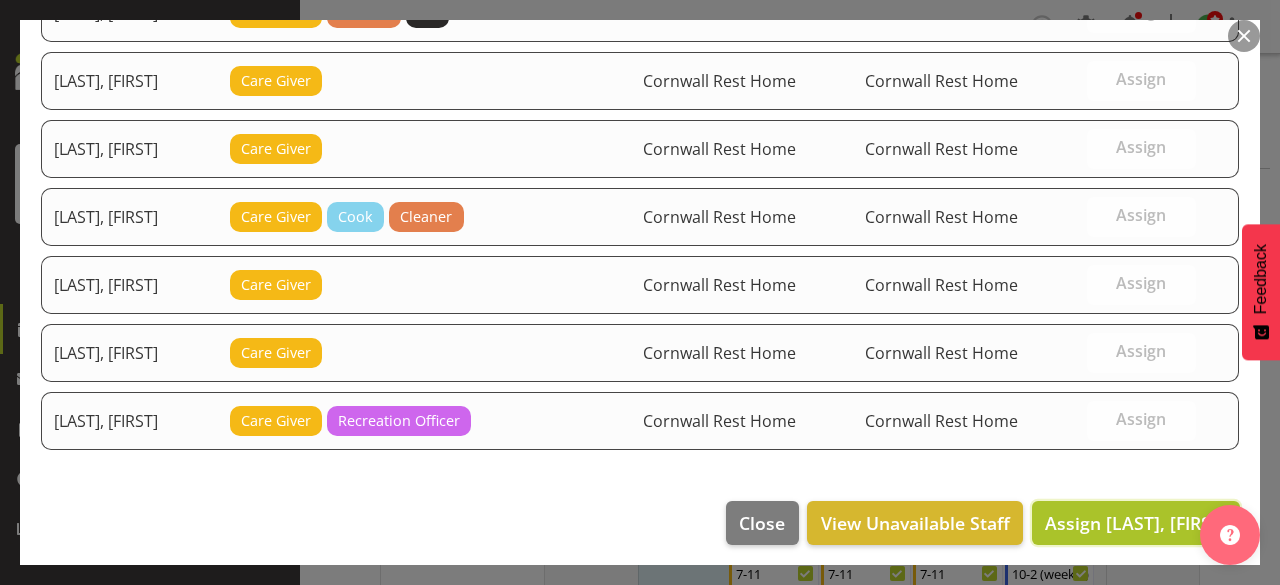 click on "Assign Richardson, Kirsty" at bounding box center (1136, 523) 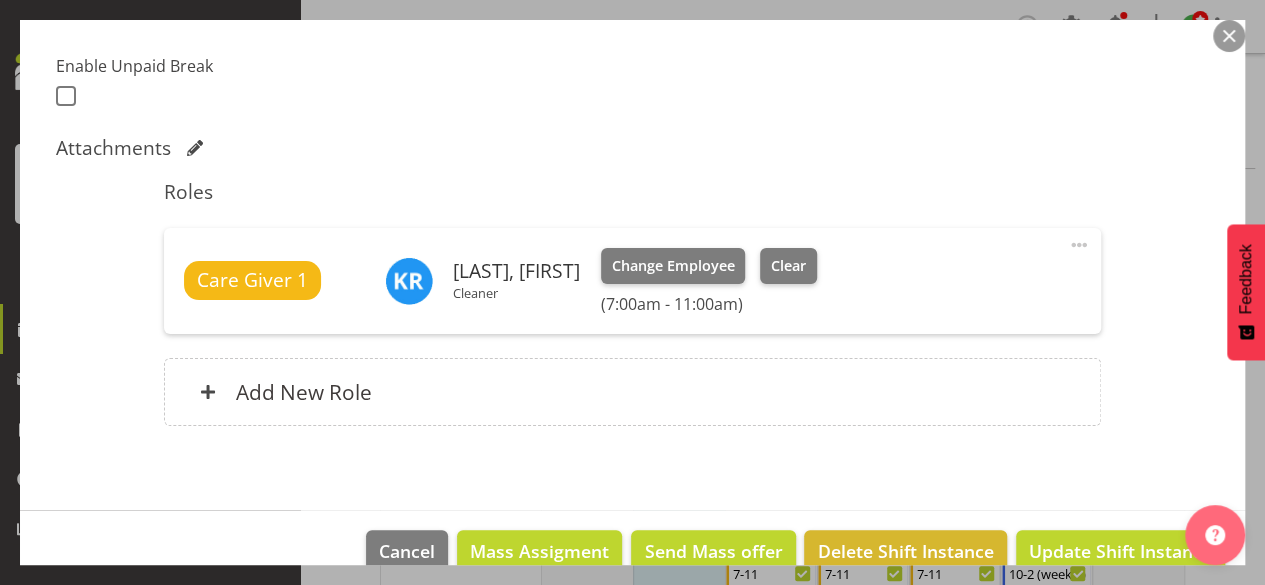 scroll, scrollTop: 556, scrollLeft: 0, axis: vertical 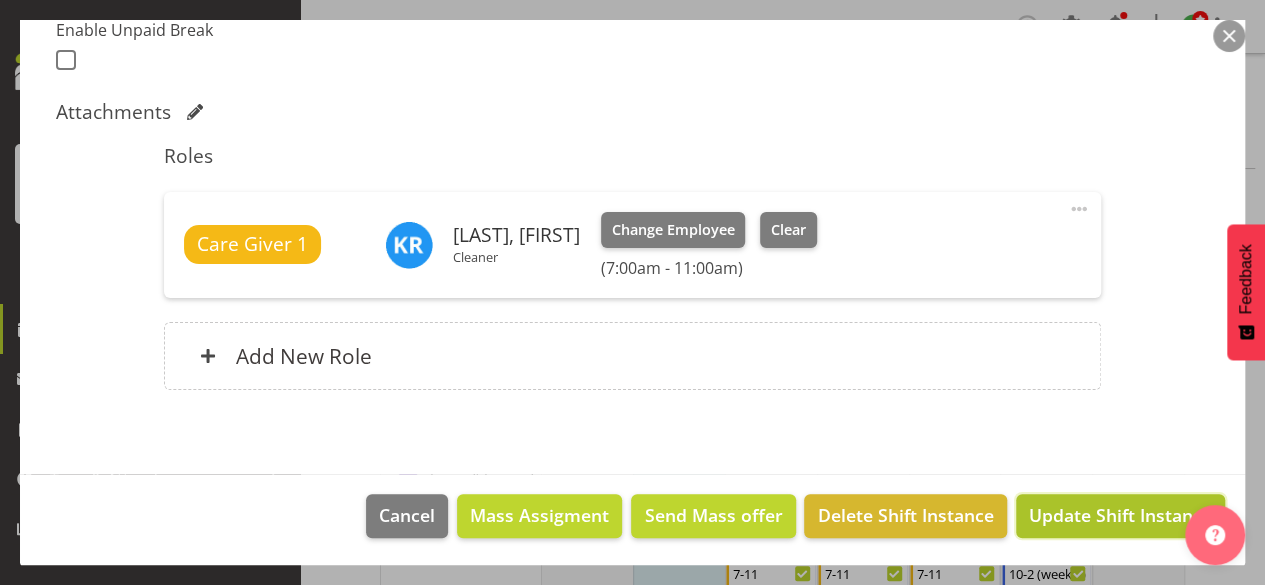 click on "Update Shift Instance" at bounding box center (1120, 515) 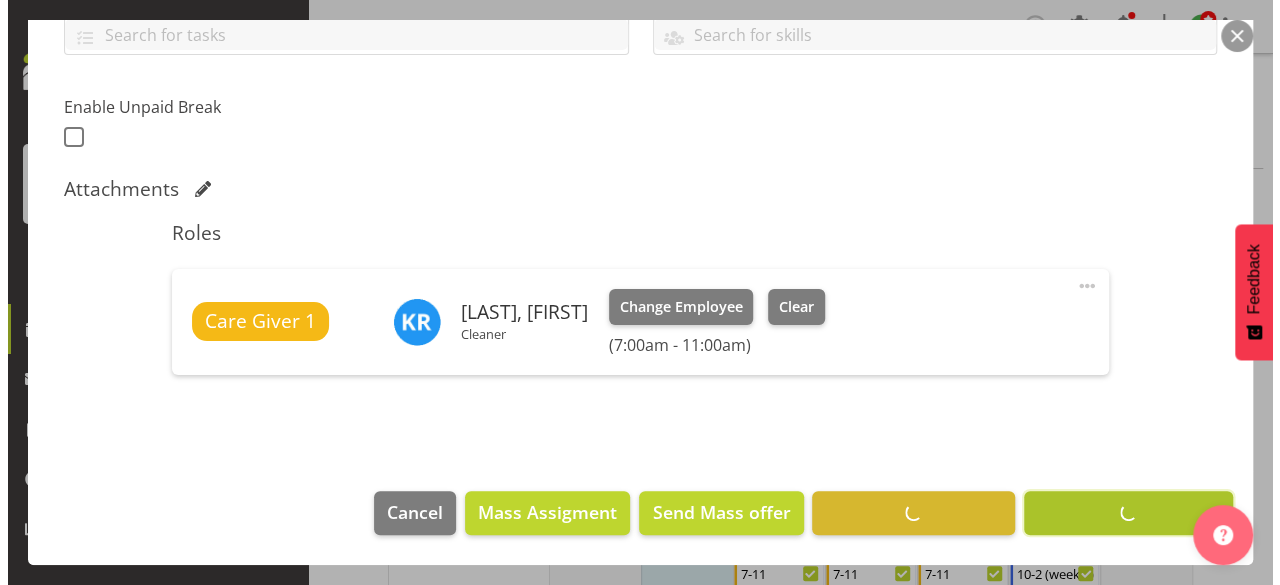 scroll, scrollTop: 476, scrollLeft: 0, axis: vertical 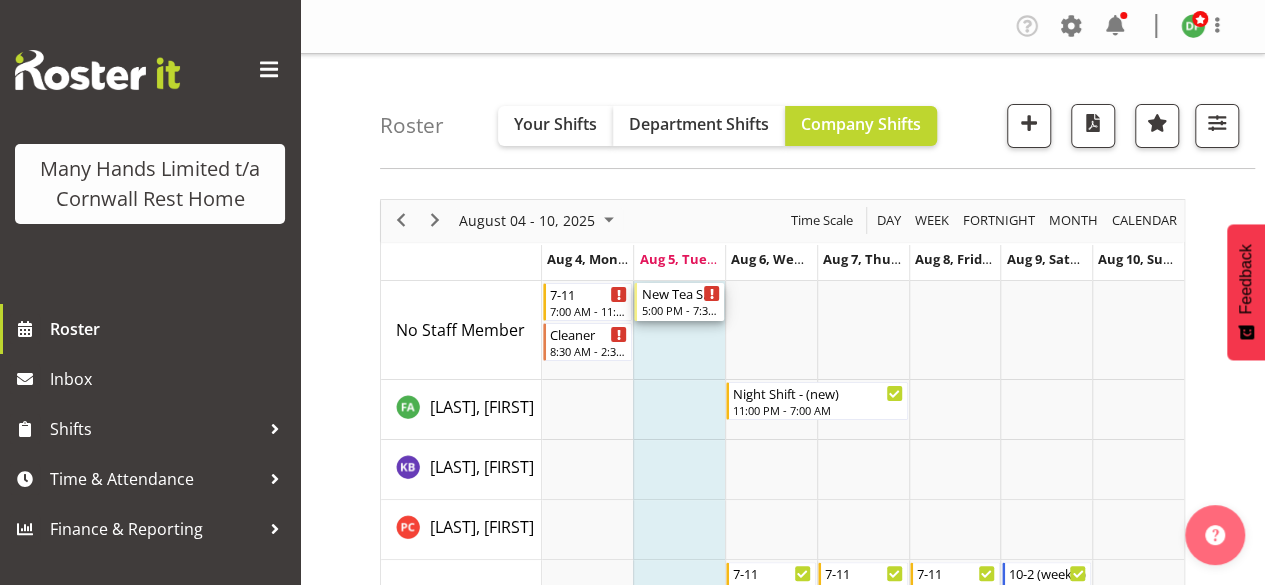 click on "New Tea Shift" at bounding box center [680, 293] 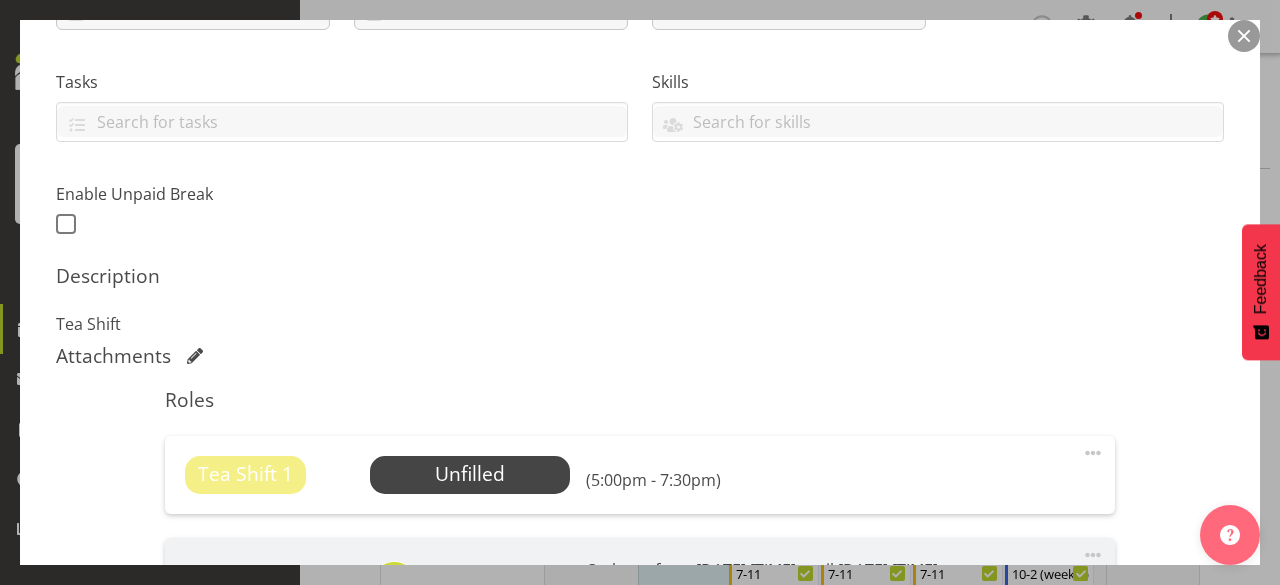 scroll, scrollTop: 400, scrollLeft: 0, axis: vertical 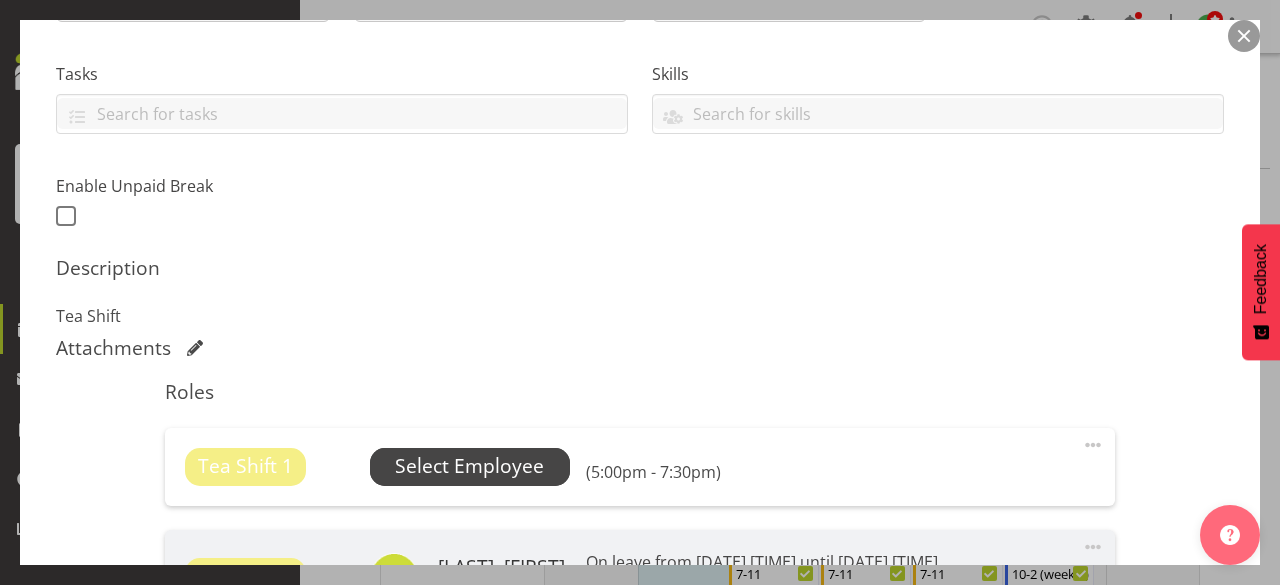 click on "Select Employee" at bounding box center [469, 466] 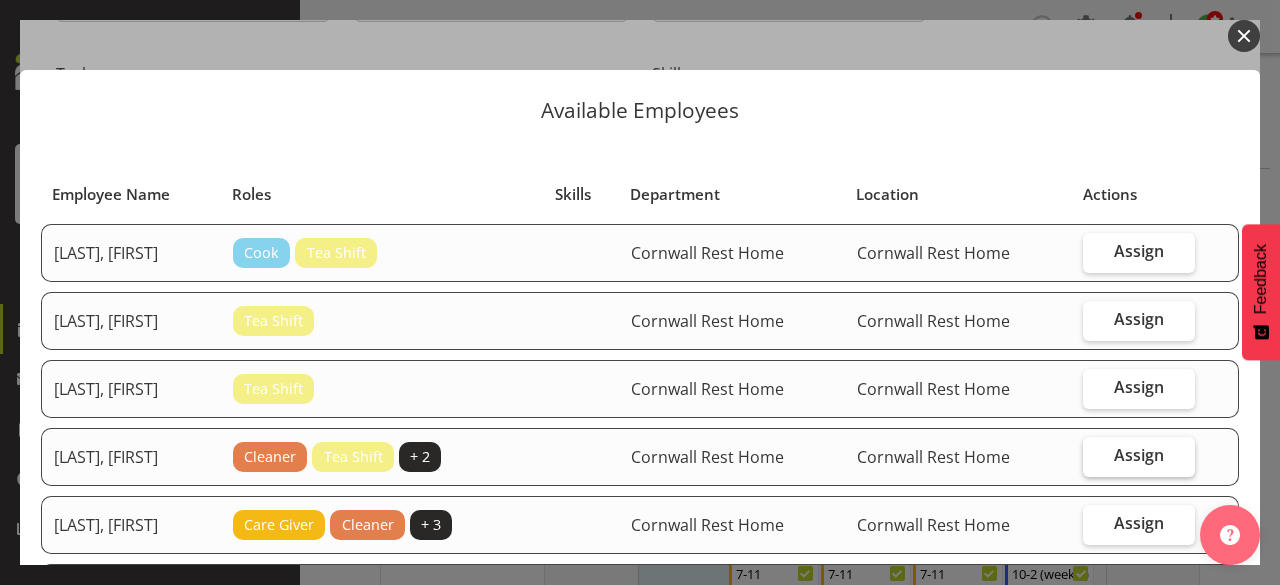 click on "Assign" at bounding box center [1139, 455] 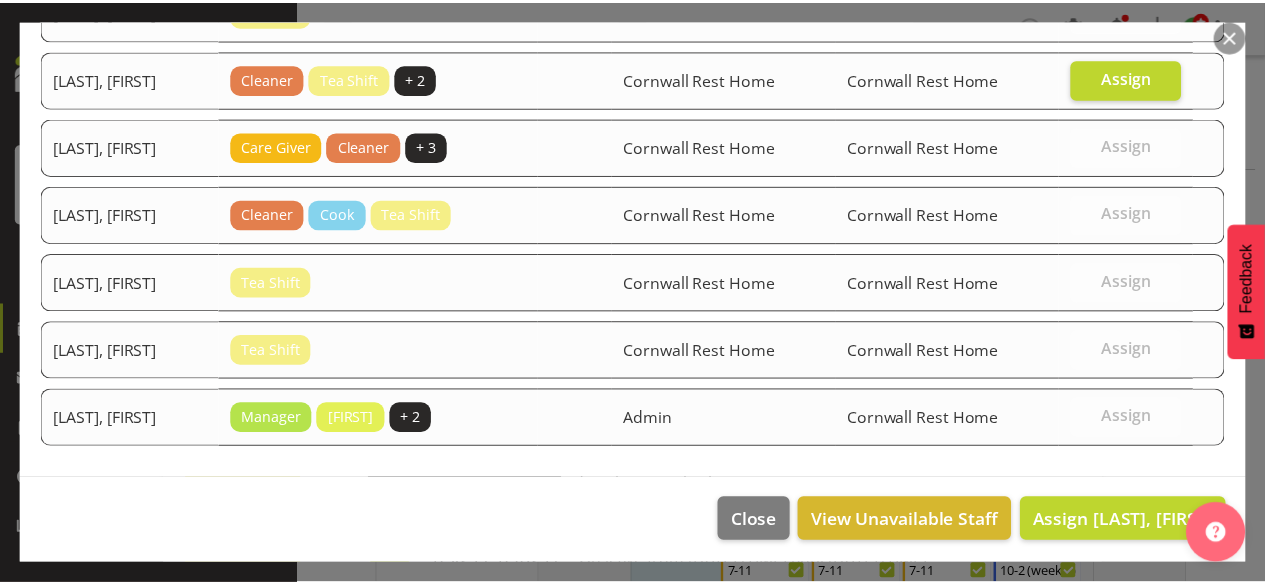 scroll, scrollTop: 378, scrollLeft: 0, axis: vertical 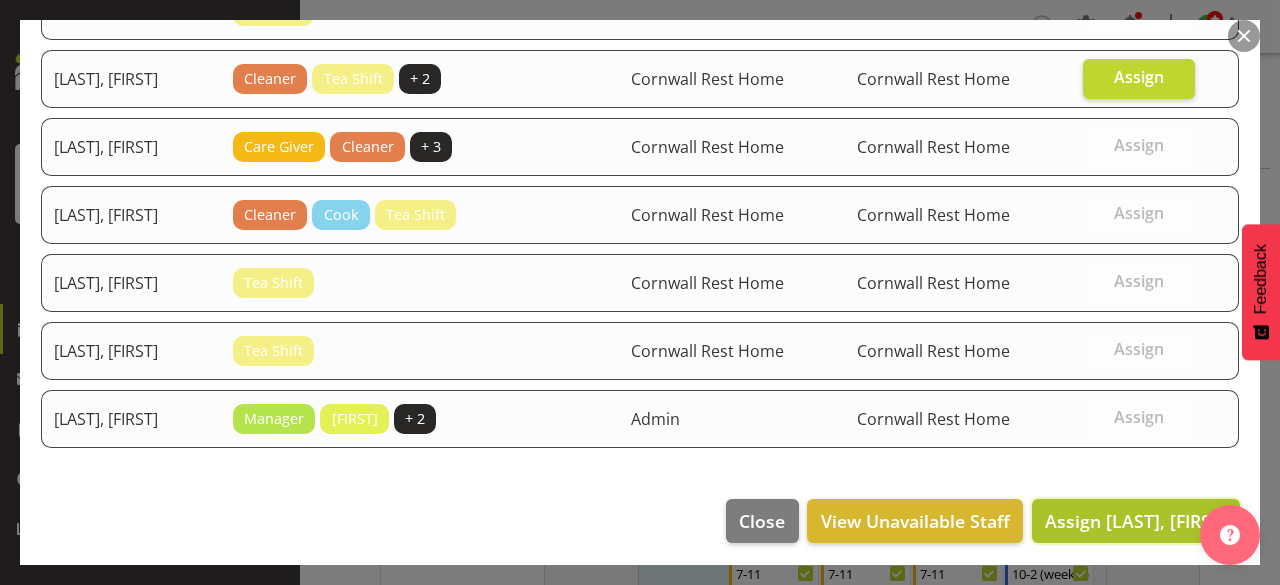 click on "Assign Richardson, Kirsty" at bounding box center (1136, 521) 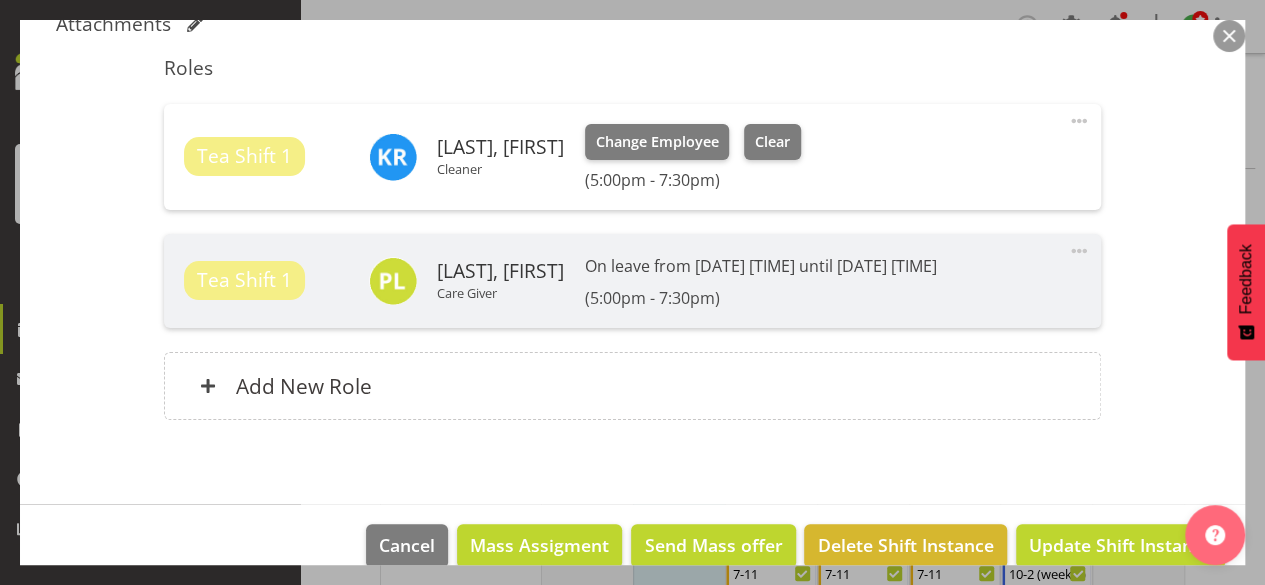 scroll, scrollTop: 754, scrollLeft: 0, axis: vertical 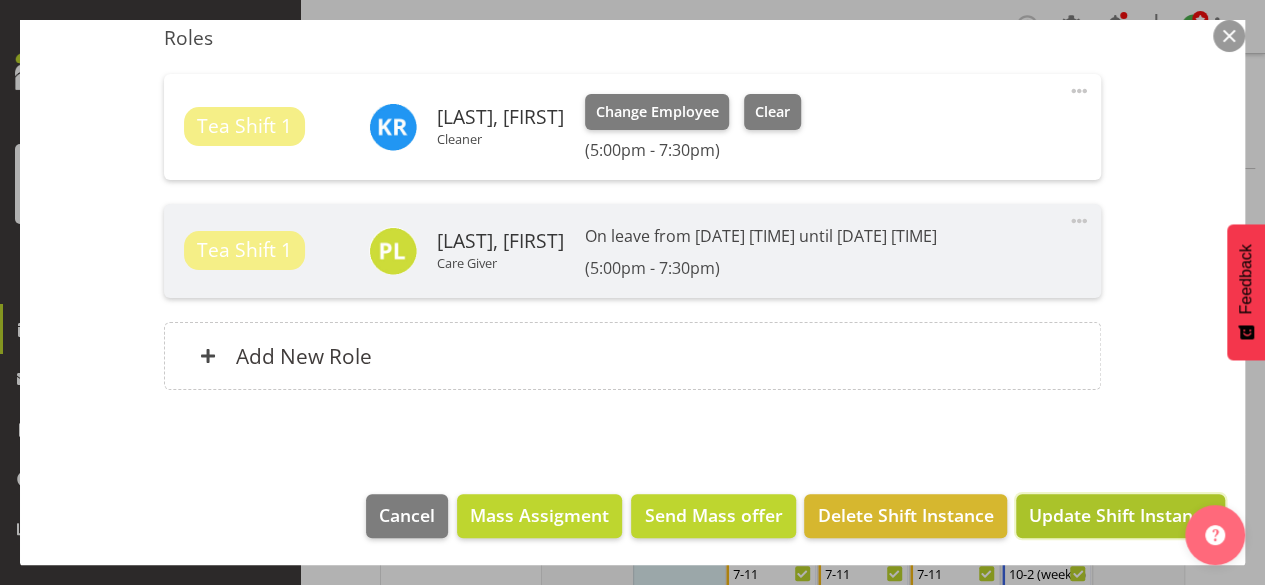 click on "Update Shift Instance" at bounding box center (1120, 515) 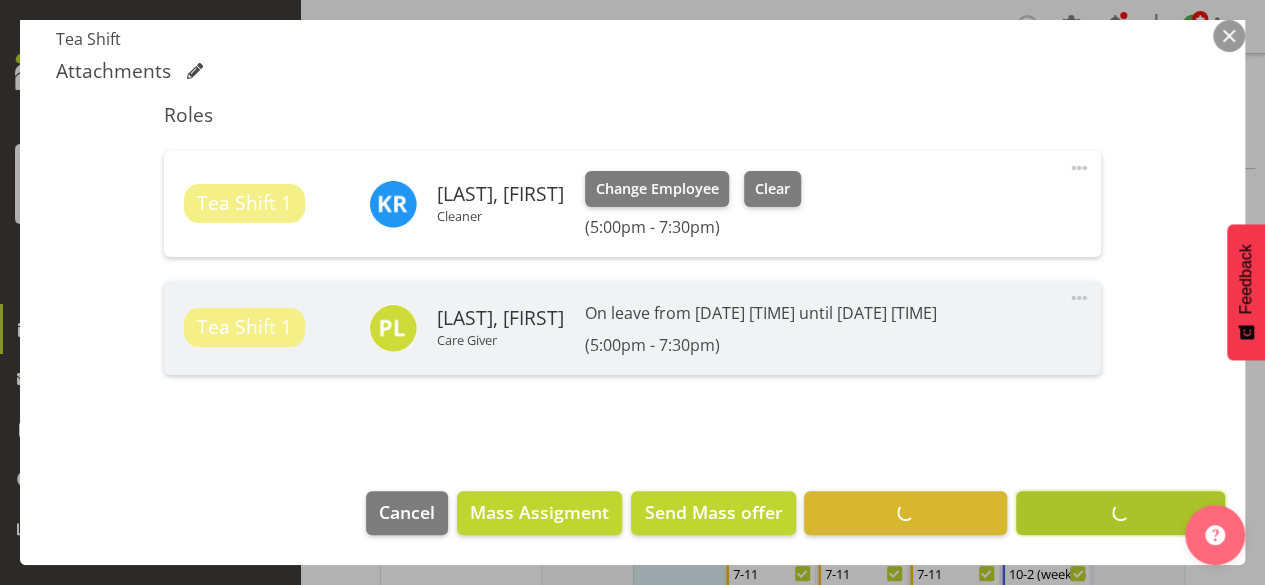 scroll, scrollTop: 674, scrollLeft: 0, axis: vertical 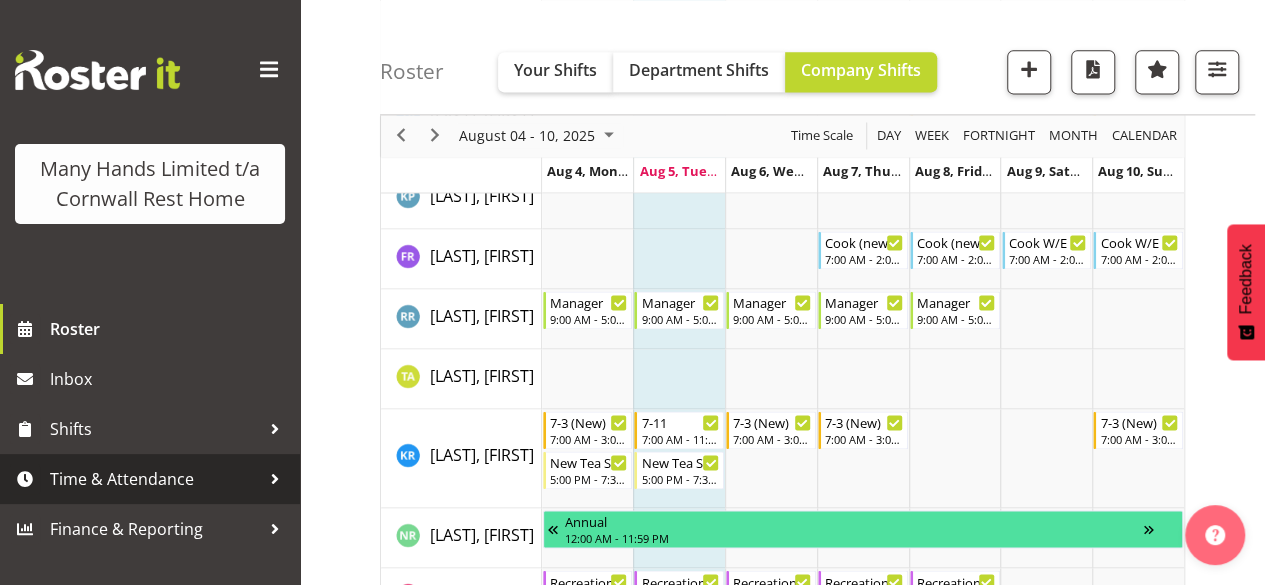 click on "Time & Attendance" at bounding box center [155, 479] 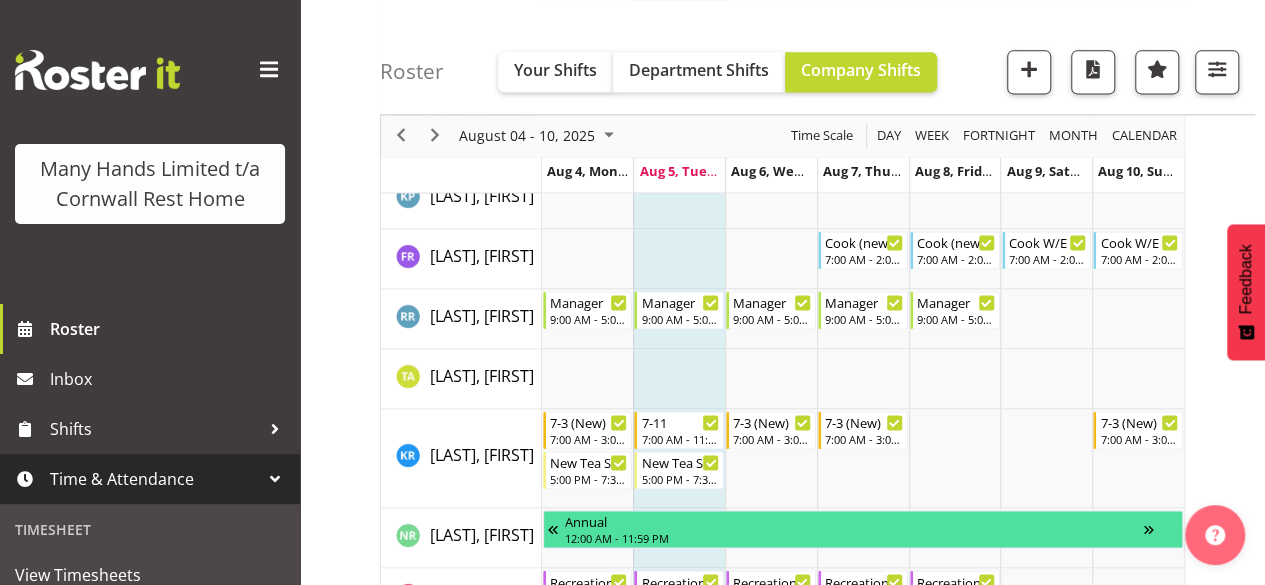 click on "Timesheet
View Timesheets
Leave
Apply for Leave         View Leave Balances         View Leave Requests         Leave/Unavailability Calendar" at bounding box center (150, 675) 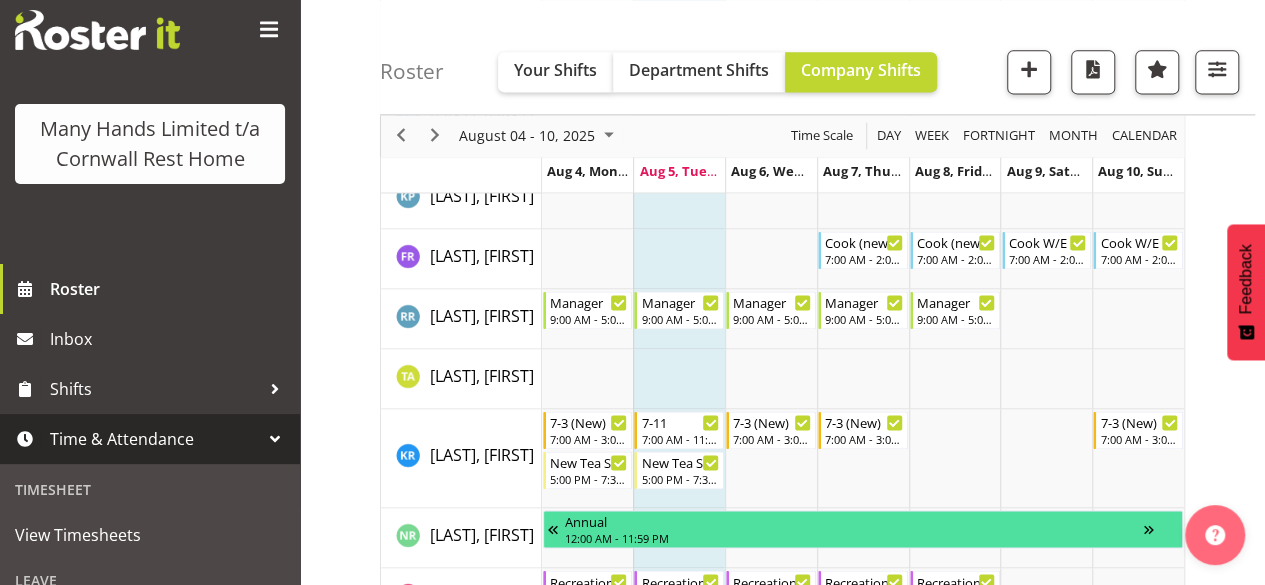 scroll, scrollTop: 133, scrollLeft: 0, axis: vertical 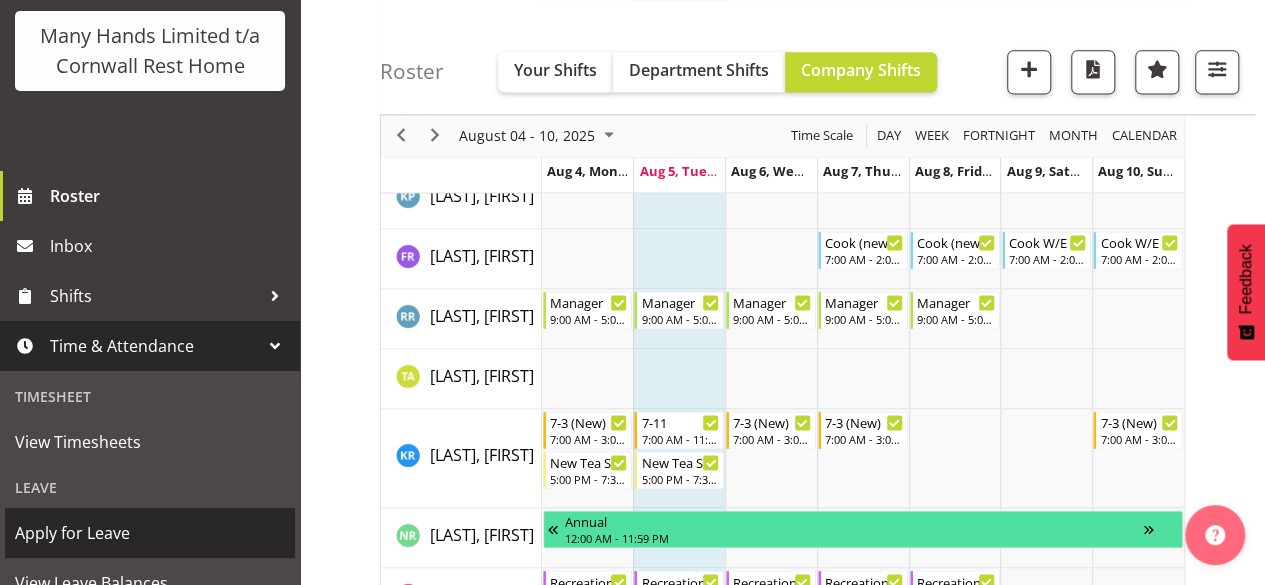 click on "Apply for Leave" at bounding box center [150, 533] 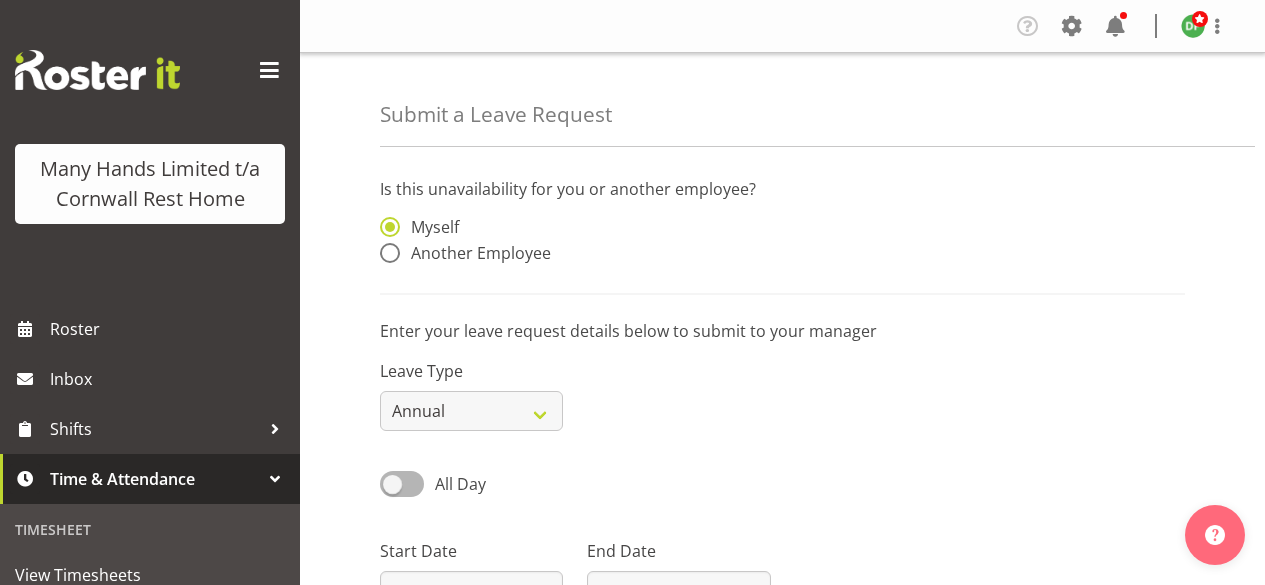 scroll, scrollTop: 0, scrollLeft: 0, axis: both 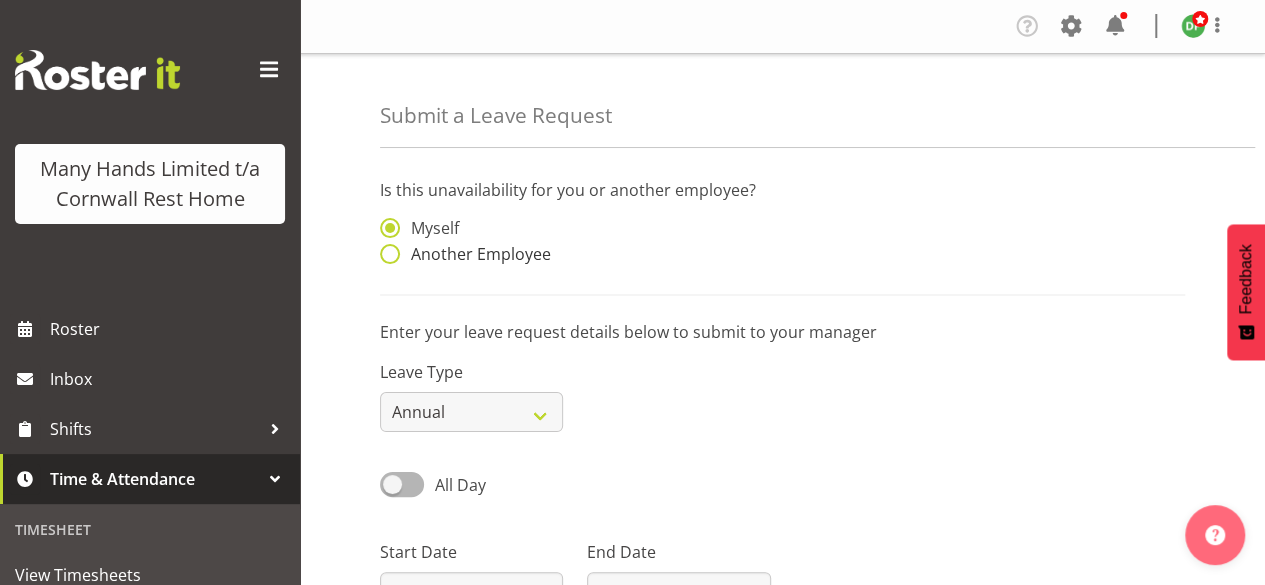 click at bounding box center [390, 254] 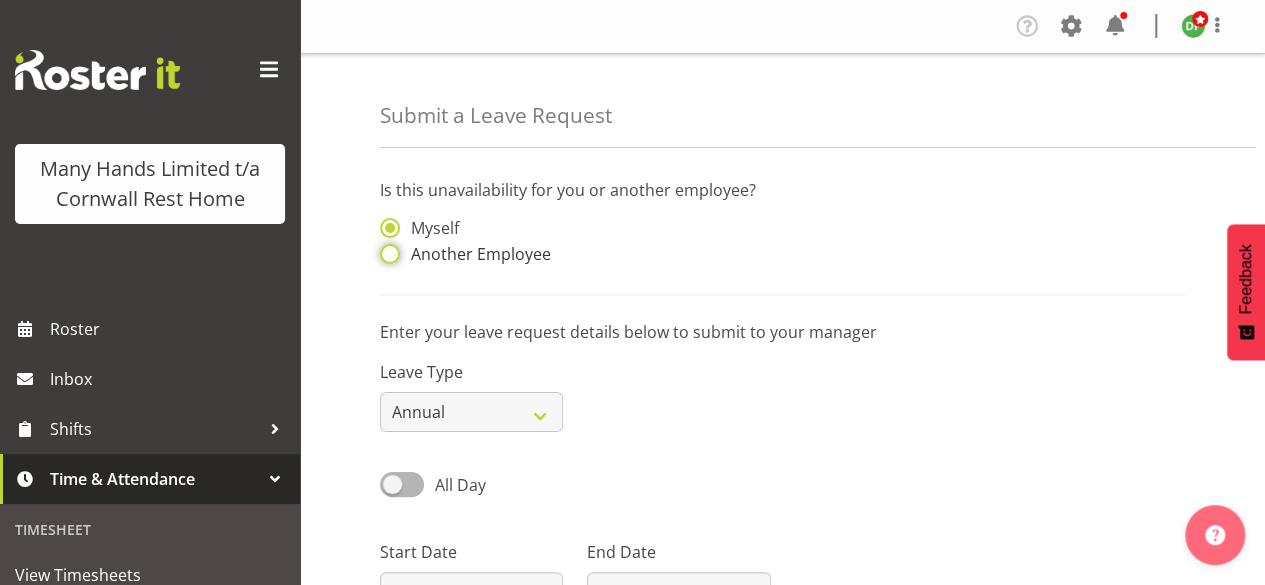 click on "Another Employee" at bounding box center [386, 254] 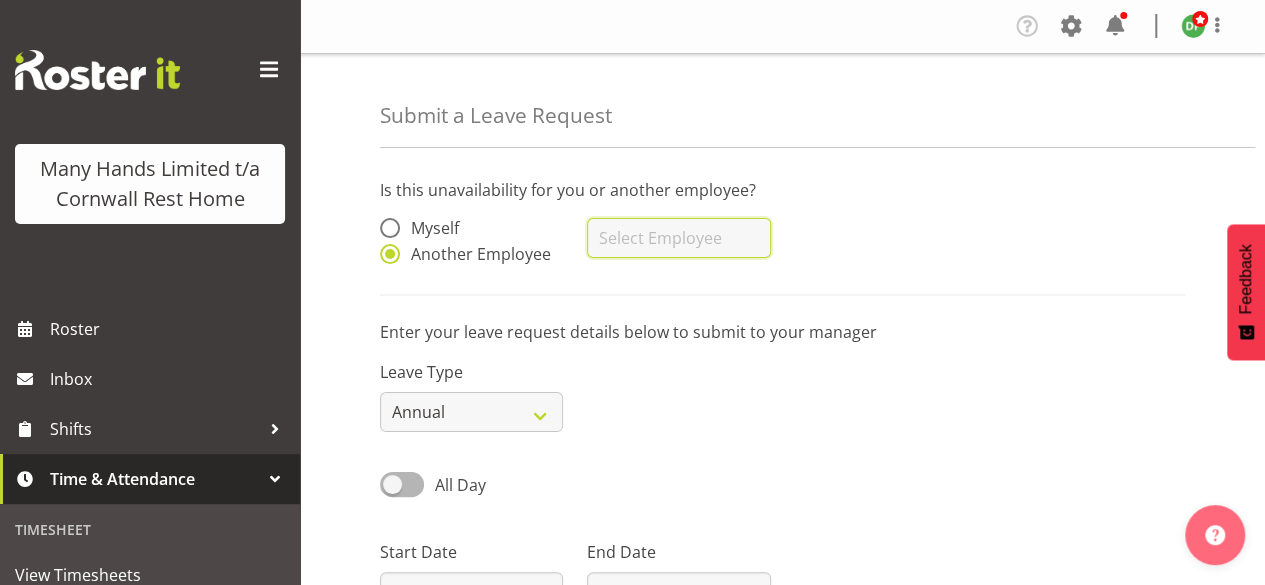 click at bounding box center (678, 238) 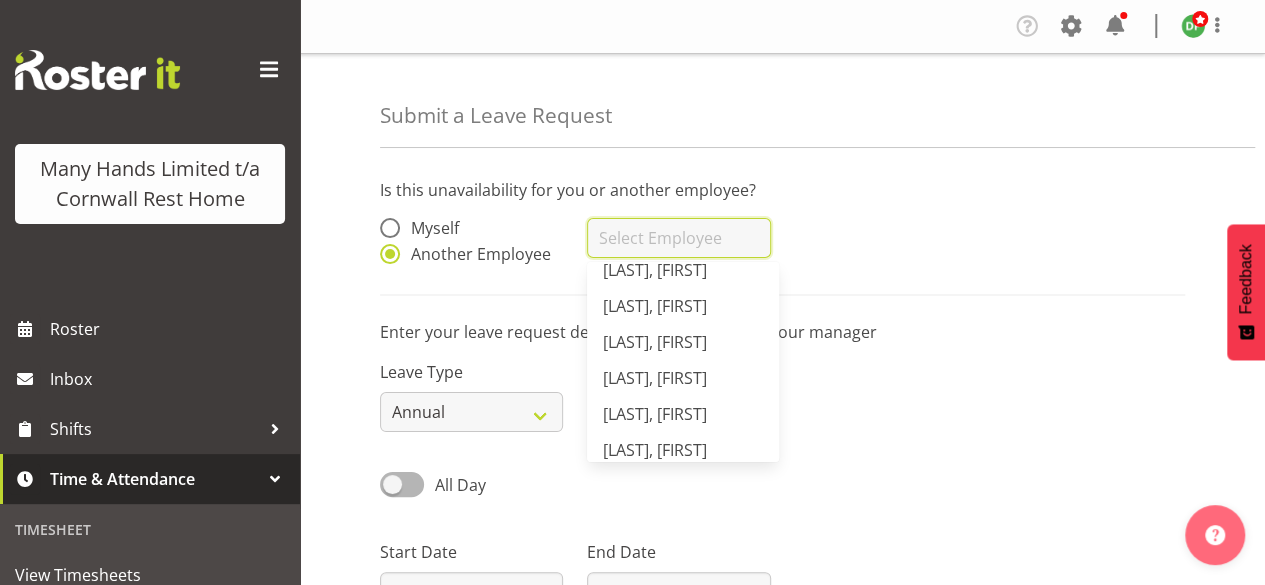 scroll, scrollTop: 720, scrollLeft: 0, axis: vertical 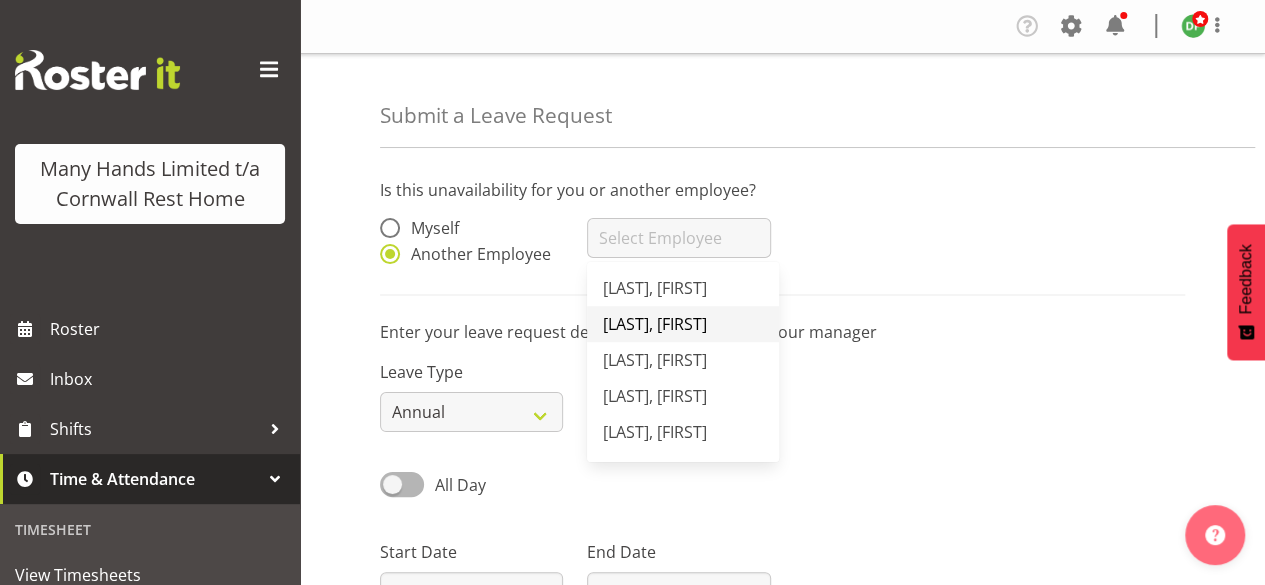 click on "[LAST], [FIRST]" at bounding box center [655, 324] 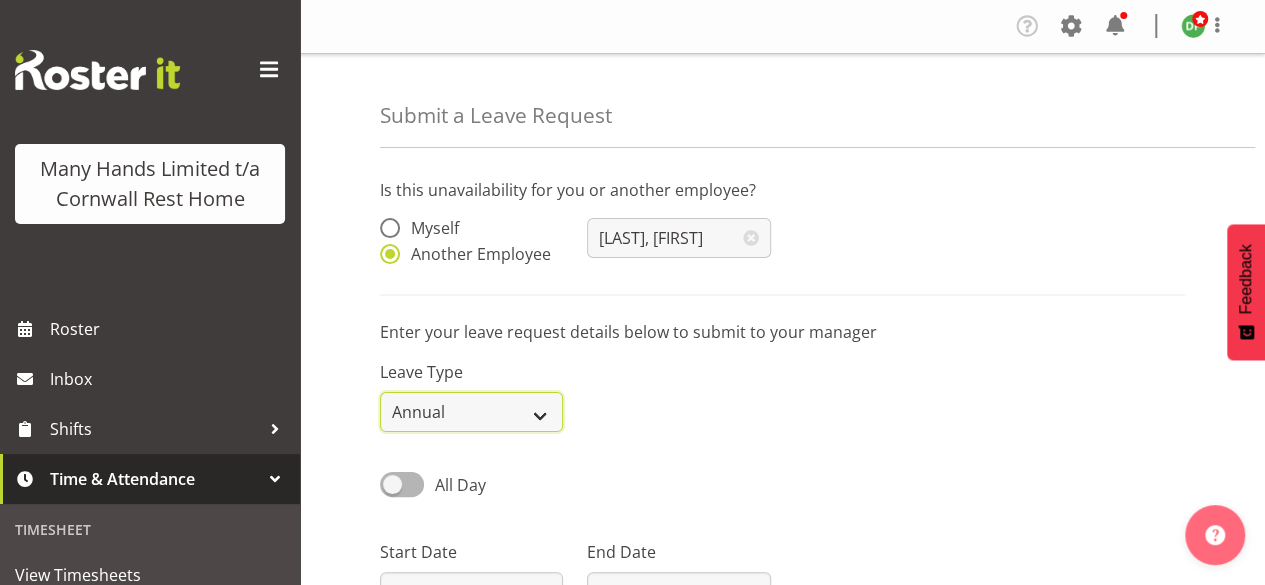 click on "Annual Sick Leave Without Pay Bereavement Domestic Violence Parental Jury Service Day In Lieu   Other" at bounding box center [471, 412] 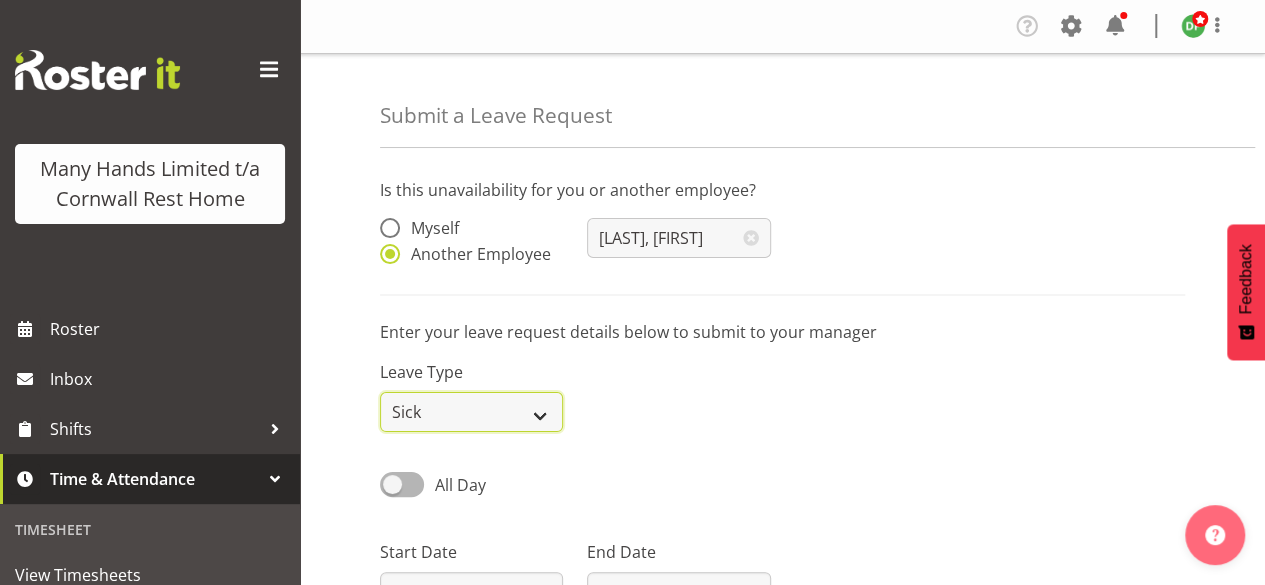 click on "Annual Sick Leave Without Pay Bereavement Domestic Violence Parental Jury Service Day In Lieu   Other" at bounding box center (471, 412) 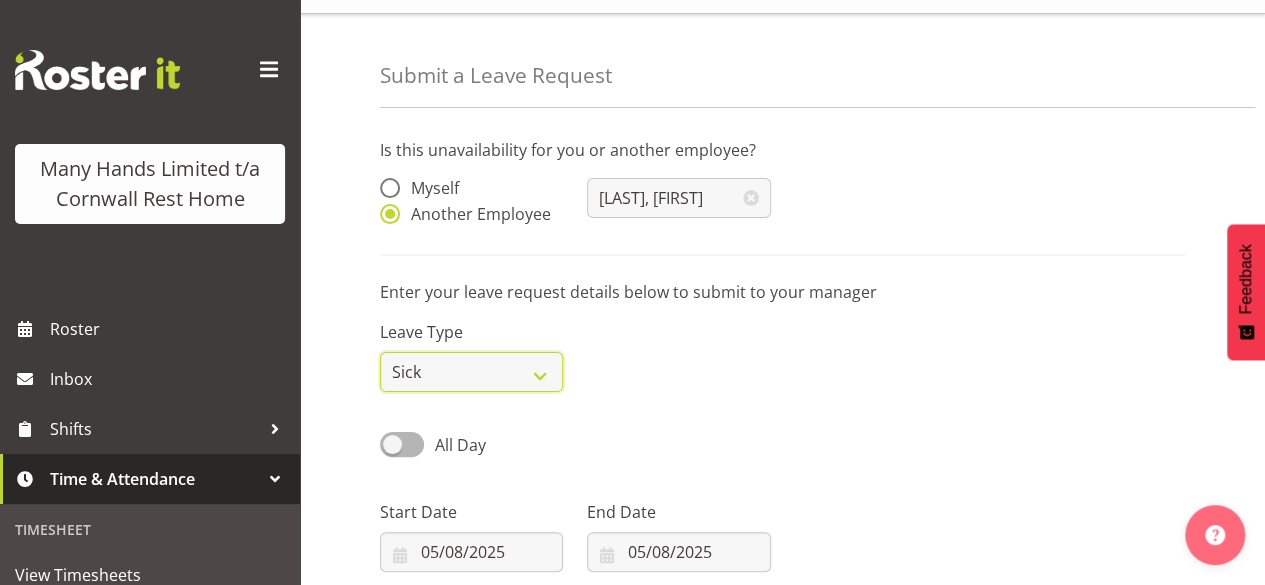 scroll, scrollTop: 133, scrollLeft: 0, axis: vertical 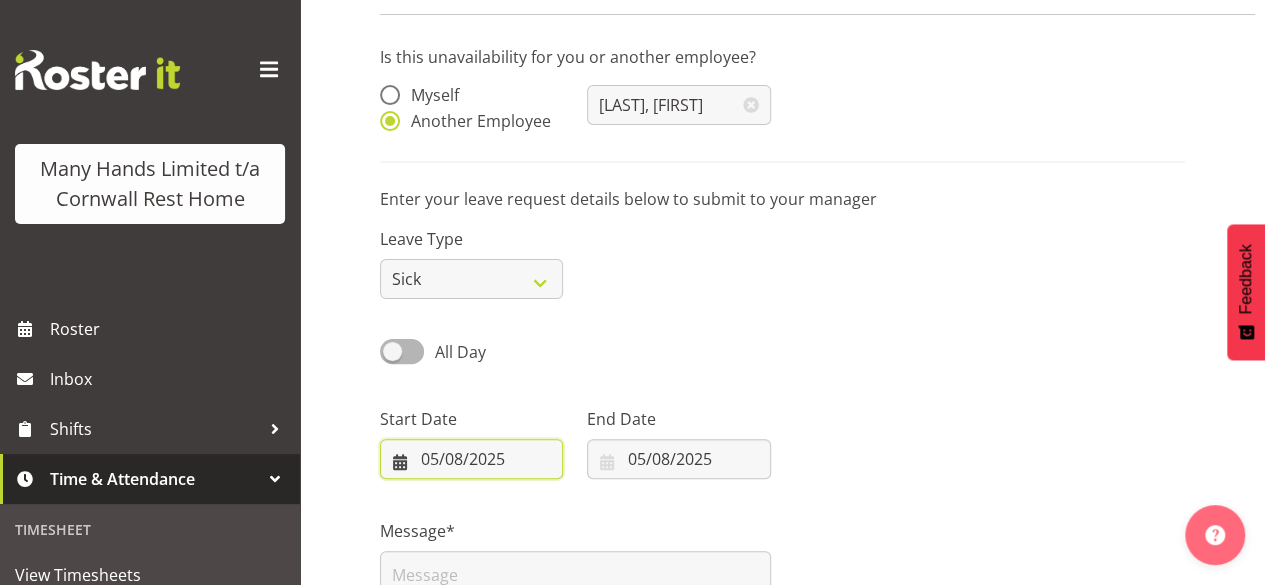 click on "05/08/2025" at bounding box center (471, 459) 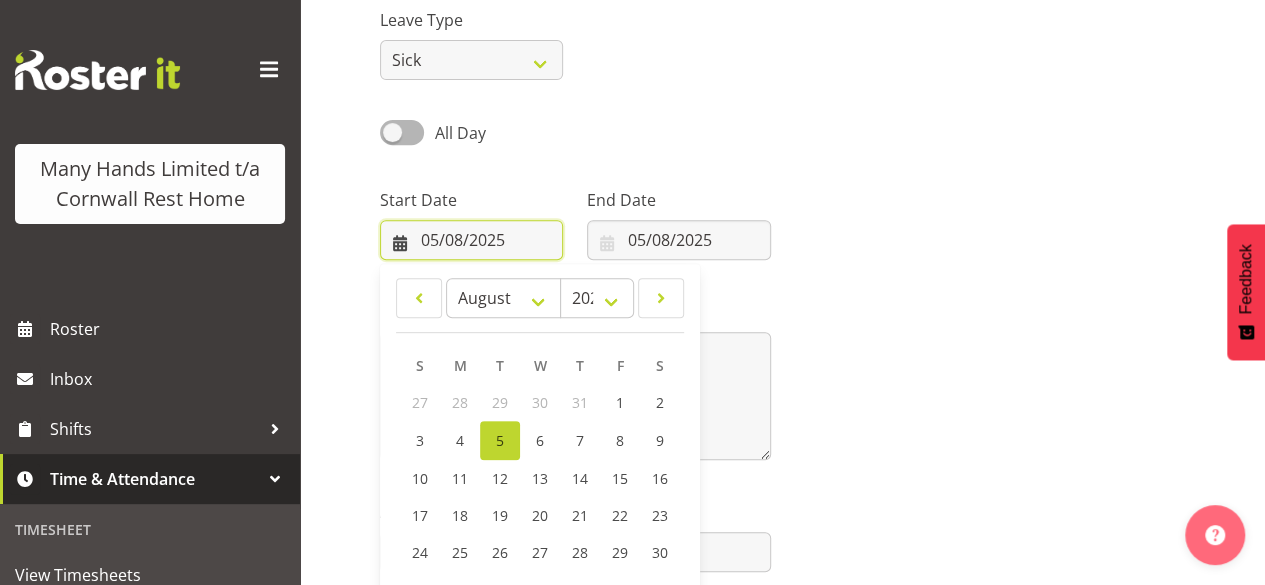 scroll, scrollTop: 355, scrollLeft: 0, axis: vertical 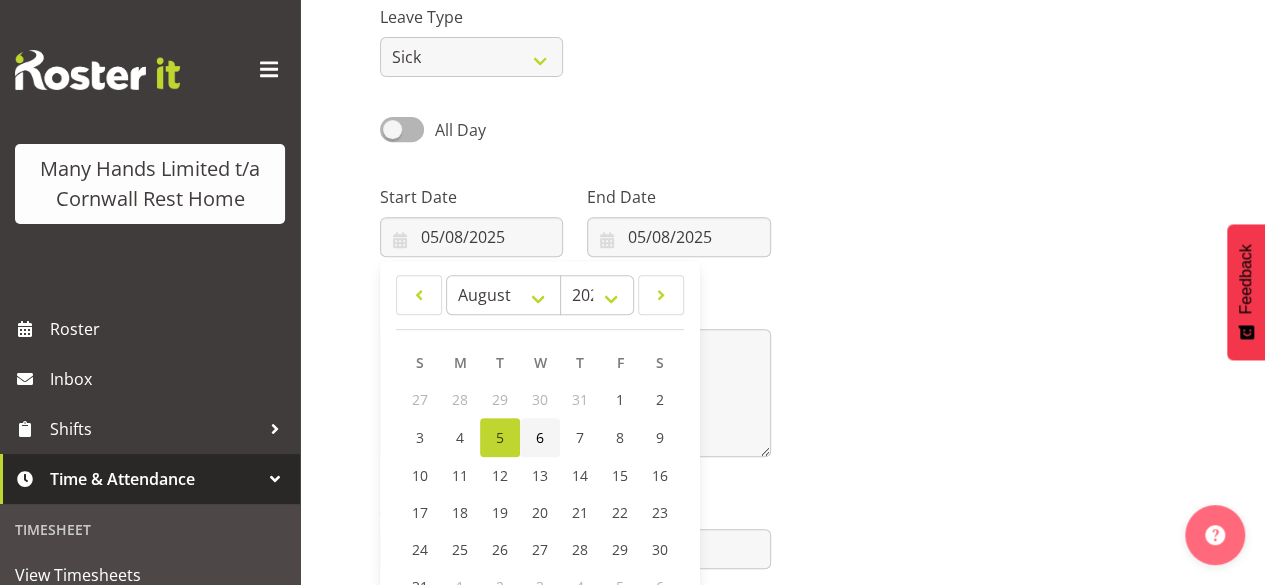 click on "6" at bounding box center [540, 437] 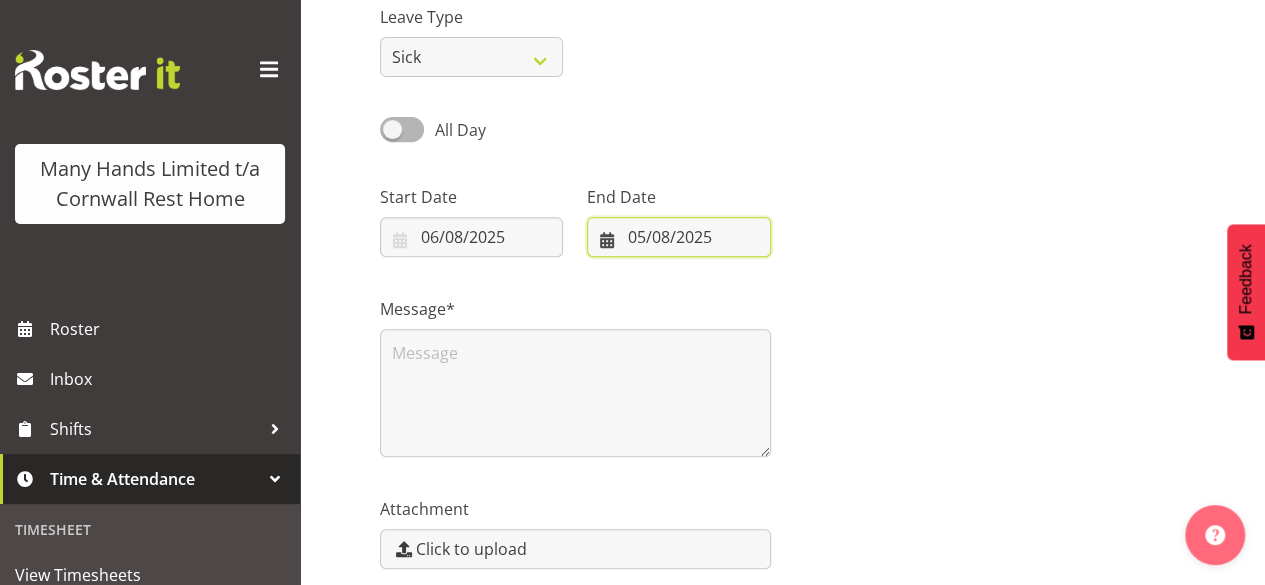 click on "05/08/2025" at bounding box center [678, 237] 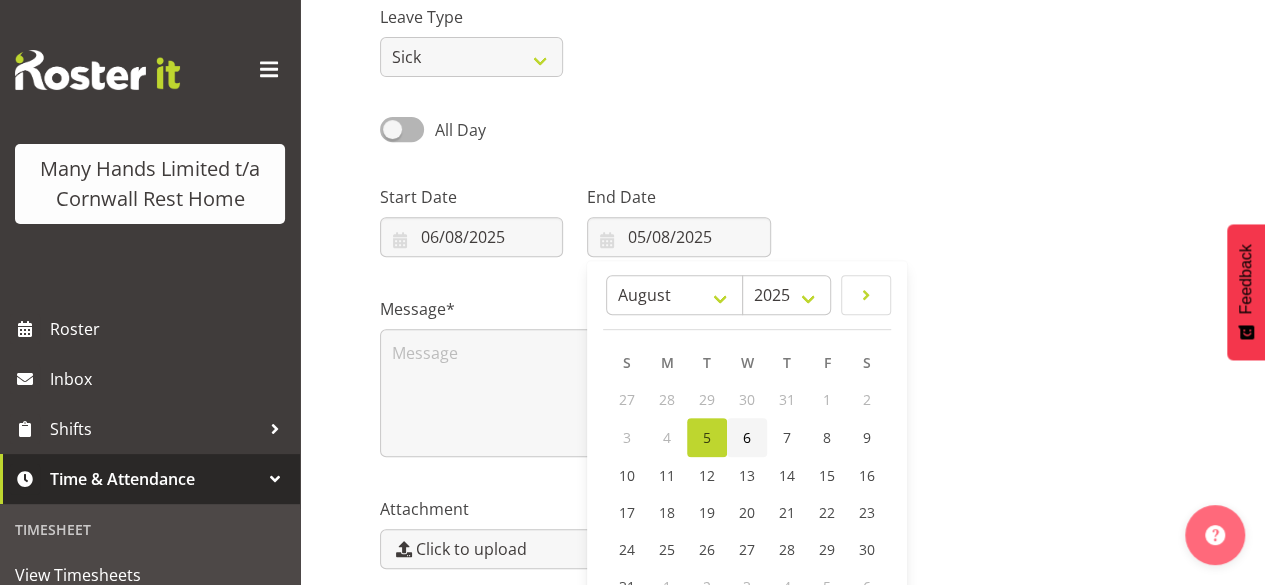 click on "6" at bounding box center (747, 437) 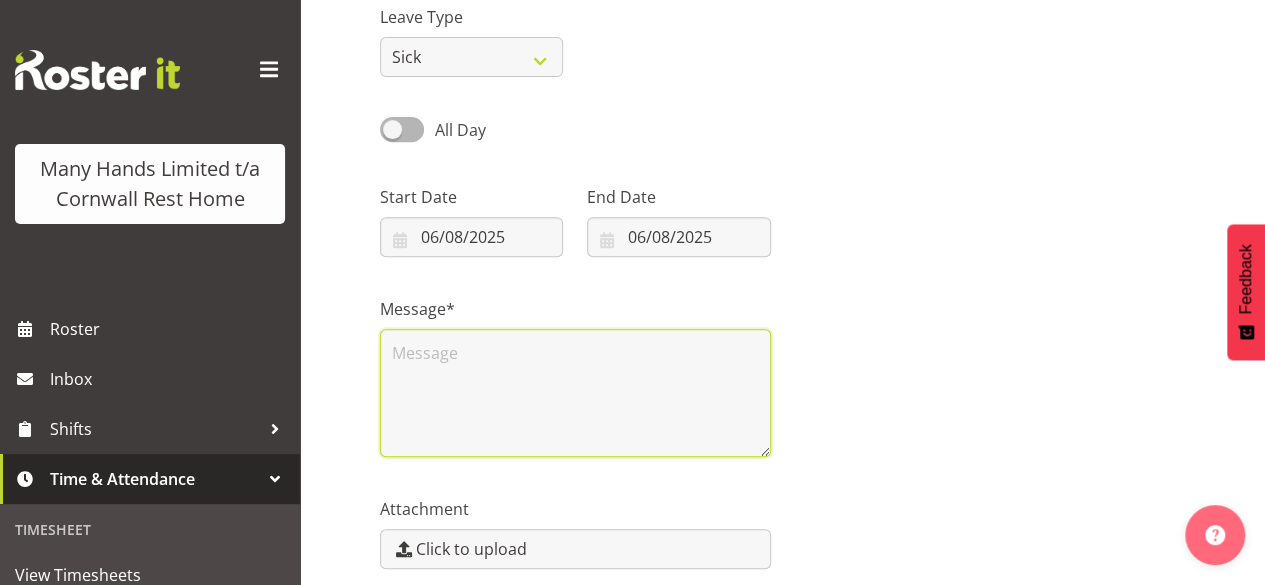 click at bounding box center (575, 393) 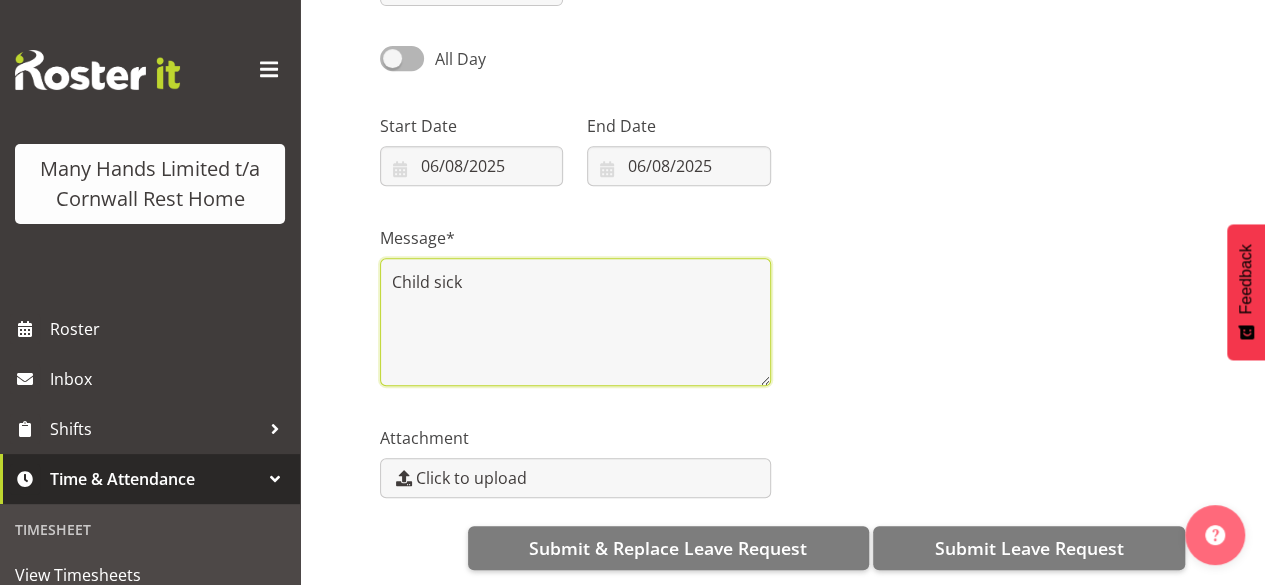 scroll, scrollTop: 440, scrollLeft: 0, axis: vertical 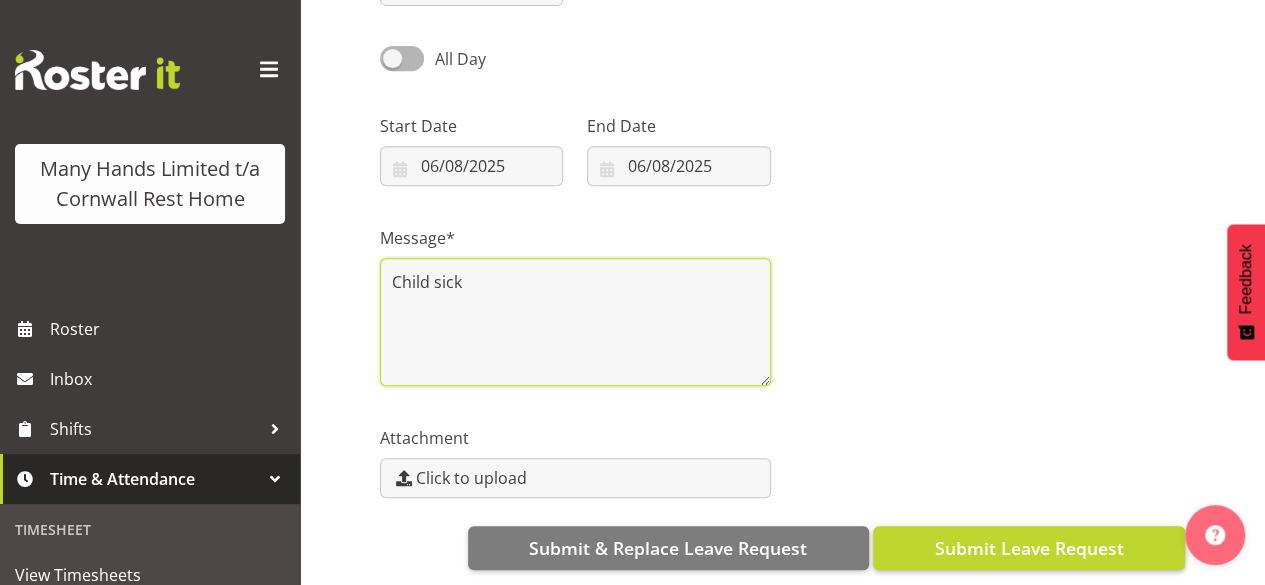 type on "Child sick" 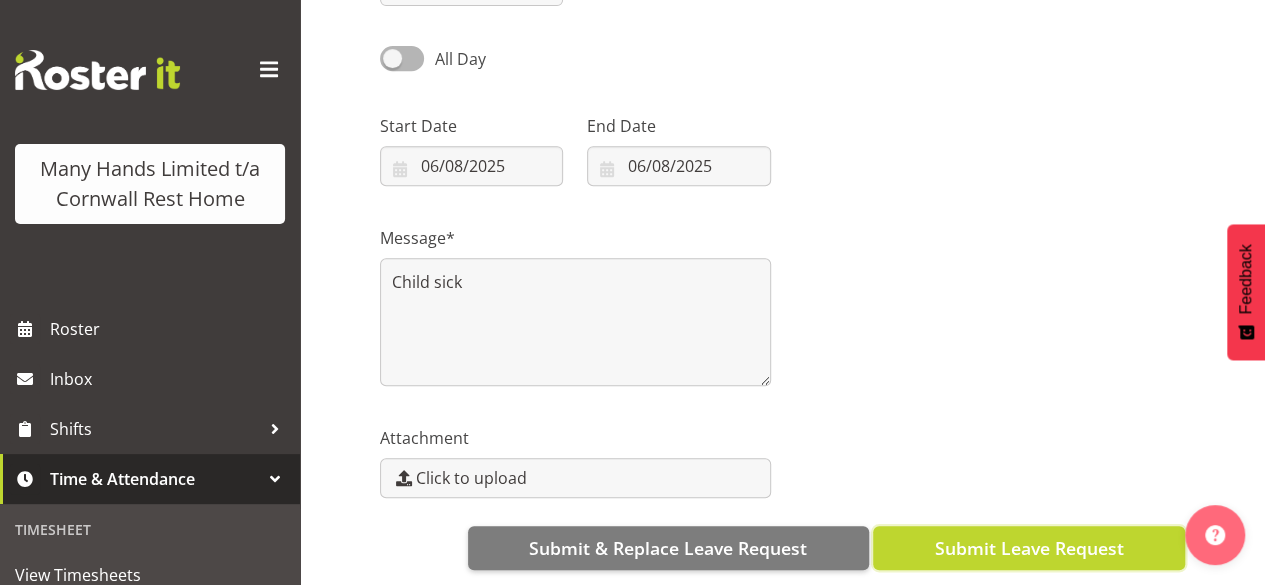 click on "Submit Leave Request" at bounding box center (1028, 548) 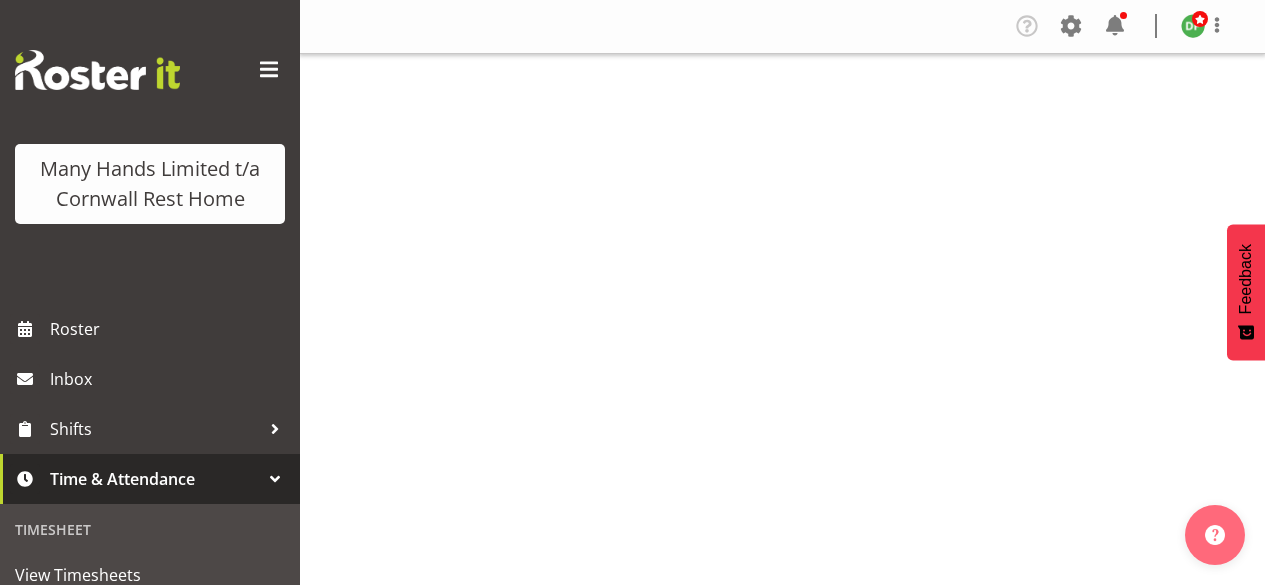 scroll, scrollTop: 0, scrollLeft: 0, axis: both 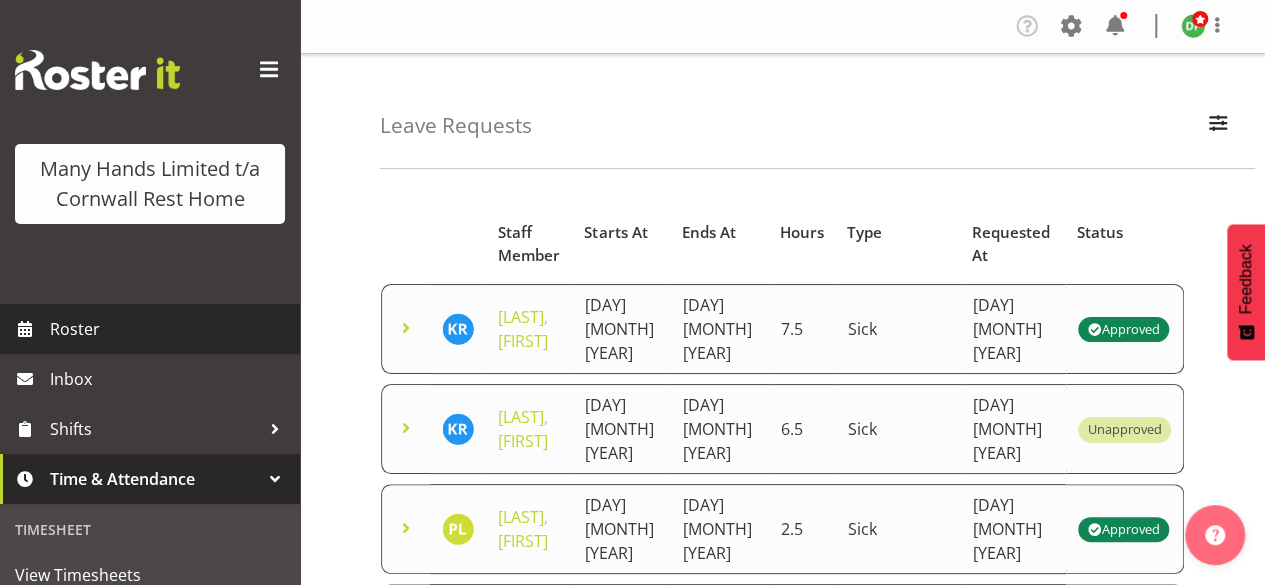 click on "Roster" at bounding box center [170, 329] 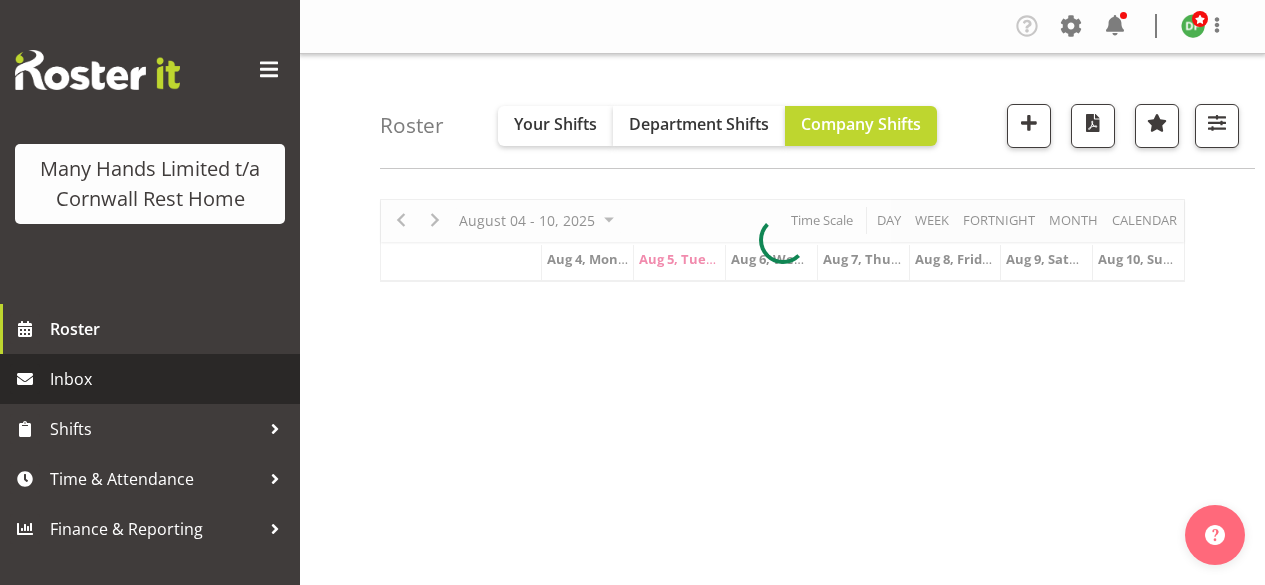 scroll, scrollTop: 0, scrollLeft: 0, axis: both 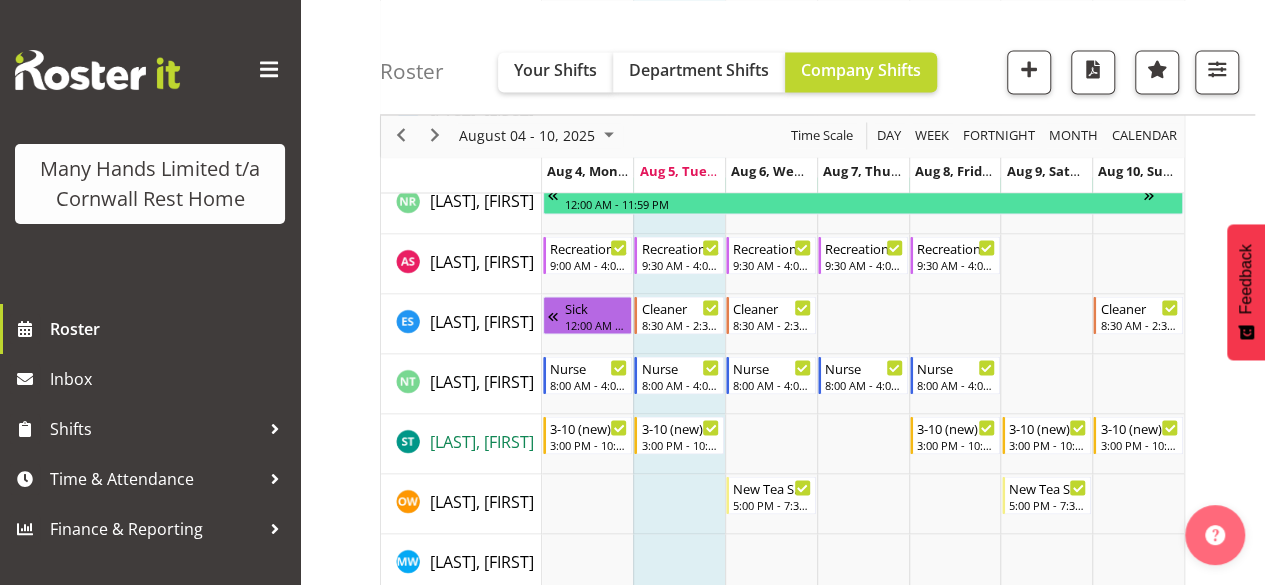 click on "[LAST], [FIRST]" at bounding box center [482, 441] 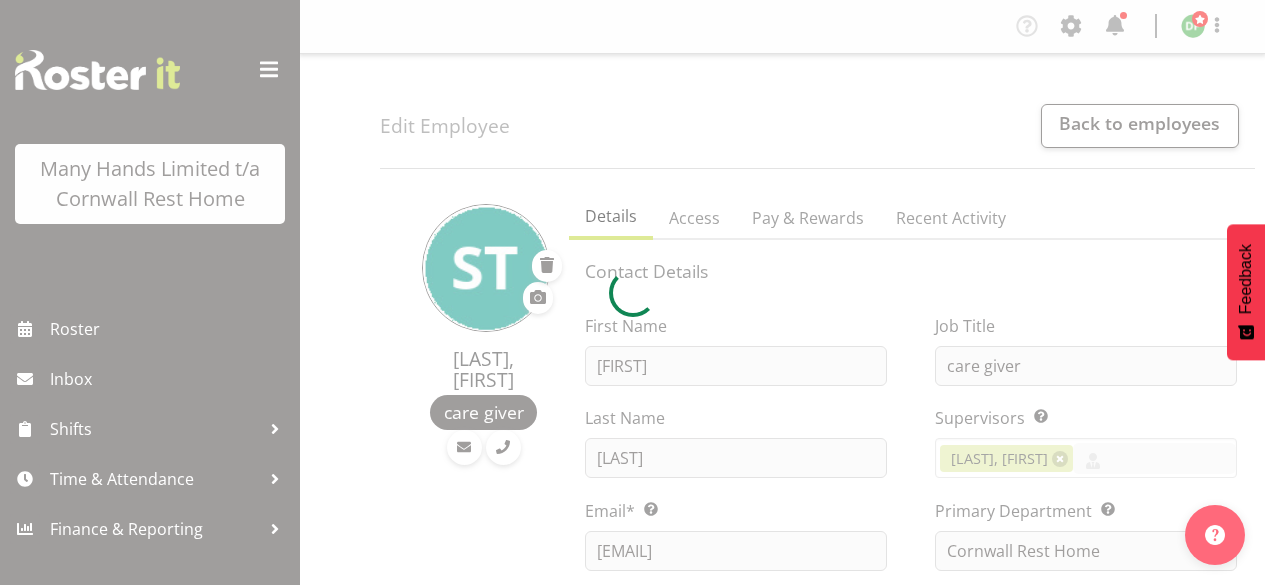 scroll, scrollTop: 0, scrollLeft: 0, axis: both 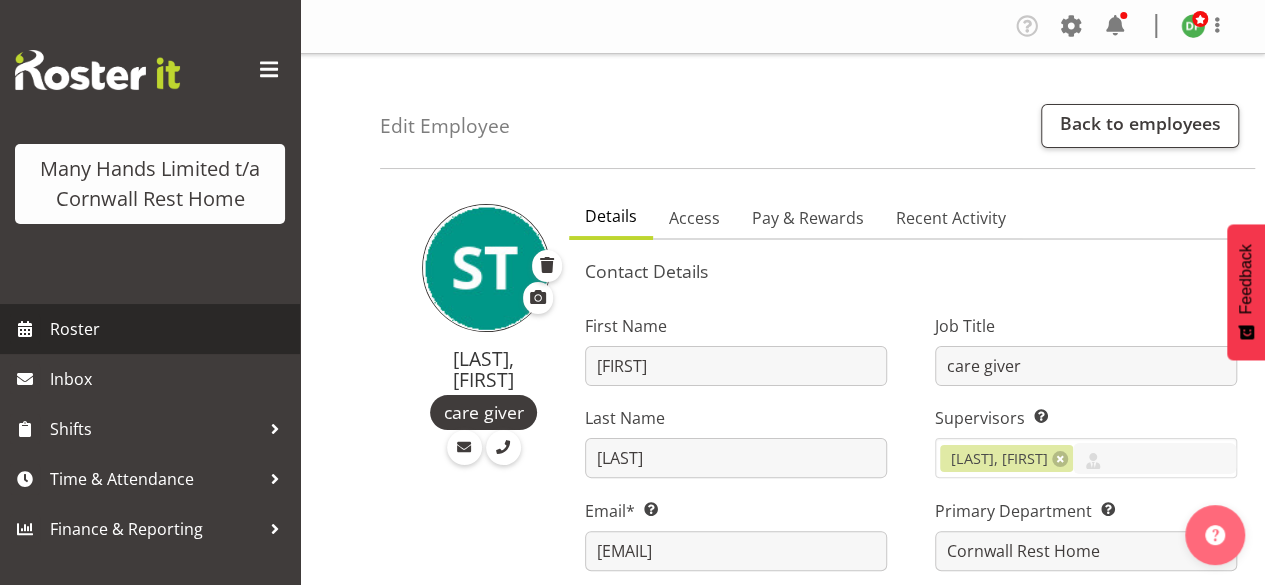 click on "Roster" at bounding box center [170, 329] 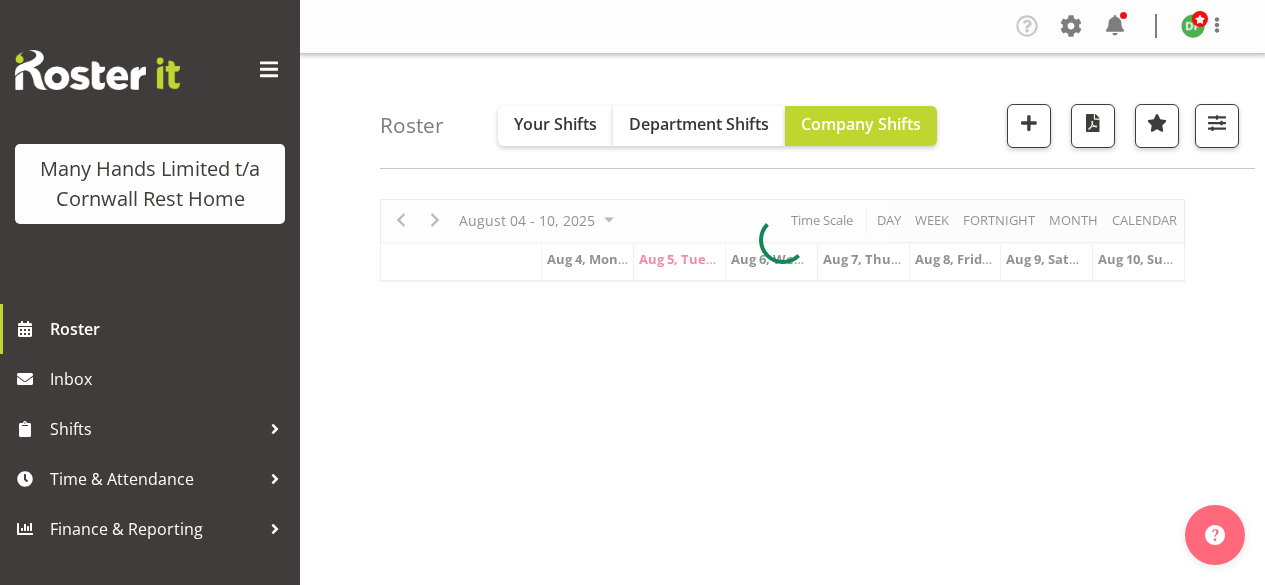 scroll, scrollTop: 0, scrollLeft: 0, axis: both 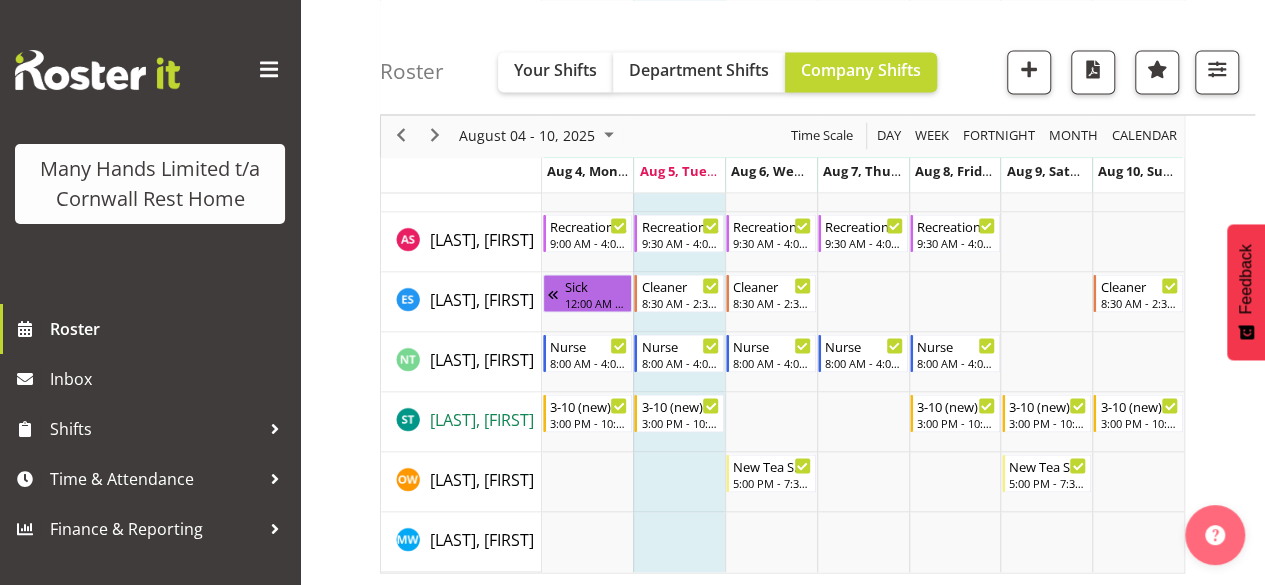 click on "[LAST], [FIRST]" at bounding box center (482, 419) 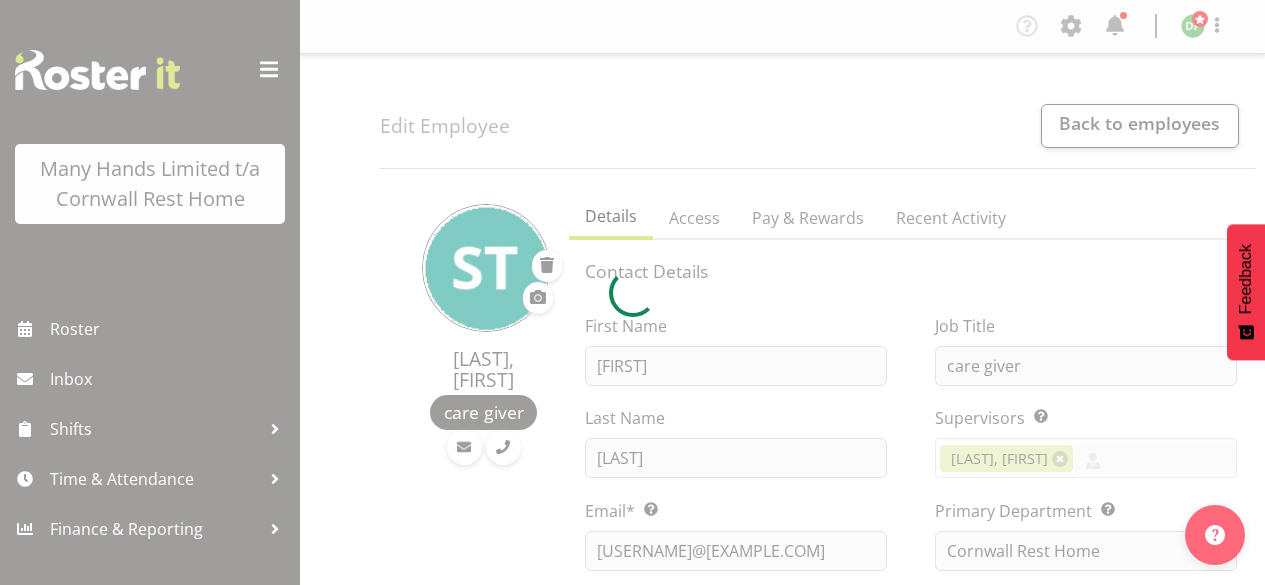 scroll, scrollTop: 0, scrollLeft: 0, axis: both 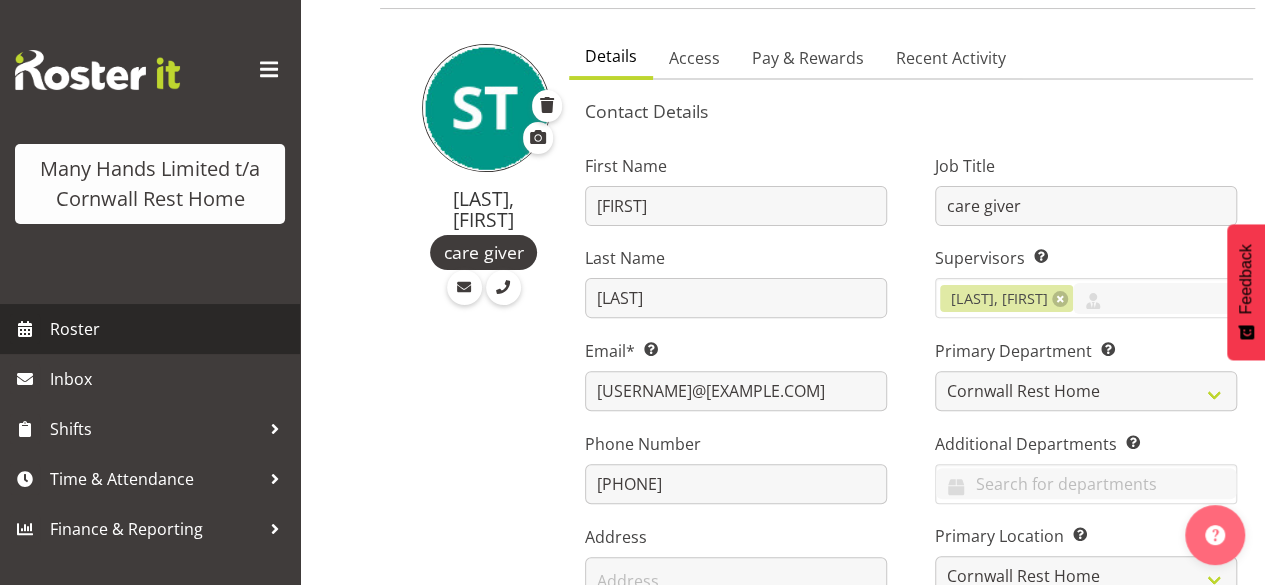click on "Roster" at bounding box center (170, 329) 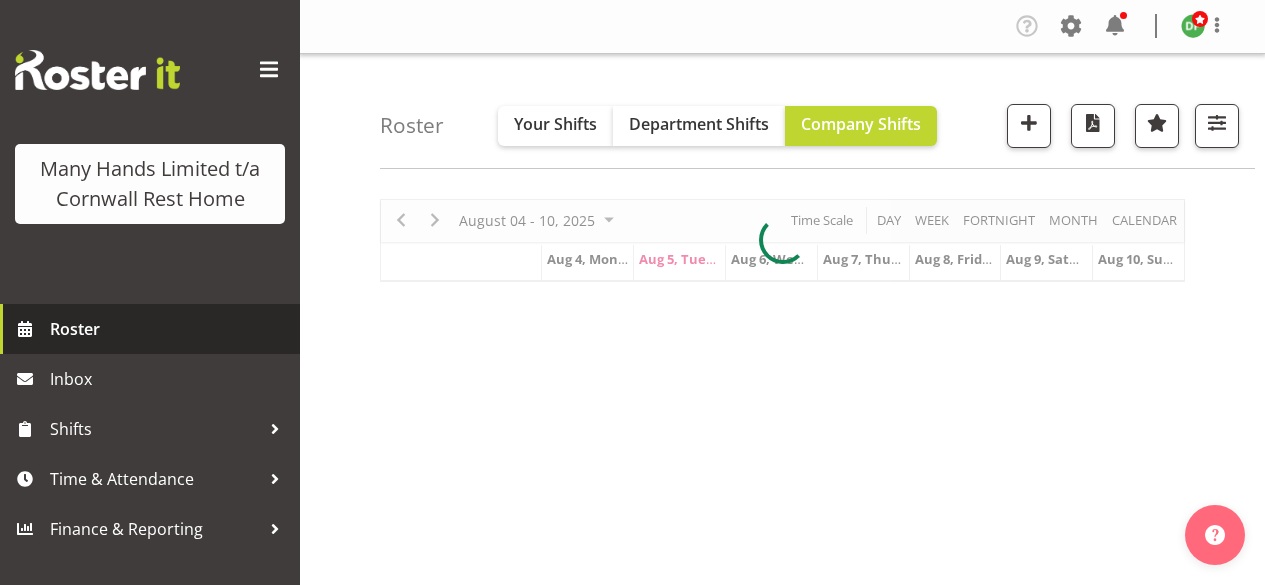 scroll, scrollTop: 0, scrollLeft: 0, axis: both 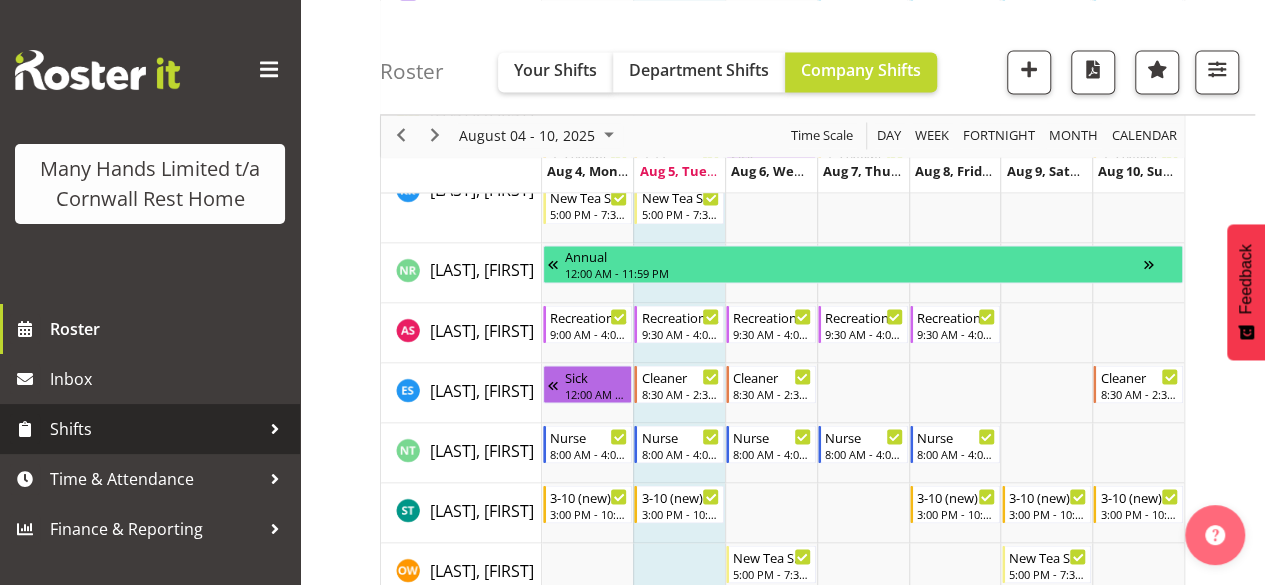 click at bounding box center [275, 429] 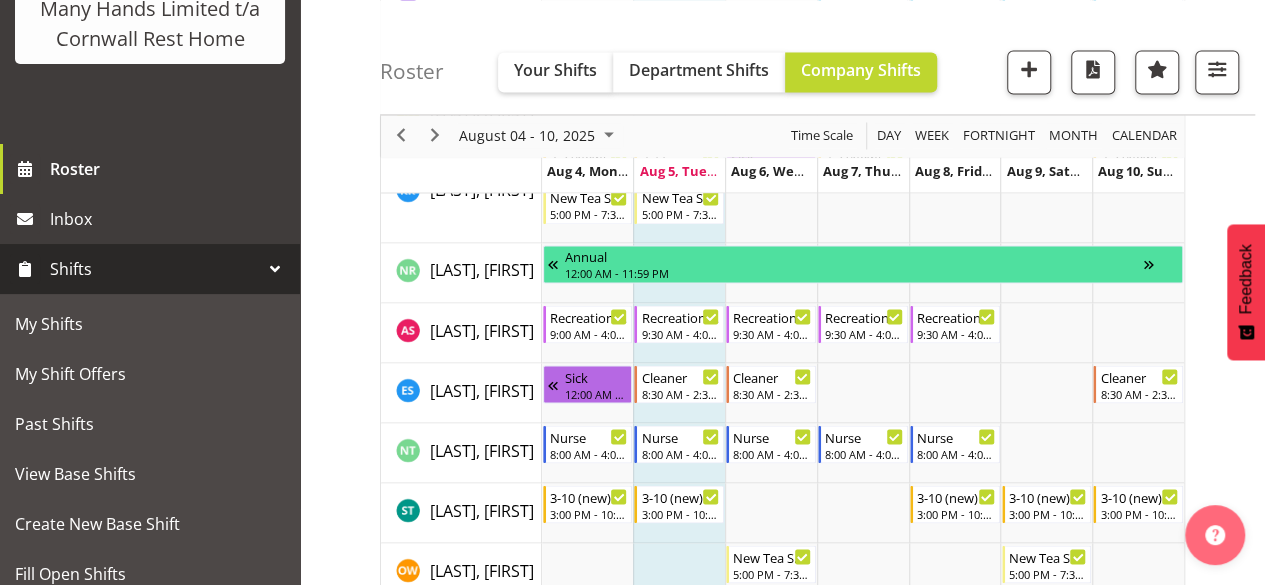 scroll, scrollTop: 200, scrollLeft: 0, axis: vertical 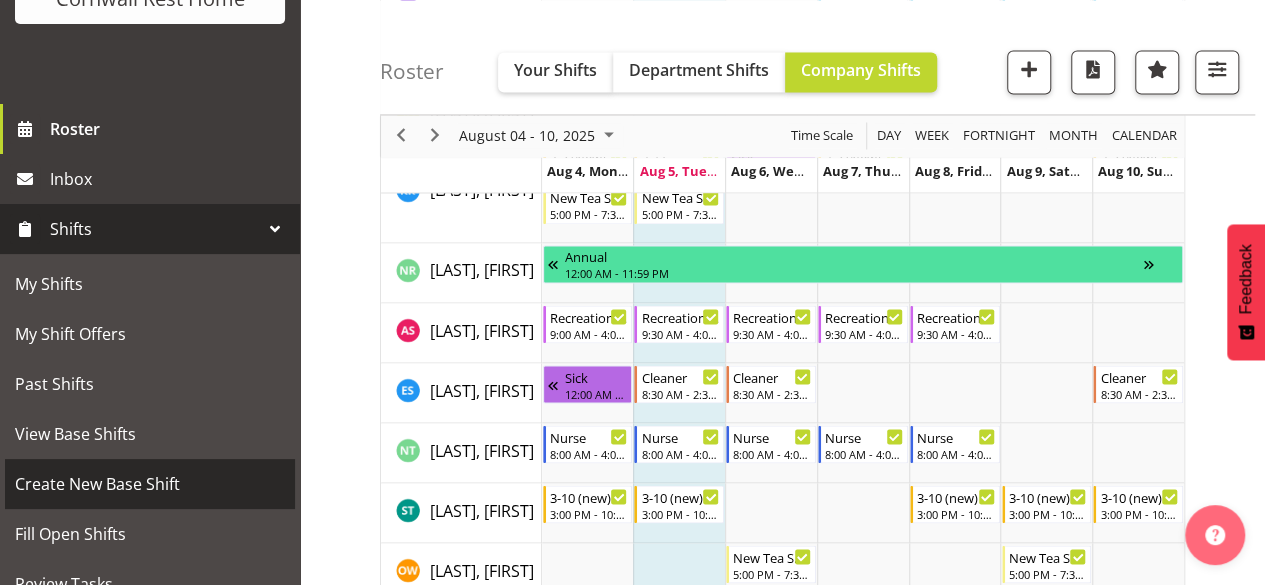 click on "Create New Base Shift" at bounding box center (150, 484) 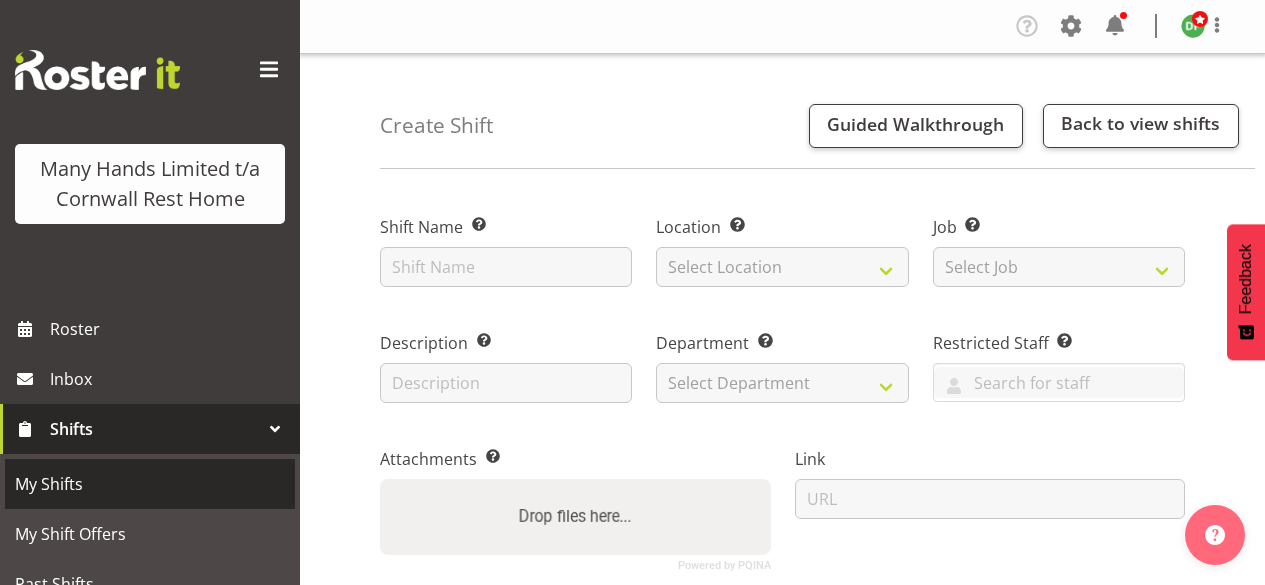 scroll, scrollTop: 0, scrollLeft: 0, axis: both 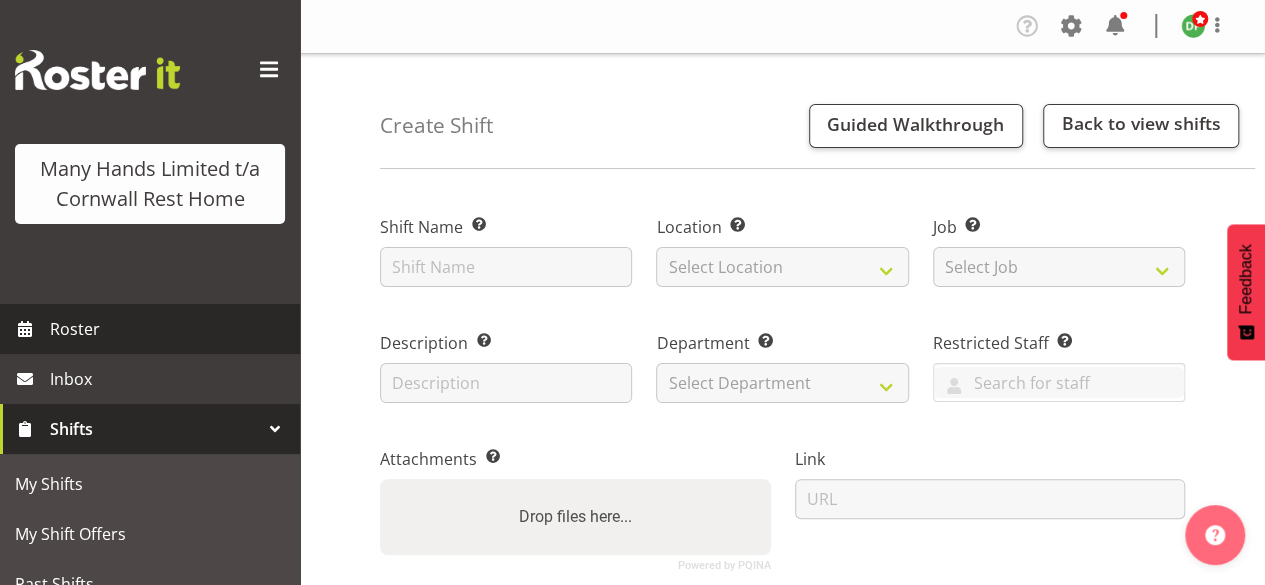click on "Roster" at bounding box center (170, 329) 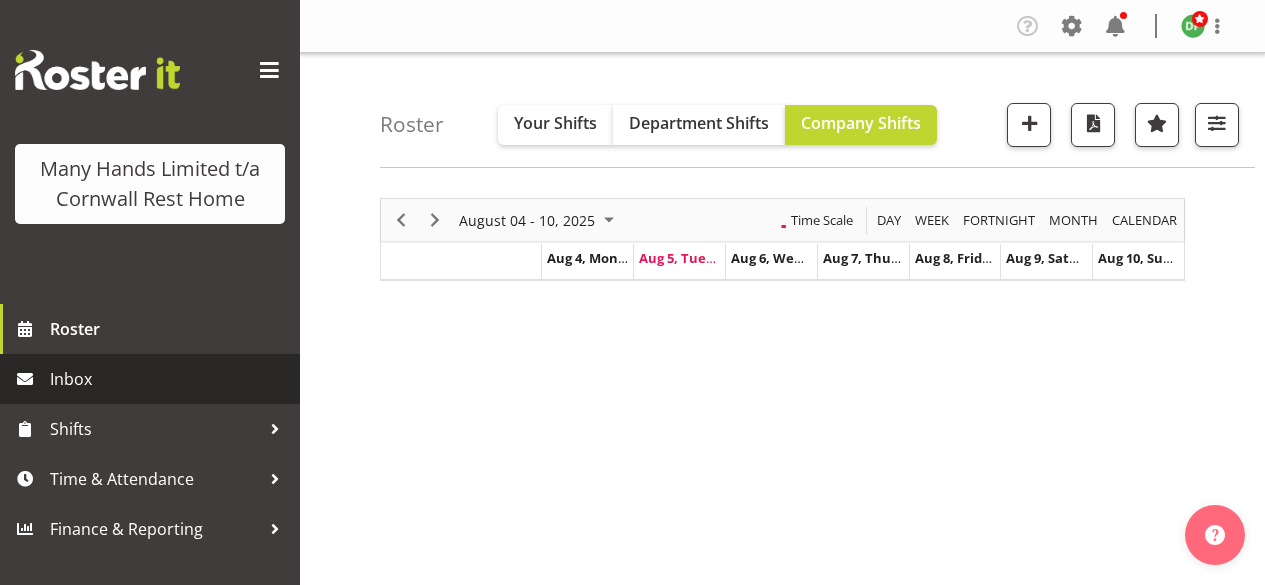 scroll, scrollTop: 0, scrollLeft: 0, axis: both 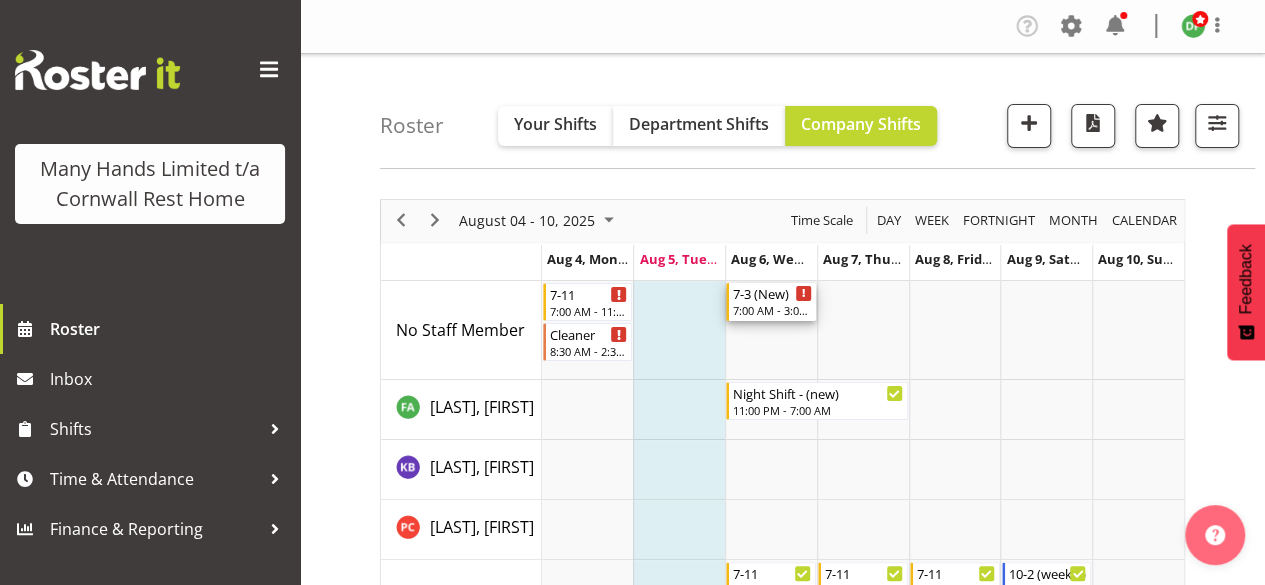 click on "7:00 AM - 3:00 PM" at bounding box center [772, 310] 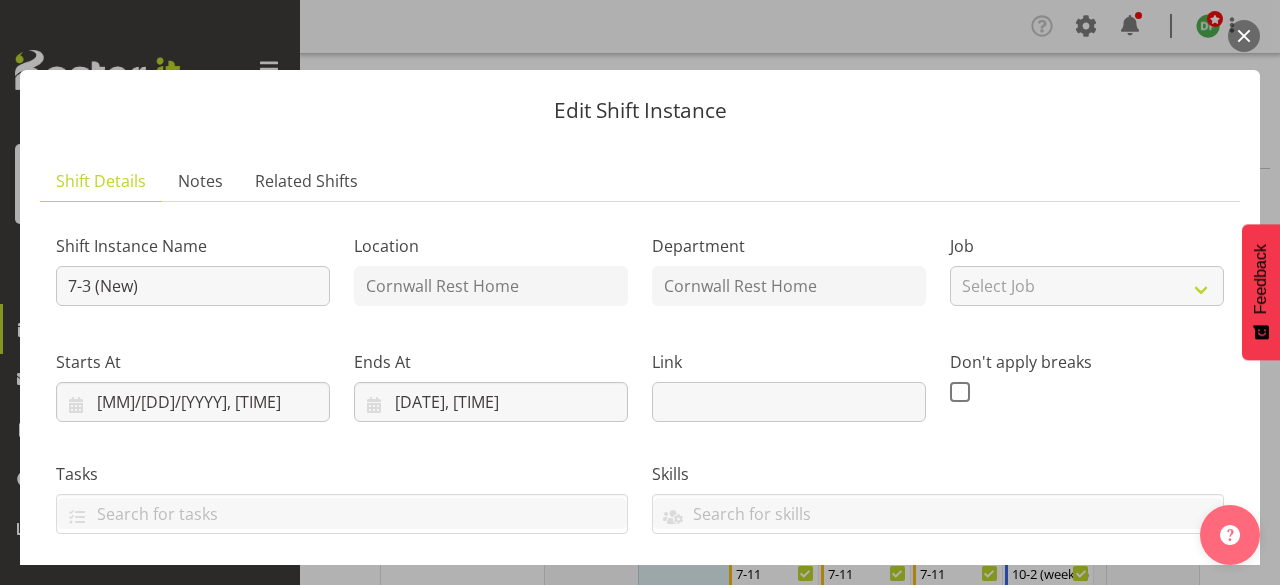 click at bounding box center (1244, 36) 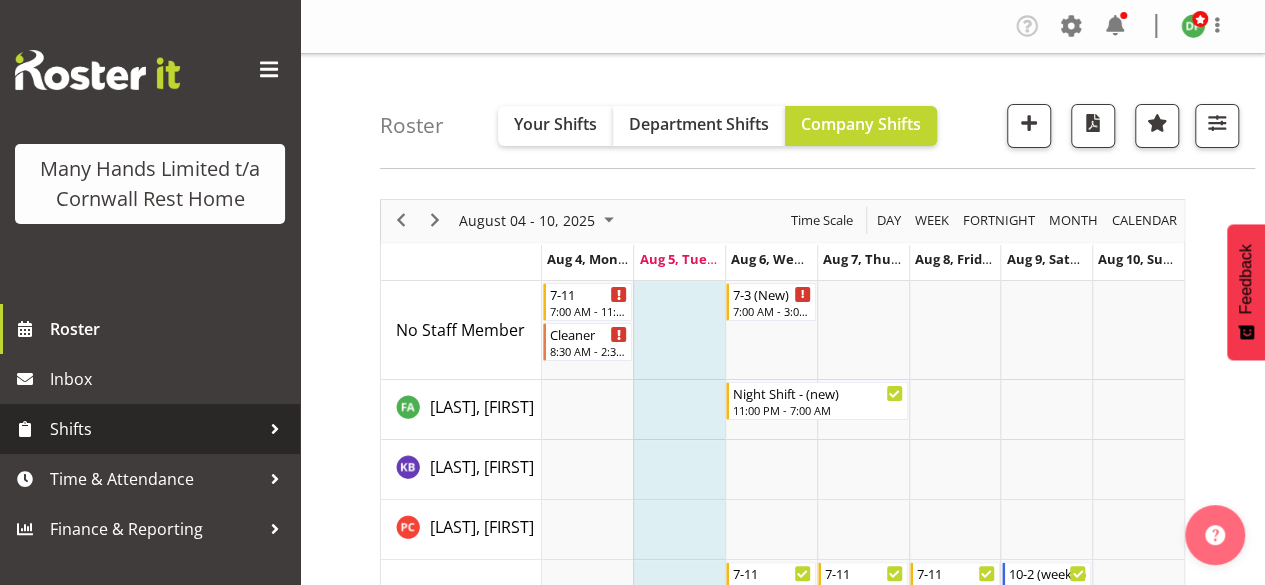 click on "Shifts" at bounding box center [155, 429] 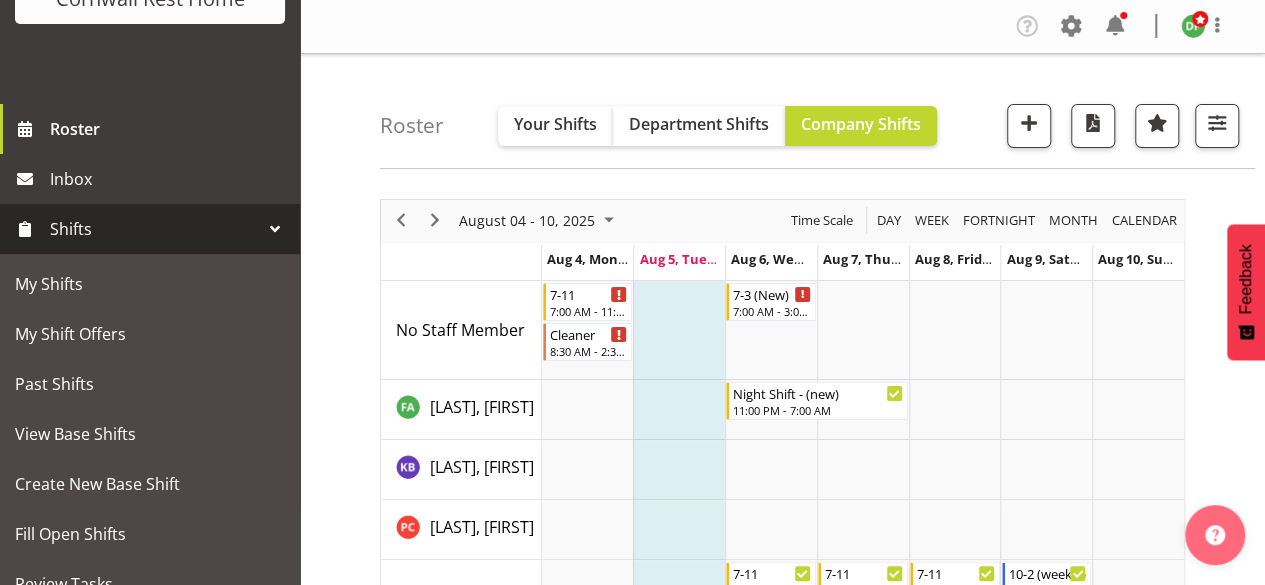 scroll, scrollTop: 240, scrollLeft: 0, axis: vertical 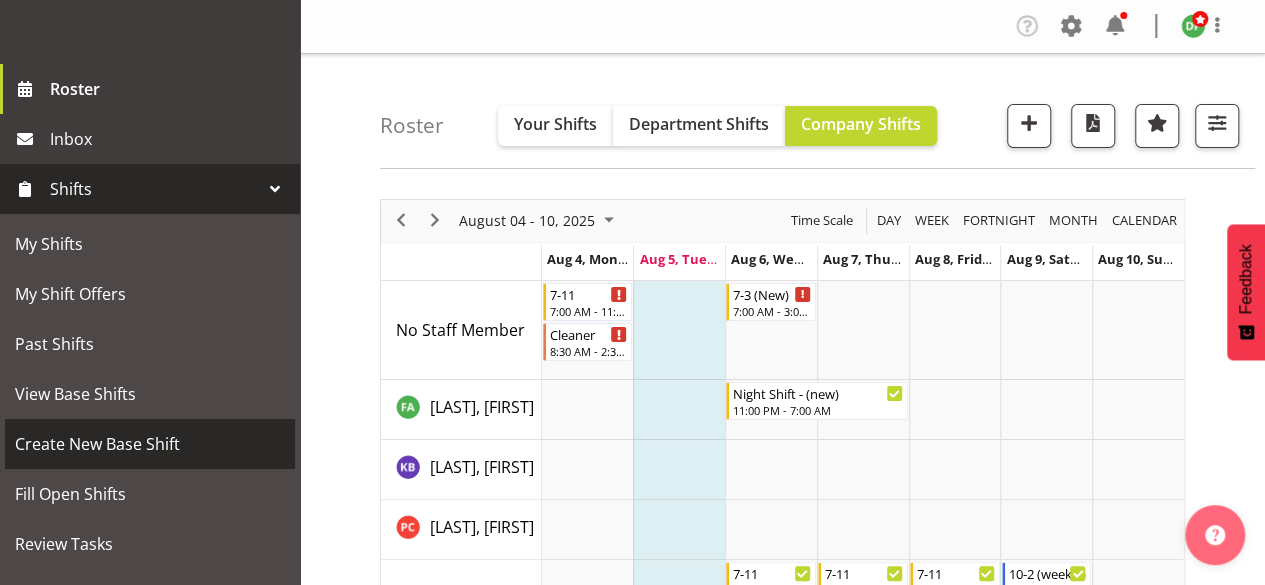 click on "Create New Base Shift" at bounding box center (150, 444) 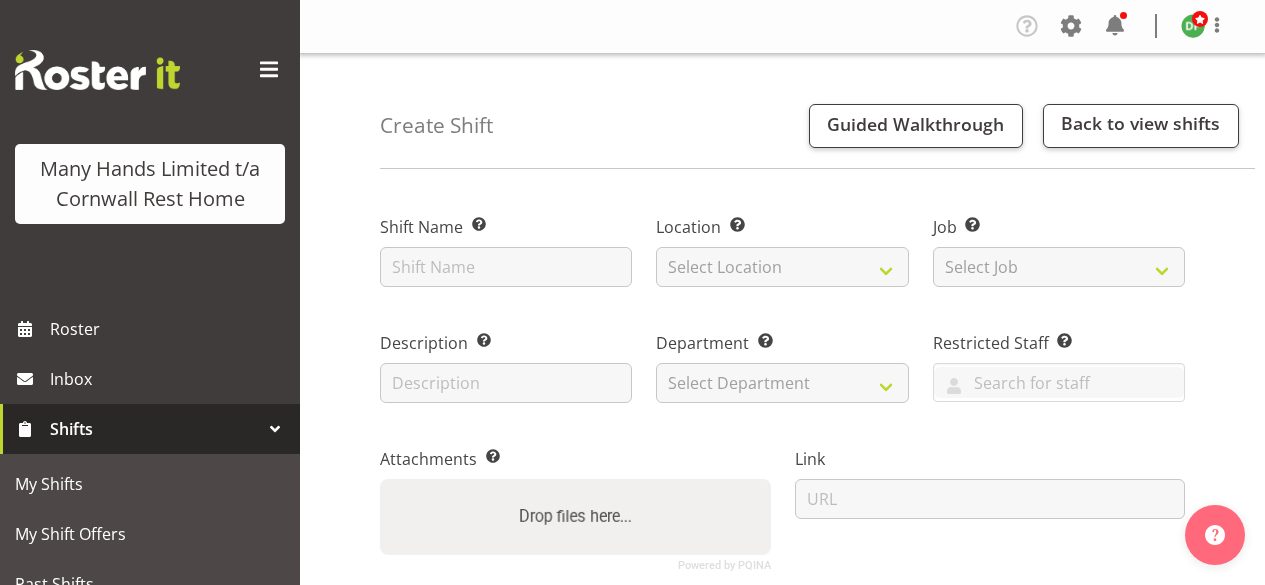 scroll, scrollTop: 0, scrollLeft: 0, axis: both 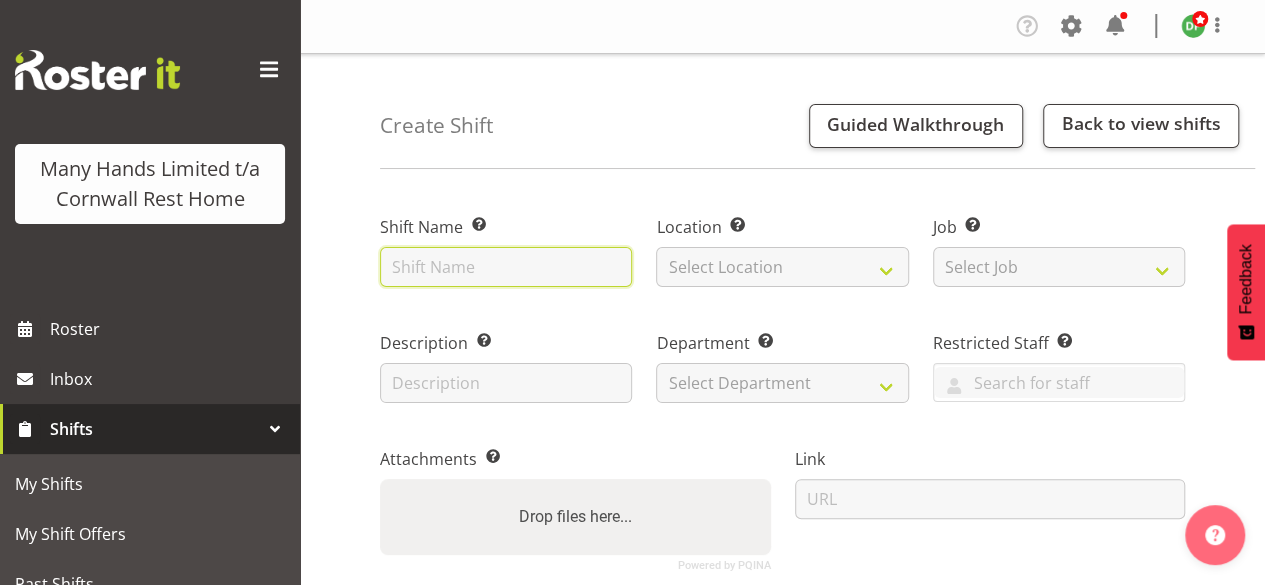 click at bounding box center (506, 267) 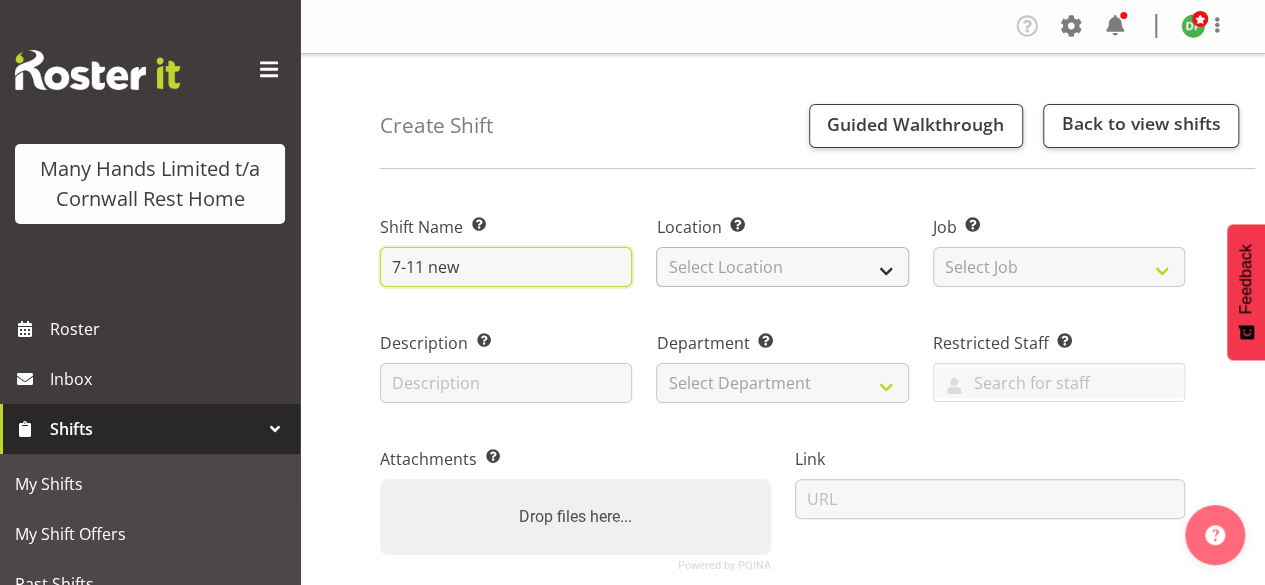 type on "7-11 new" 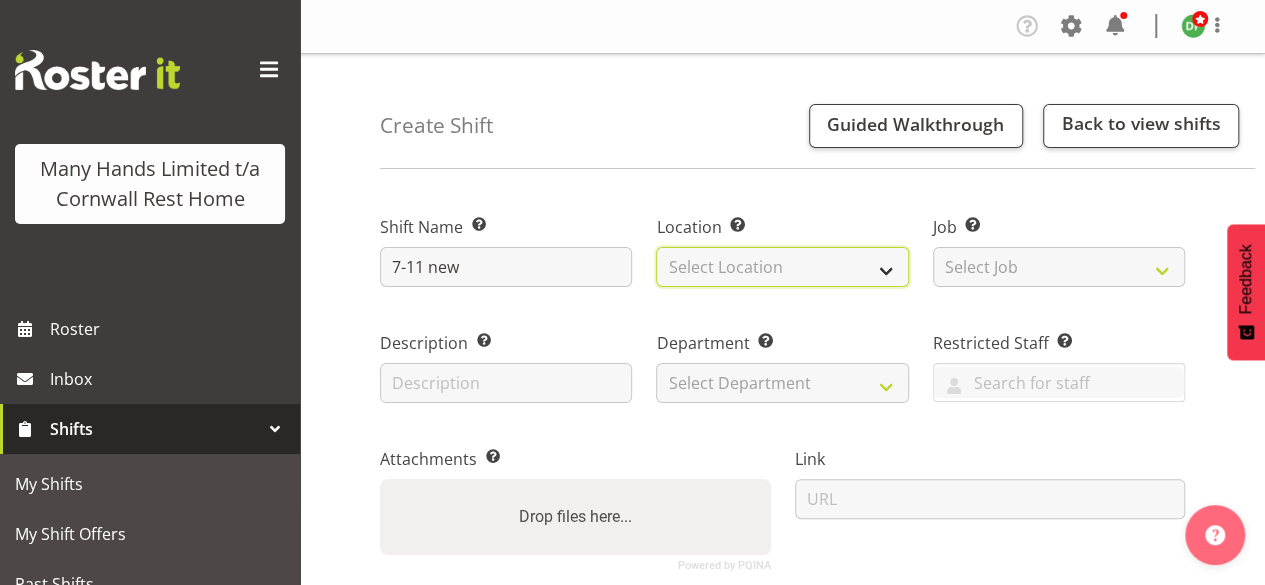 click on "Select Location  Cornwall Rest Home" at bounding box center [782, 267] 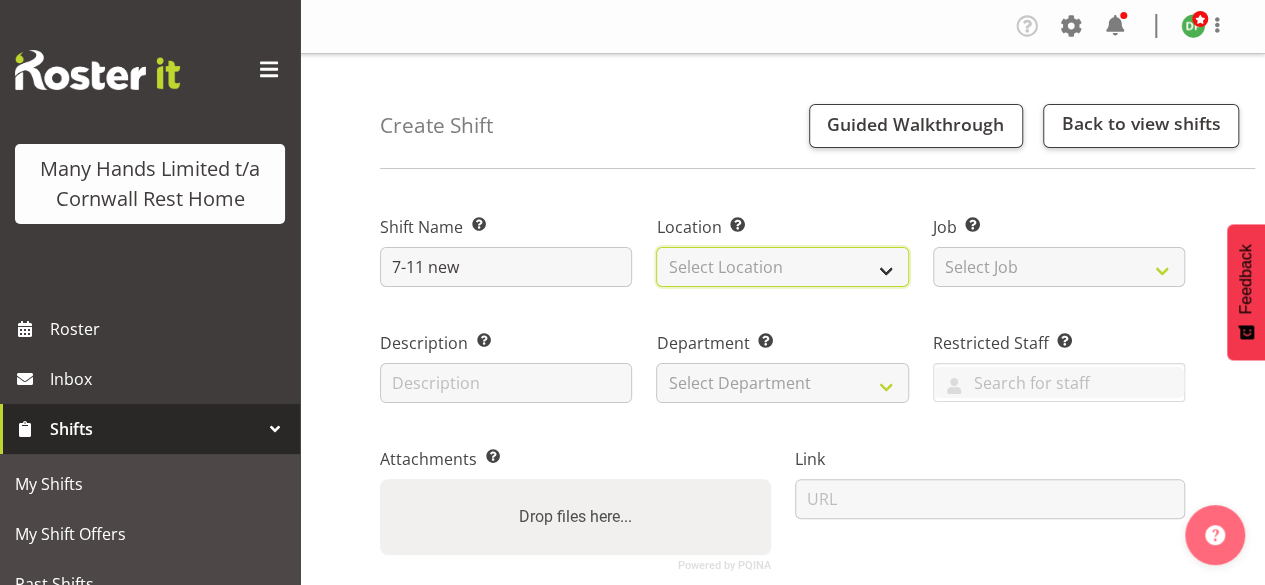 select on "41" 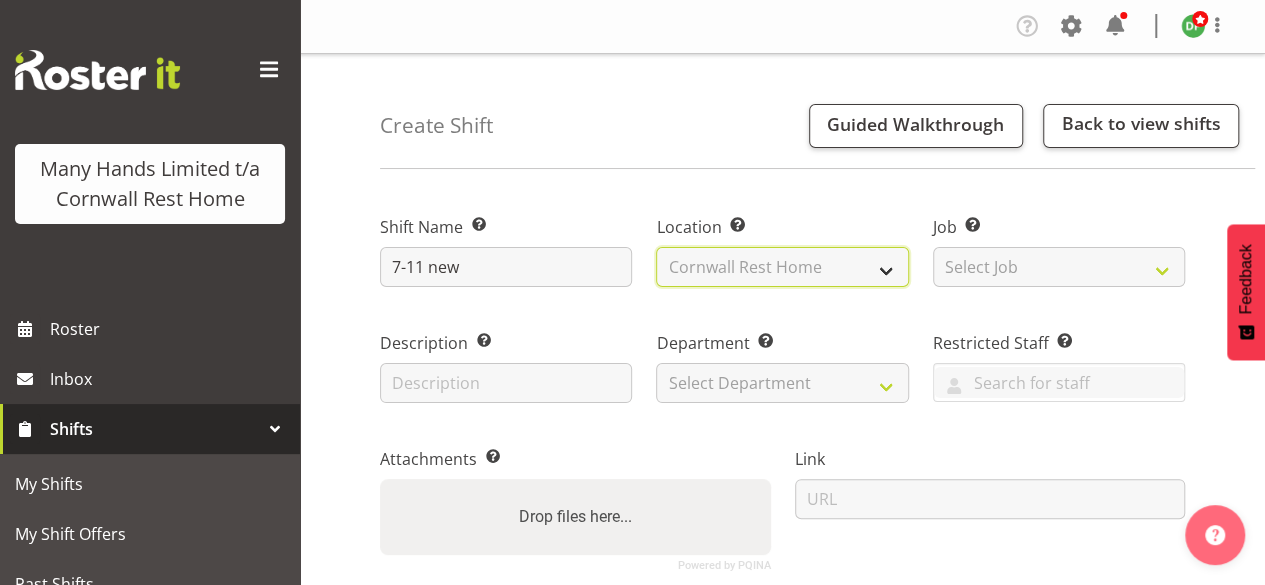 click on "Select Location  Cornwall Rest Home" at bounding box center [782, 267] 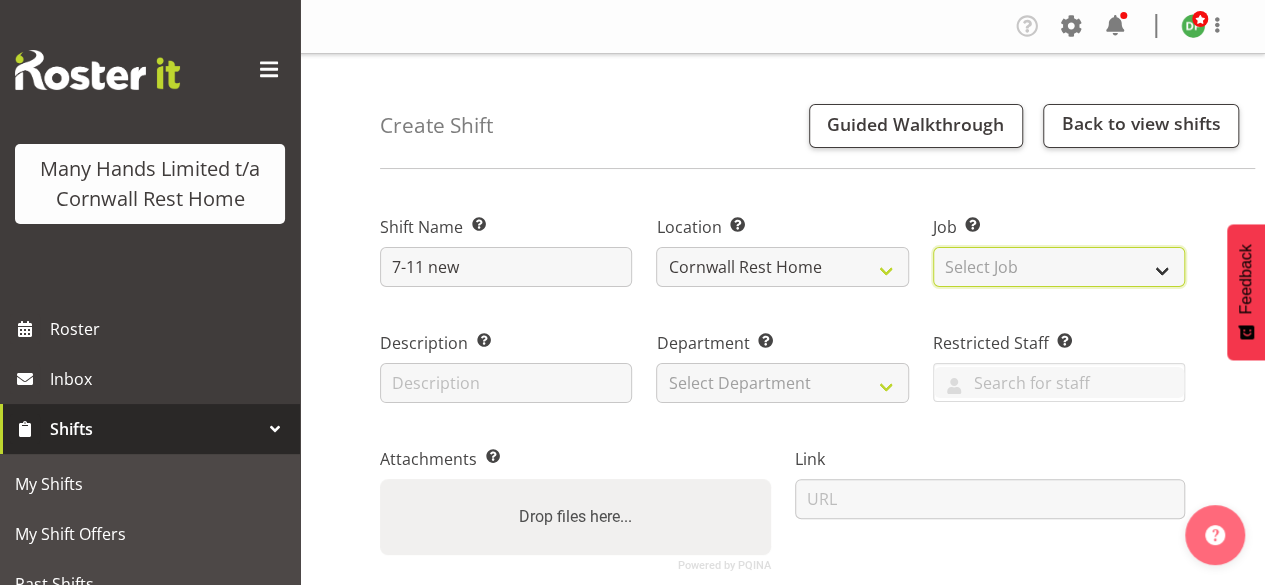 click on "Select Job  Create new job" at bounding box center [1059, 267] 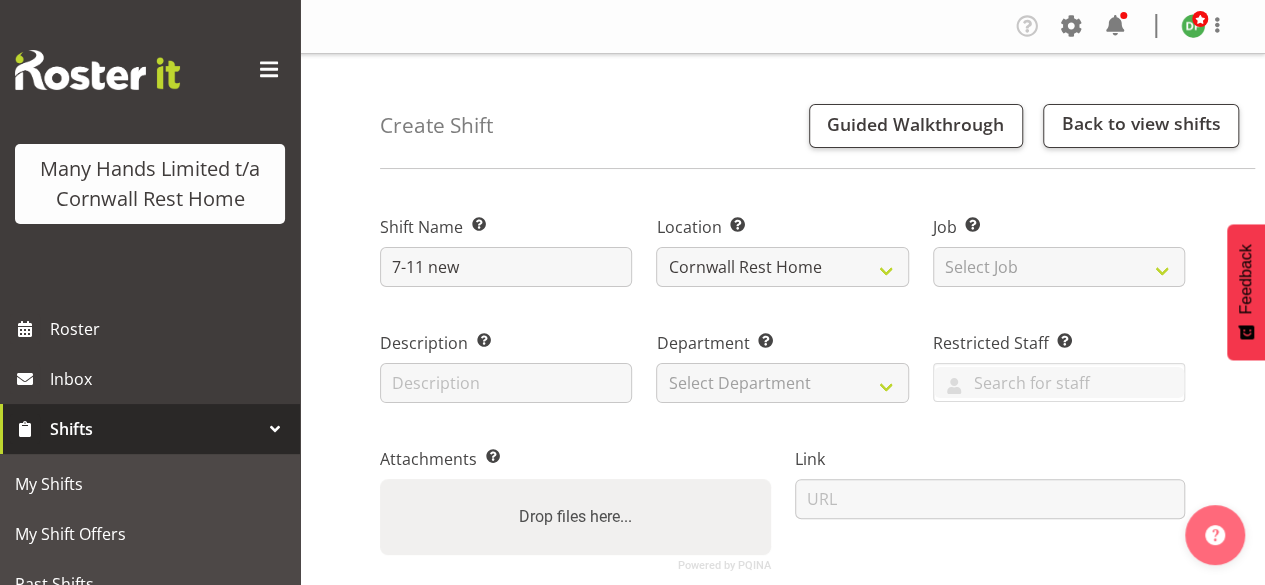 click on "Restricted Staff
Select any staff whom you wish to restrict from this shift.    [LAST], [FIRST]   [LAST], [FIRST]   [LAST], [FIRST]   [LAST], [FIRST]   [LAST], [FIRST]   [LAST], [FIRST]   [LAST], [FIRST]   [LAST], [FIRST]   [LAST], [FIRST]   [LAST], [FIRST]   [LAST], [FIRST]   [LAST], [FIRST]   [LAST], [FIRST]   [LAST], [FIRST]   [LAST], [FIRST]   [LAST], [FIRST]   [LAST], [FIRST]   [LAST], [FIRST]   [LAST], [FIRST]   [LAST], [FIRST]   [LAST]-[LAST], [FIRST]   [LAST], [FIRST]   [LAST], [FIRST]   [LAST], [FIRST]   [LAST], [FIRST]   [LAST], [FIRST]   [LAST], [FIRST]   [LAST], [FIRST]   [LAST], [FIRST]   [LAST], [FIRST]" at bounding box center [1059, 361] 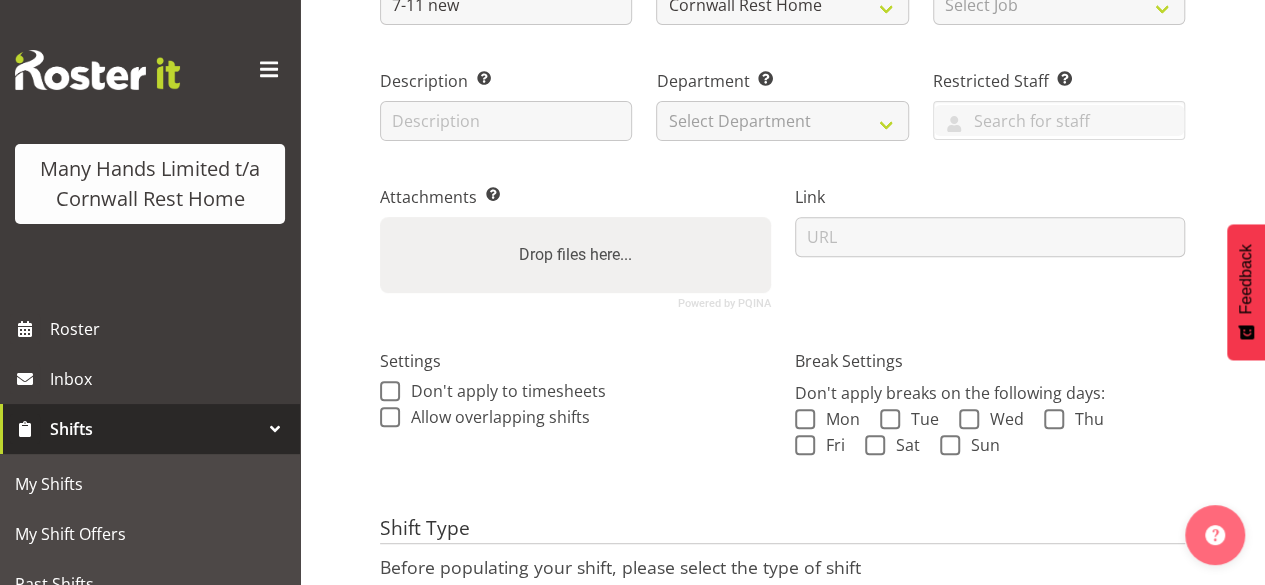 scroll, scrollTop: 266, scrollLeft: 0, axis: vertical 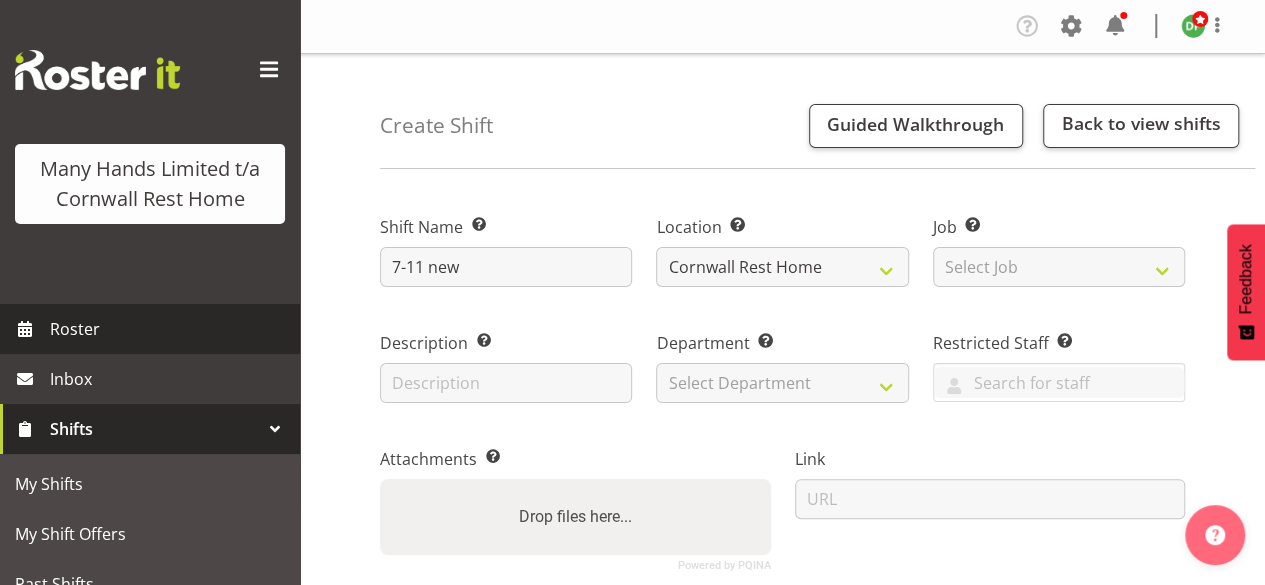 click on "Roster" at bounding box center (170, 329) 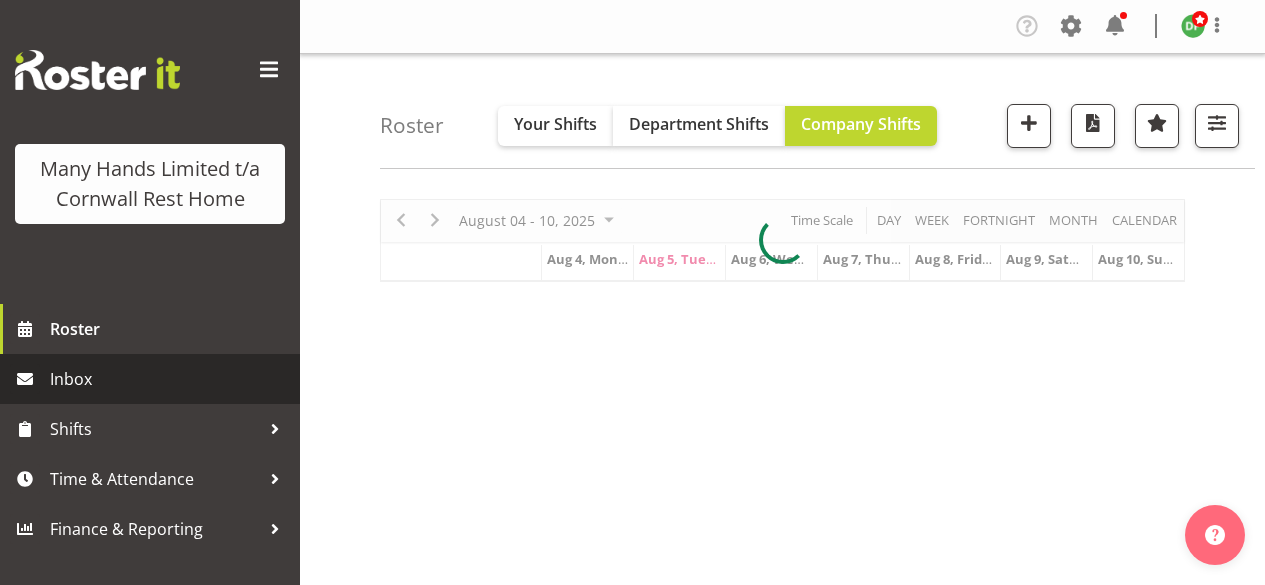 scroll, scrollTop: 0, scrollLeft: 0, axis: both 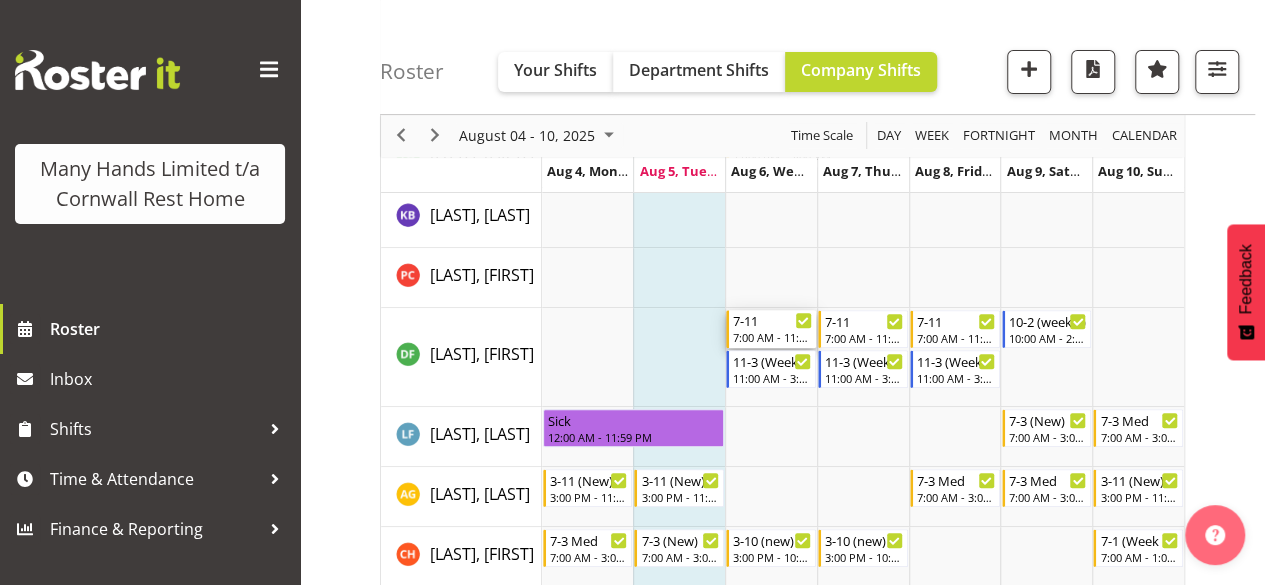 click on "7:00 AM - 11:00 AM" at bounding box center [772, 337] 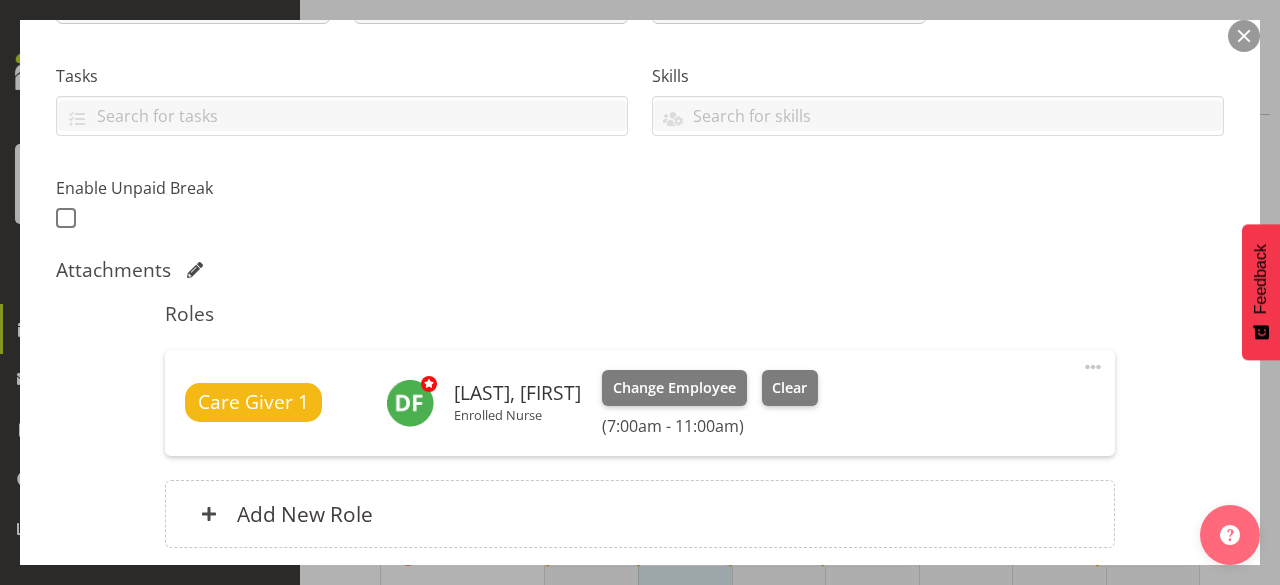 scroll, scrollTop: 400, scrollLeft: 0, axis: vertical 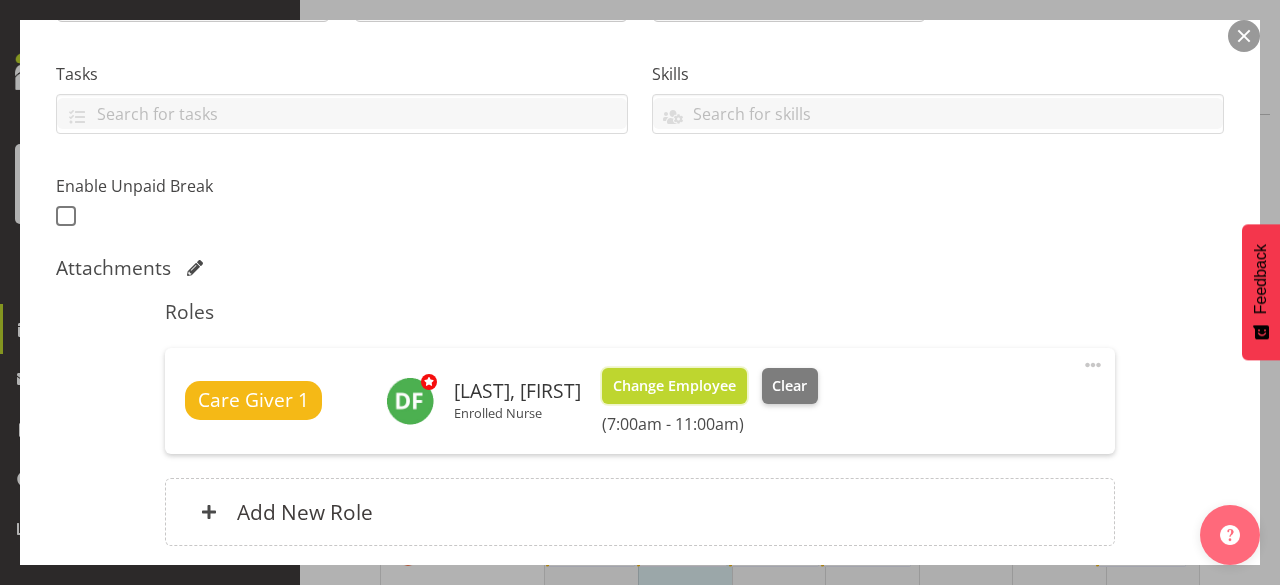 click on "Change Employee" at bounding box center [674, 386] 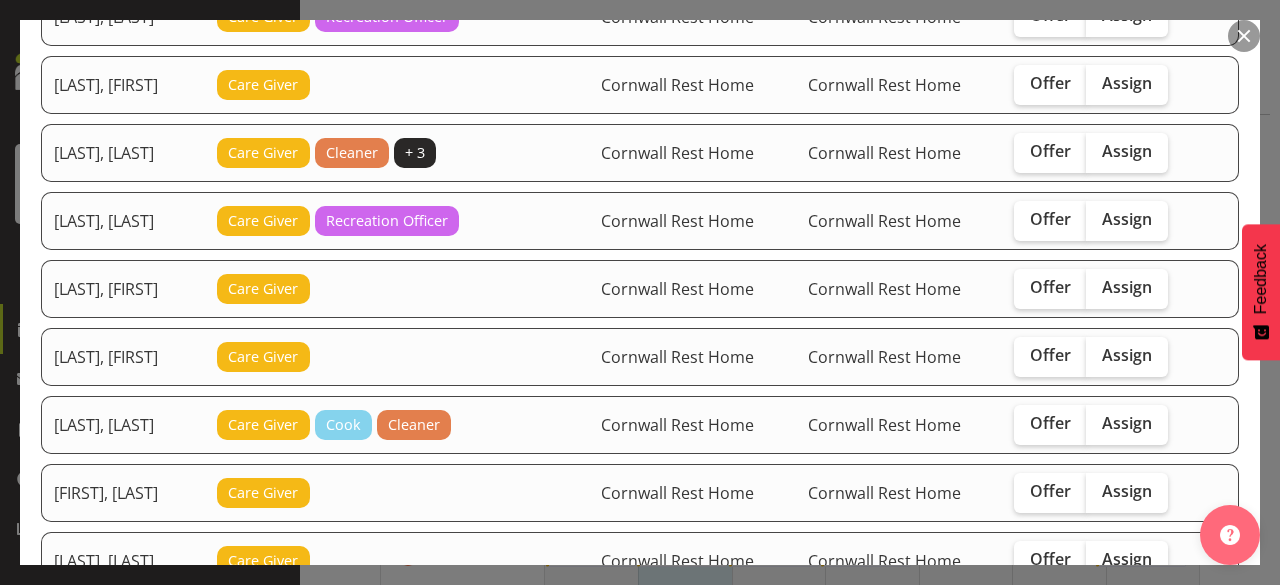 scroll, scrollTop: 480, scrollLeft: 0, axis: vertical 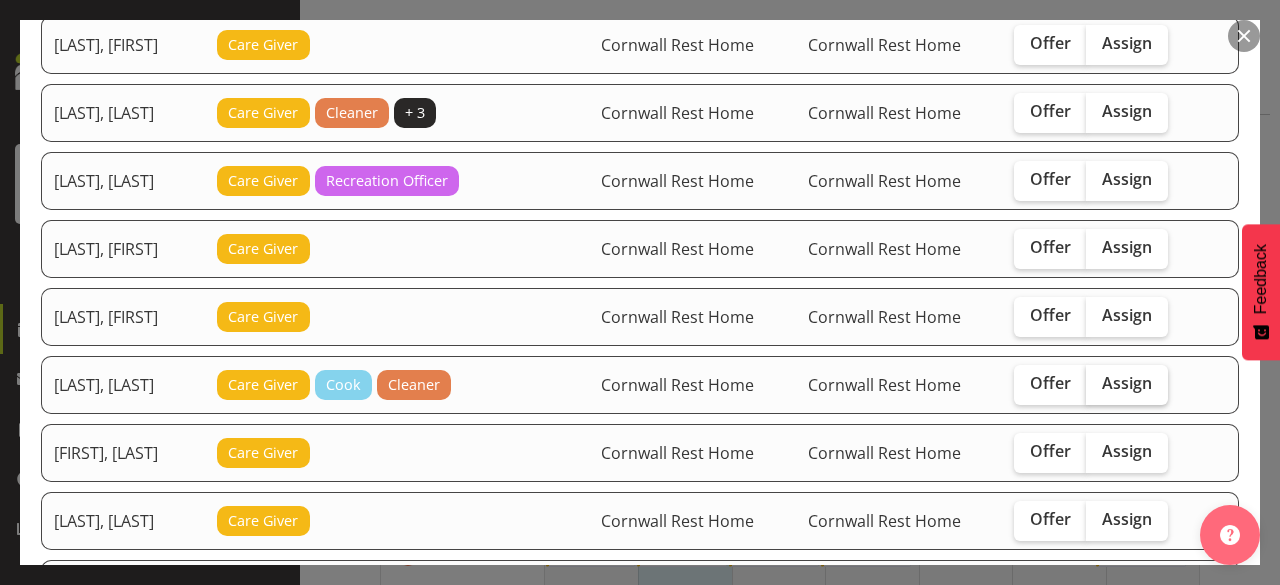 click on "Assign" at bounding box center [1127, 383] 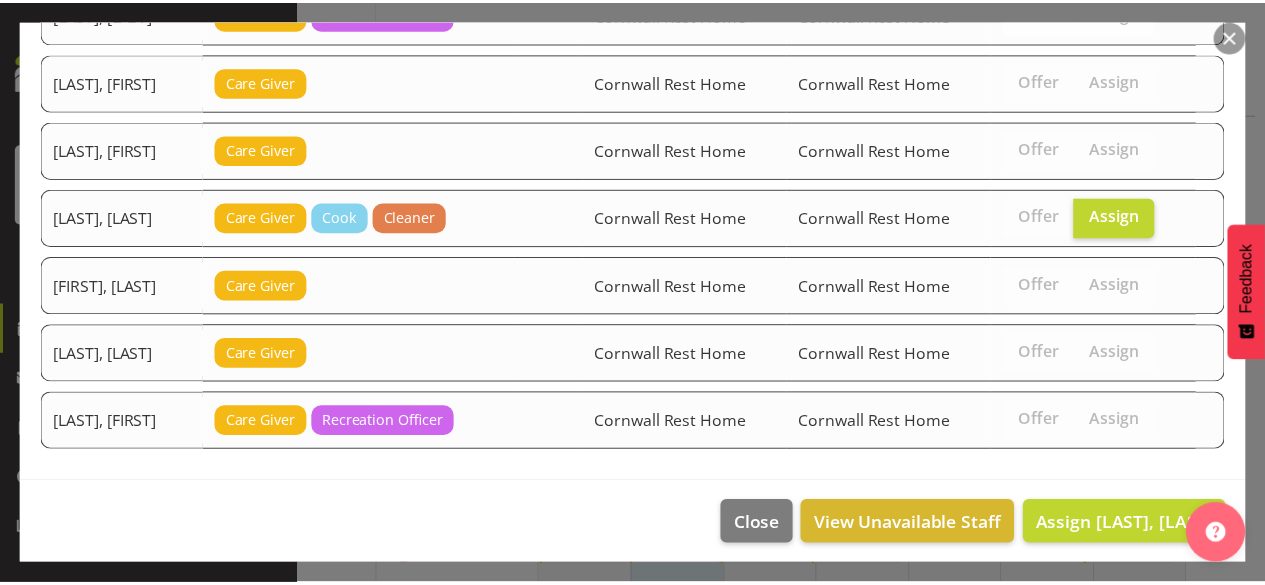 scroll, scrollTop: 648, scrollLeft: 0, axis: vertical 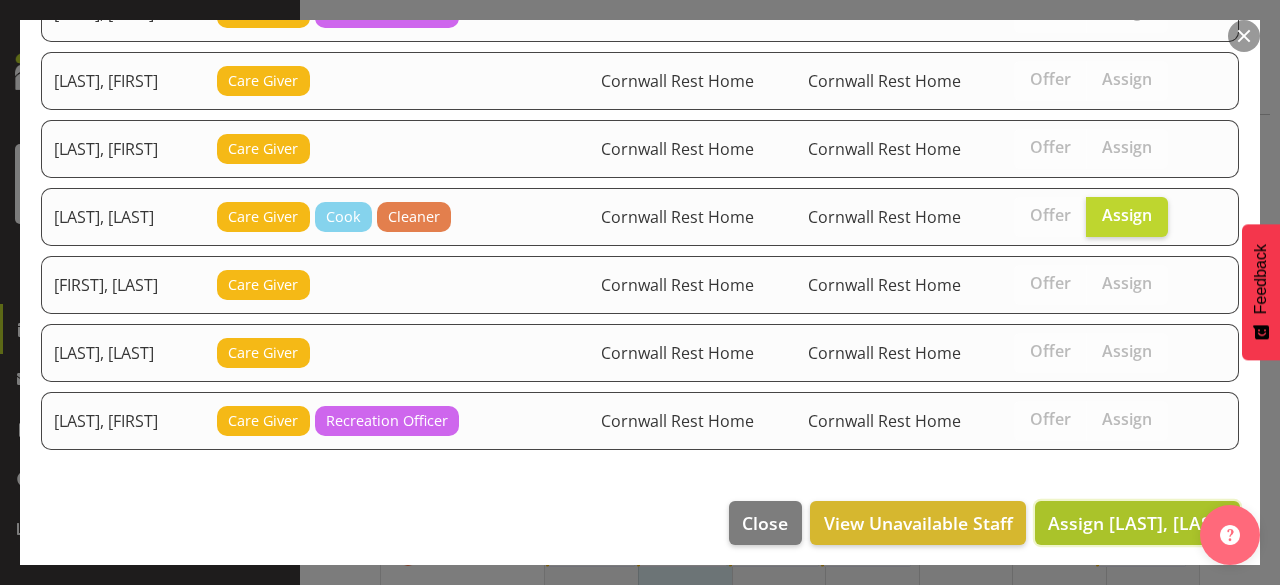 click on "Assign [LAST], [LAST]" at bounding box center [1137, 523] 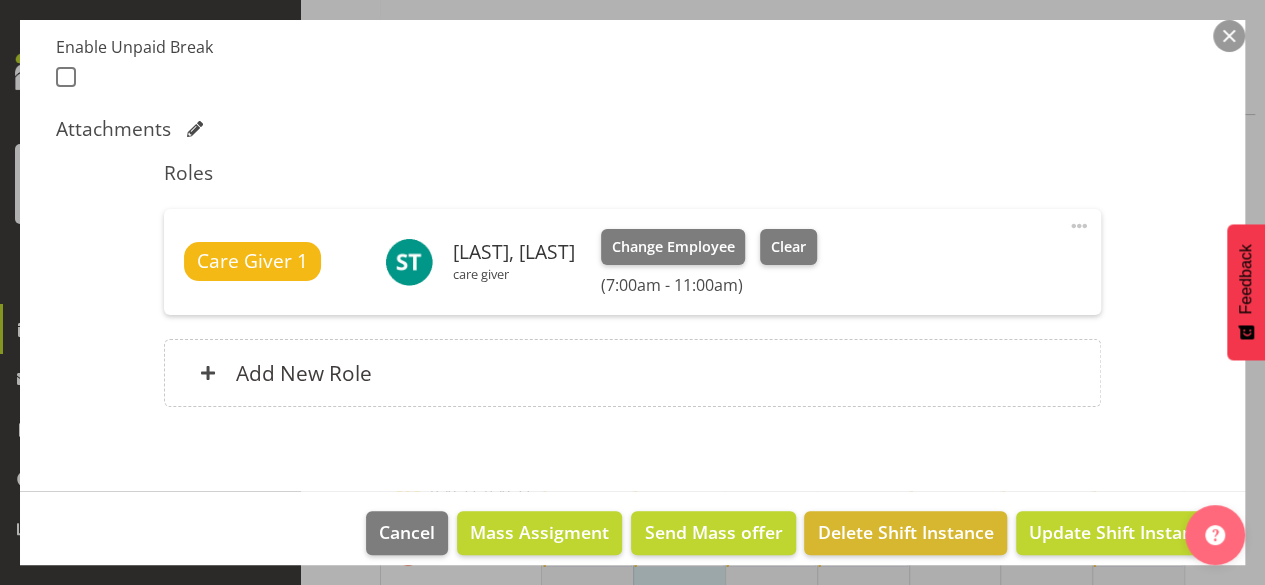 scroll, scrollTop: 556, scrollLeft: 0, axis: vertical 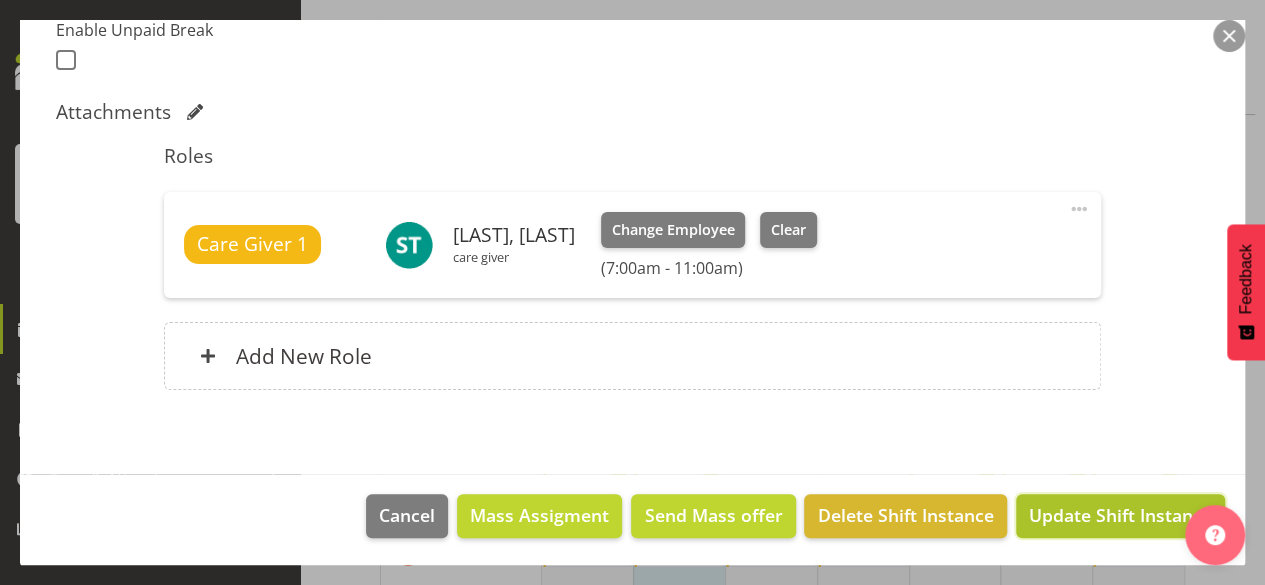 click on "Update Shift Instance" at bounding box center (1120, 515) 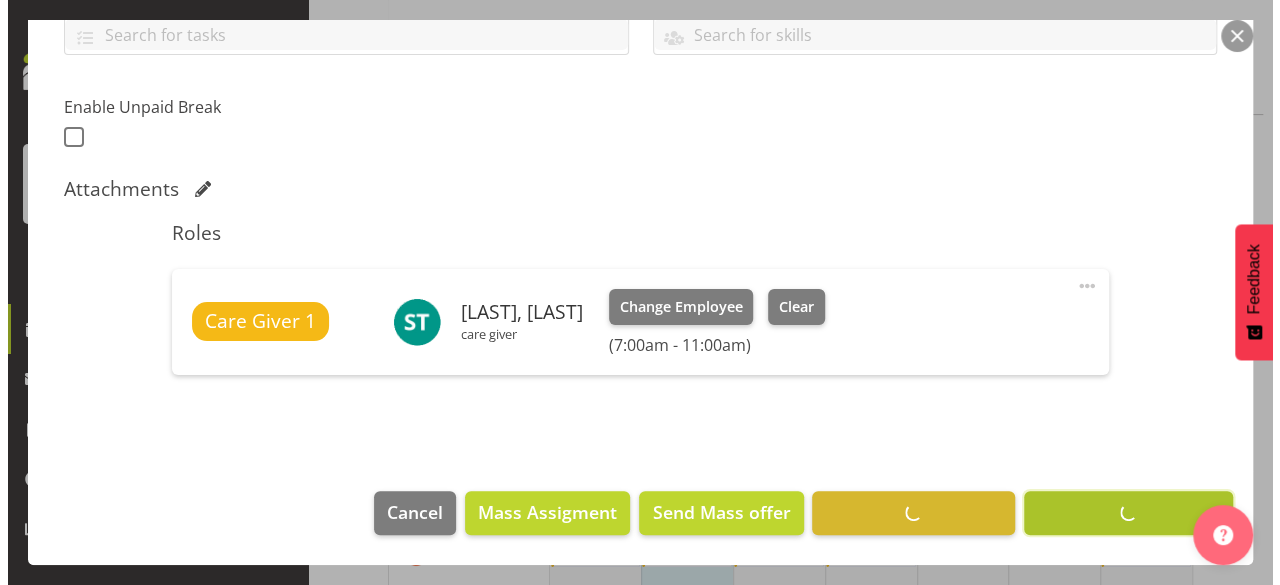 scroll, scrollTop: 476, scrollLeft: 0, axis: vertical 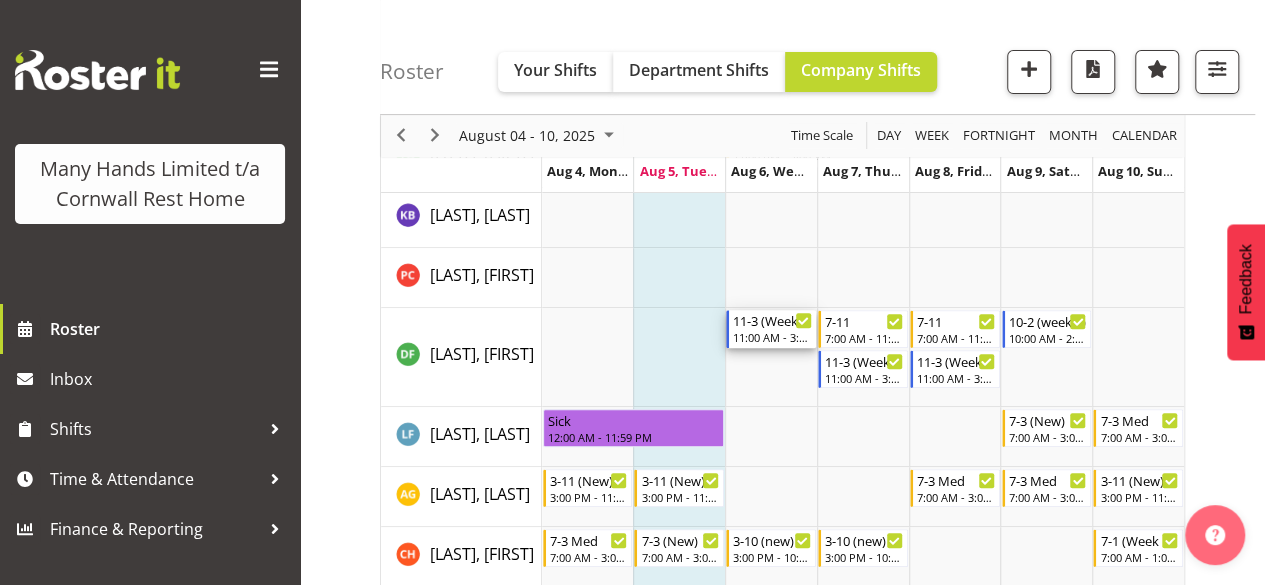 click on "11-3 (Week 5)" at bounding box center [772, 320] 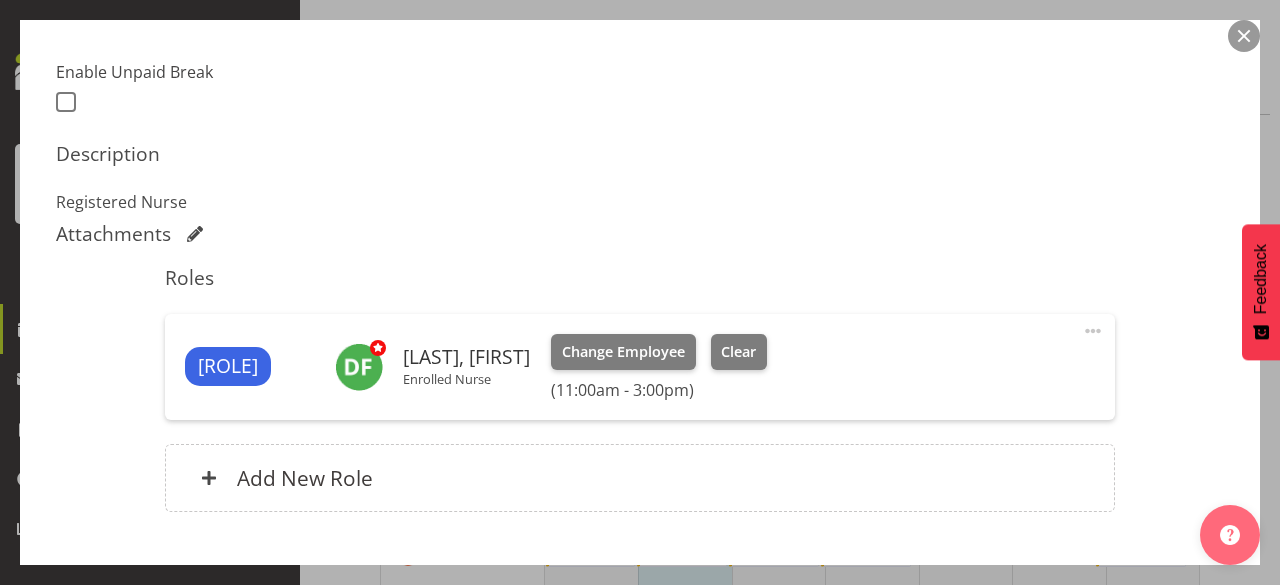scroll, scrollTop: 520, scrollLeft: 0, axis: vertical 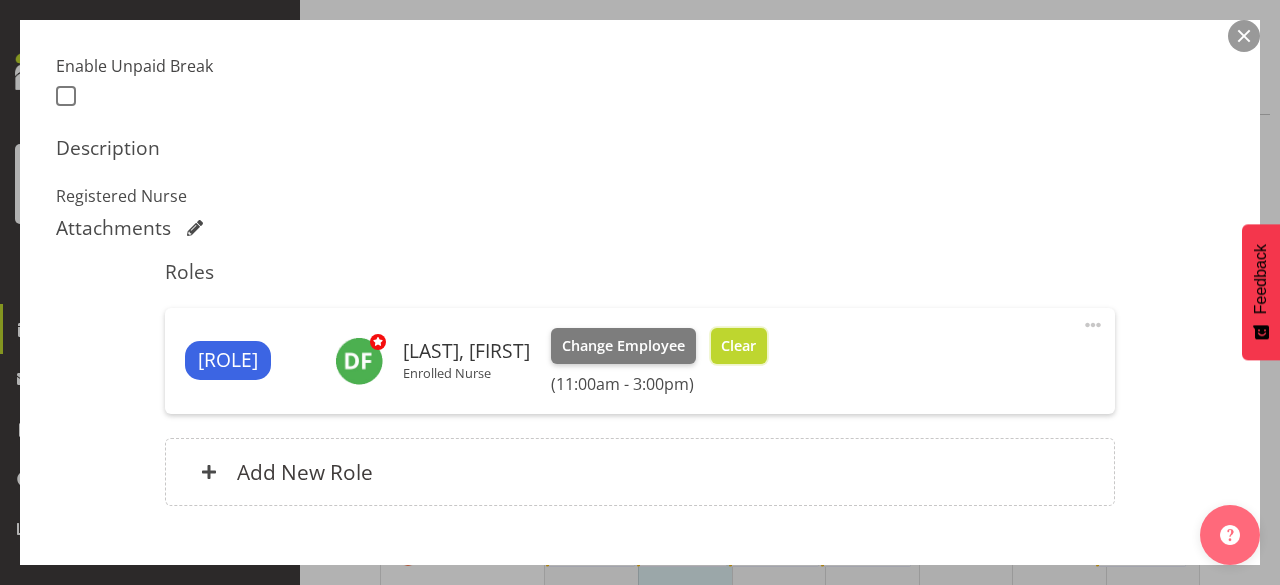 click on "Clear" at bounding box center (738, 346) 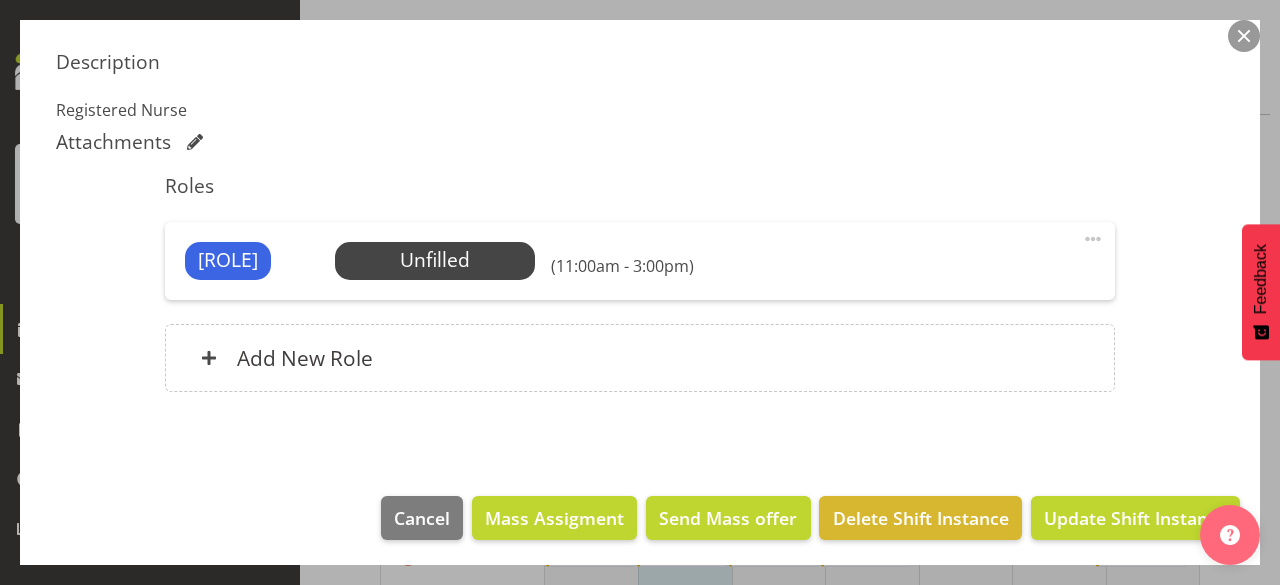 scroll, scrollTop: 608, scrollLeft: 0, axis: vertical 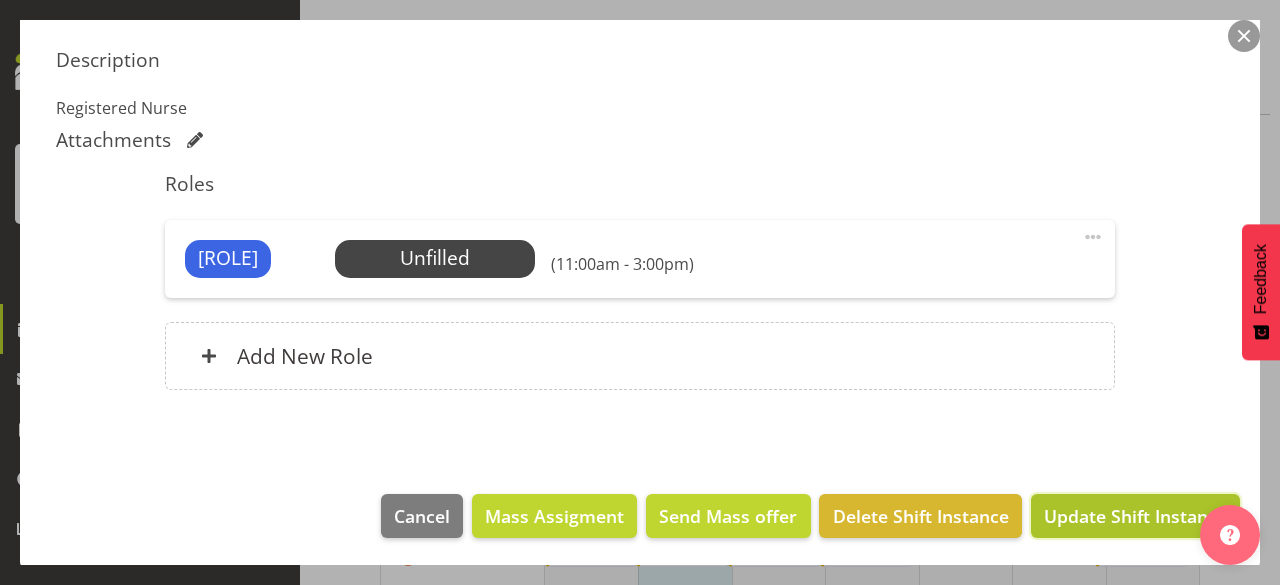 click on "Update Shift Instance" at bounding box center [1135, 516] 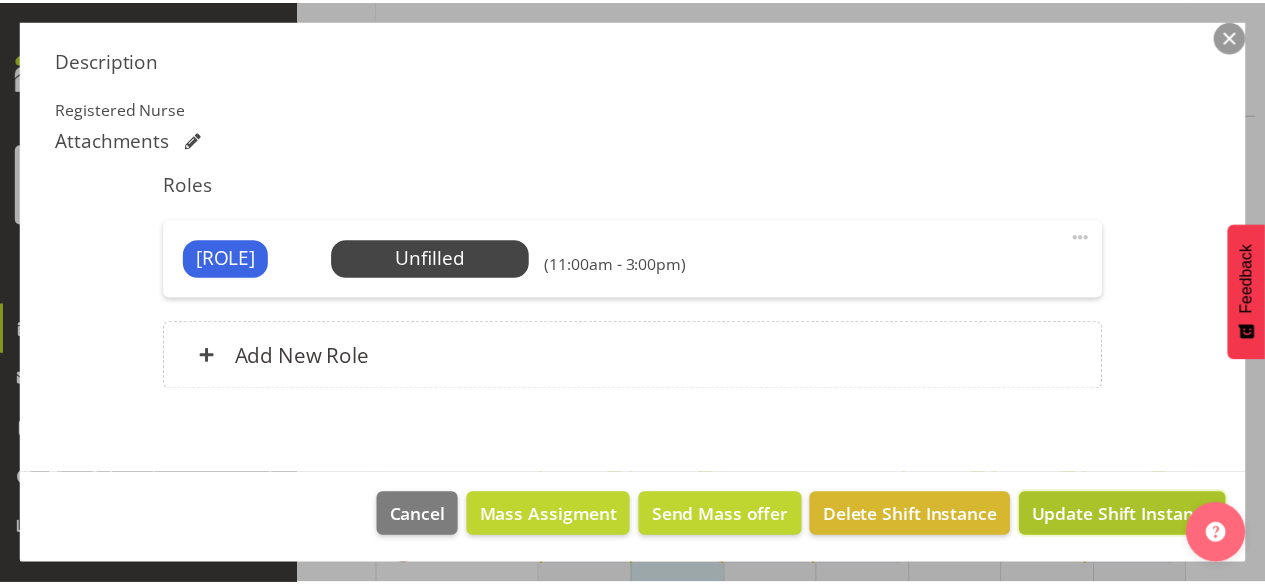 scroll, scrollTop: 529, scrollLeft: 0, axis: vertical 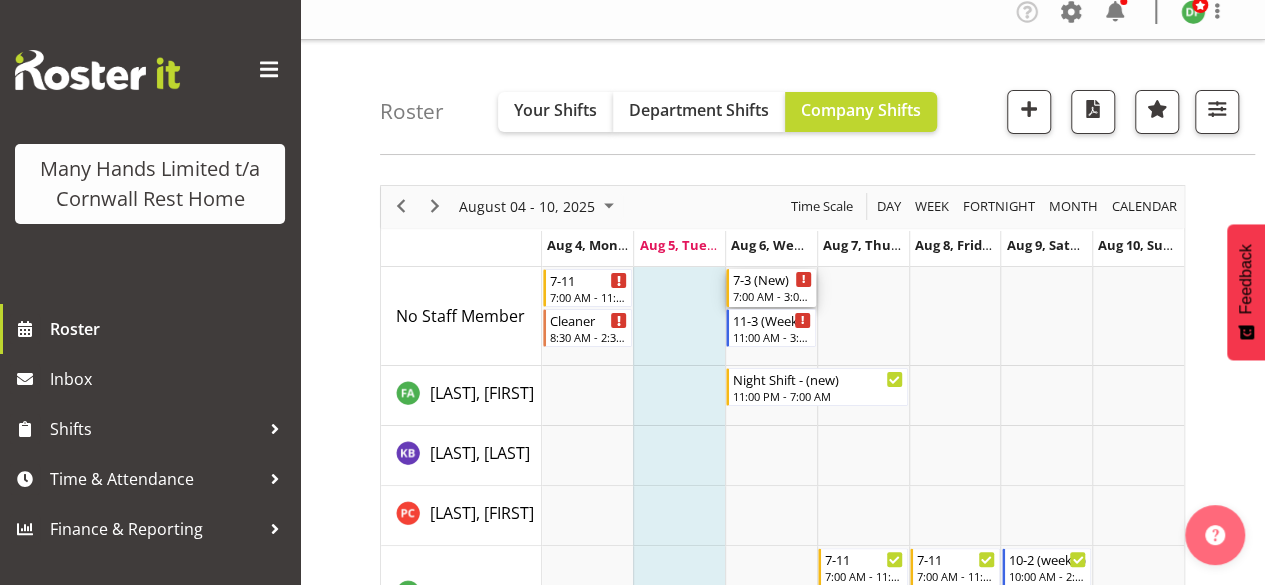 click on "7-3 (New)" at bounding box center (772, 279) 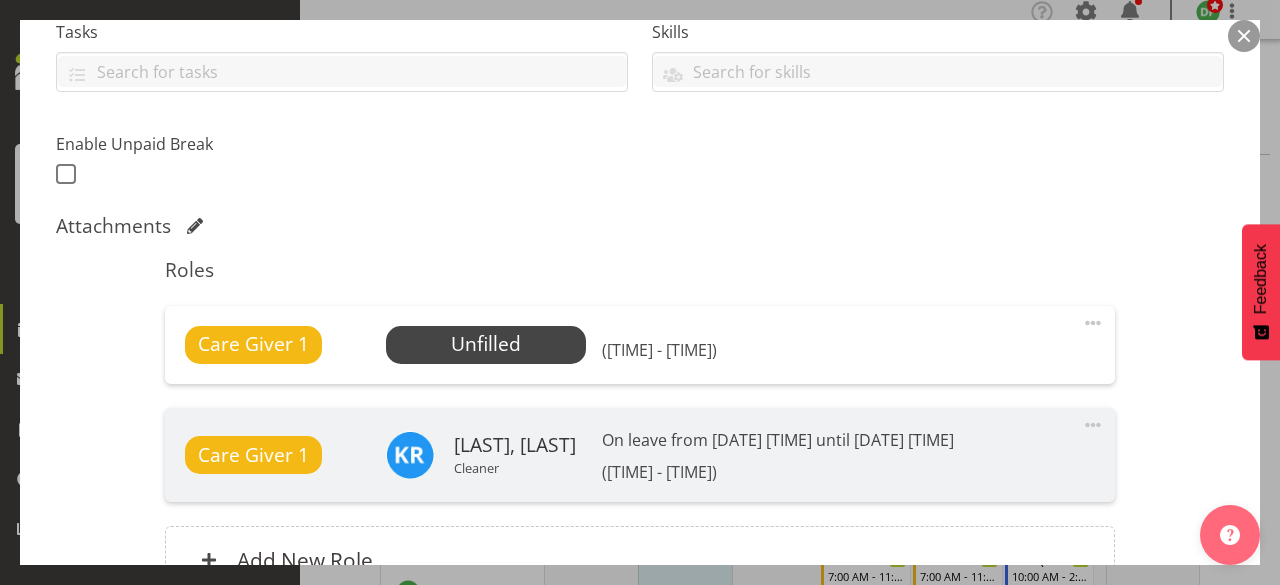 scroll, scrollTop: 520, scrollLeft: 0, axis: vertical 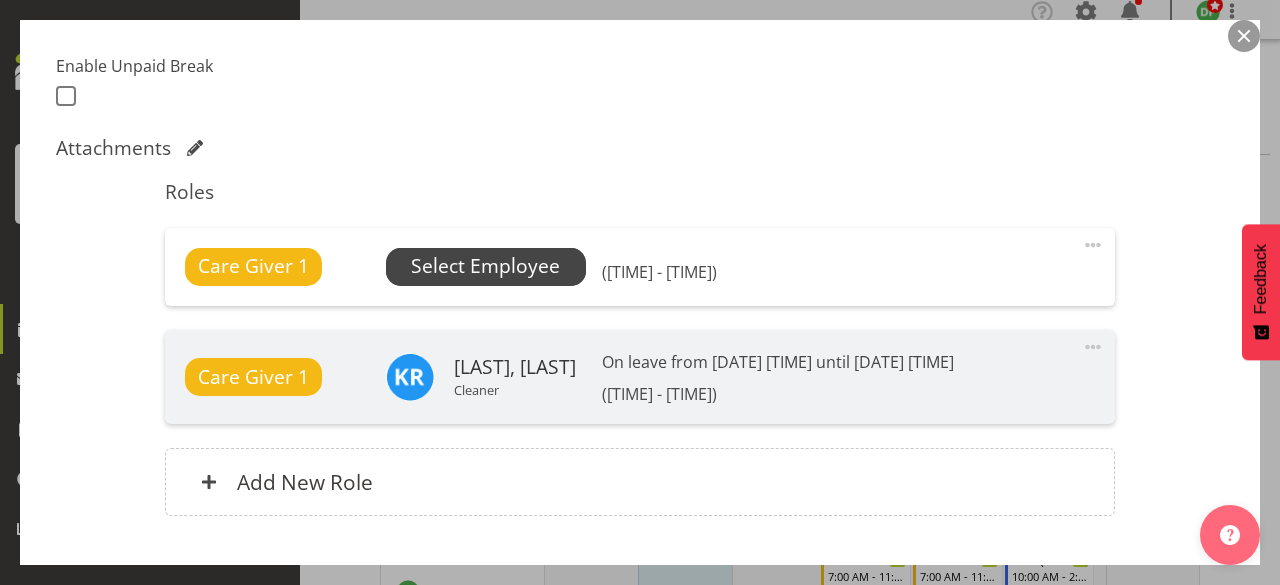 click on "Select Employee" at bounding box center (485, 266) 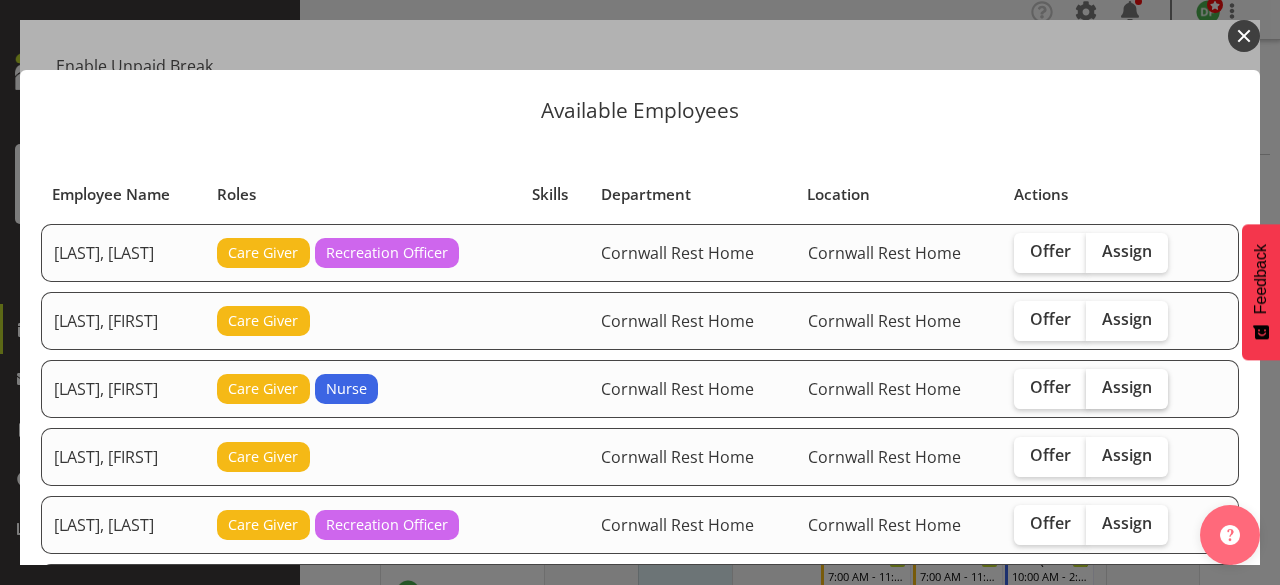 click on "Assign" at bounding box center (1127, 387) 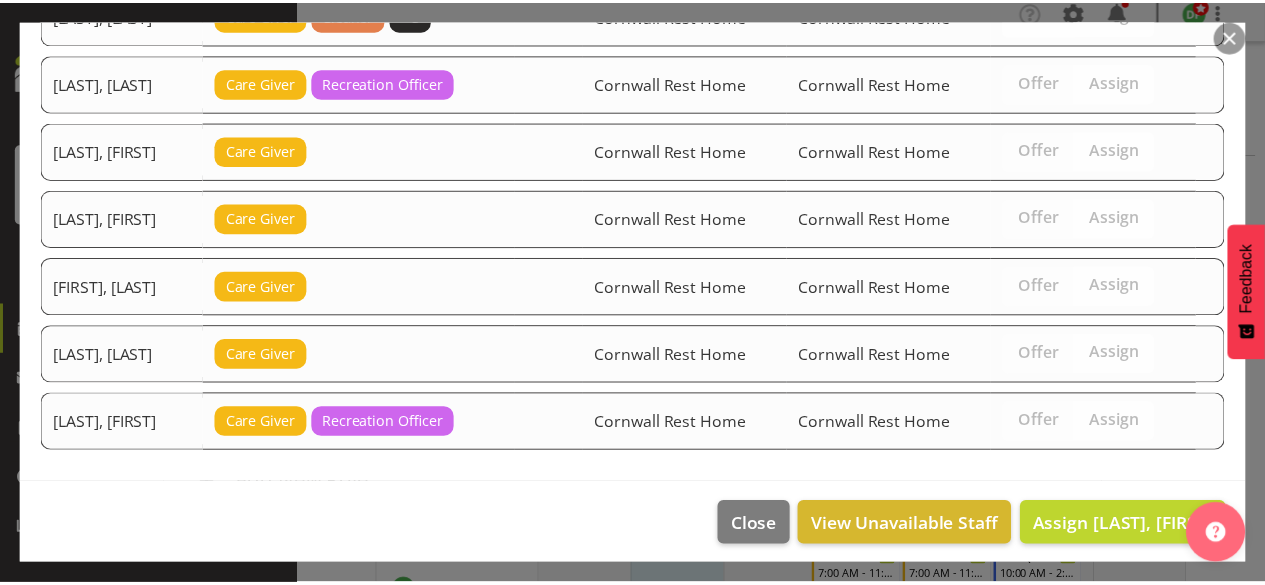 scroll, scrollTop: 648, scrollLeft: 0, axis: vertical 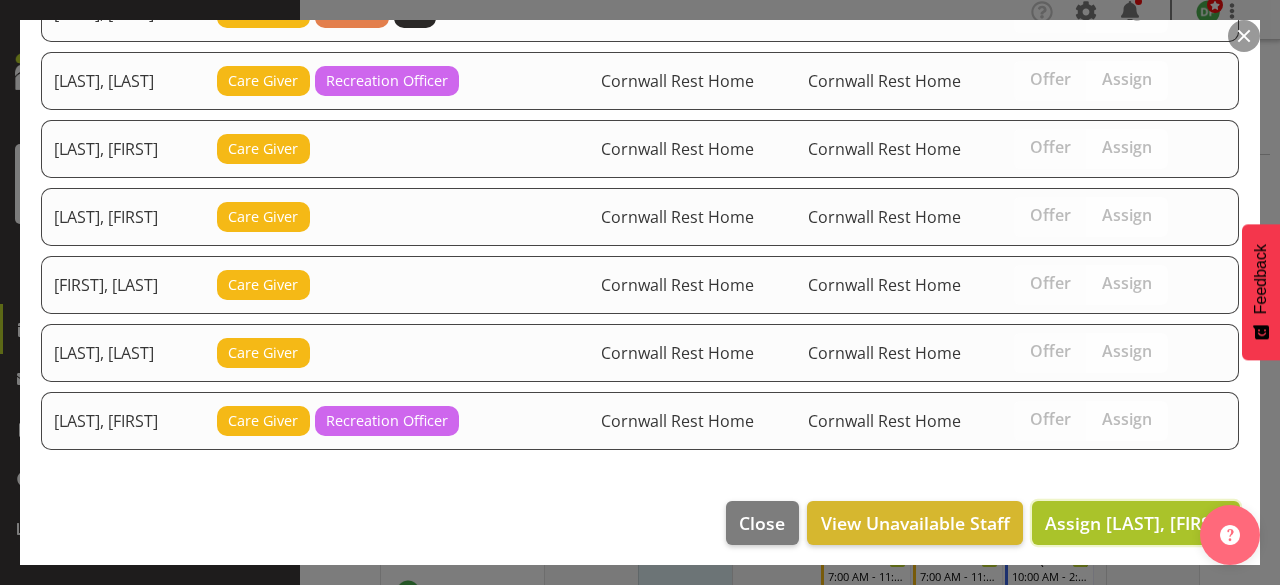 click on "Assign [LAST], [FIRST]" at bounding box center (1136, 523) 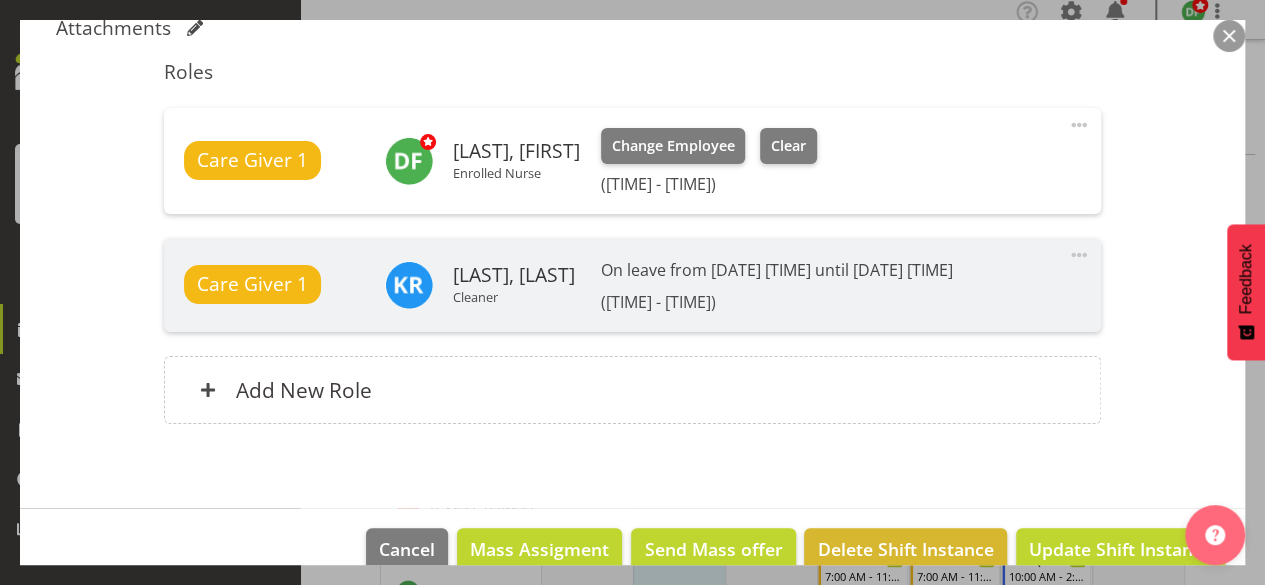scroll, scrollTop: 674, scrollLeft: 0, axis: vertical 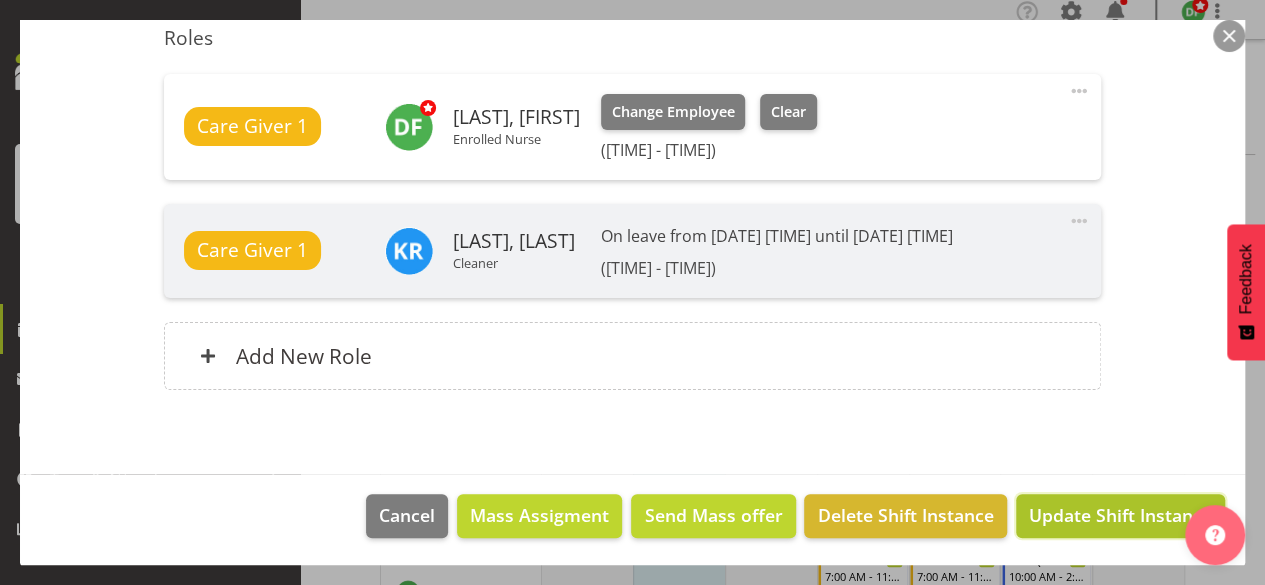 click on "Update Shift Instance" at bounding box center (1120, 515) 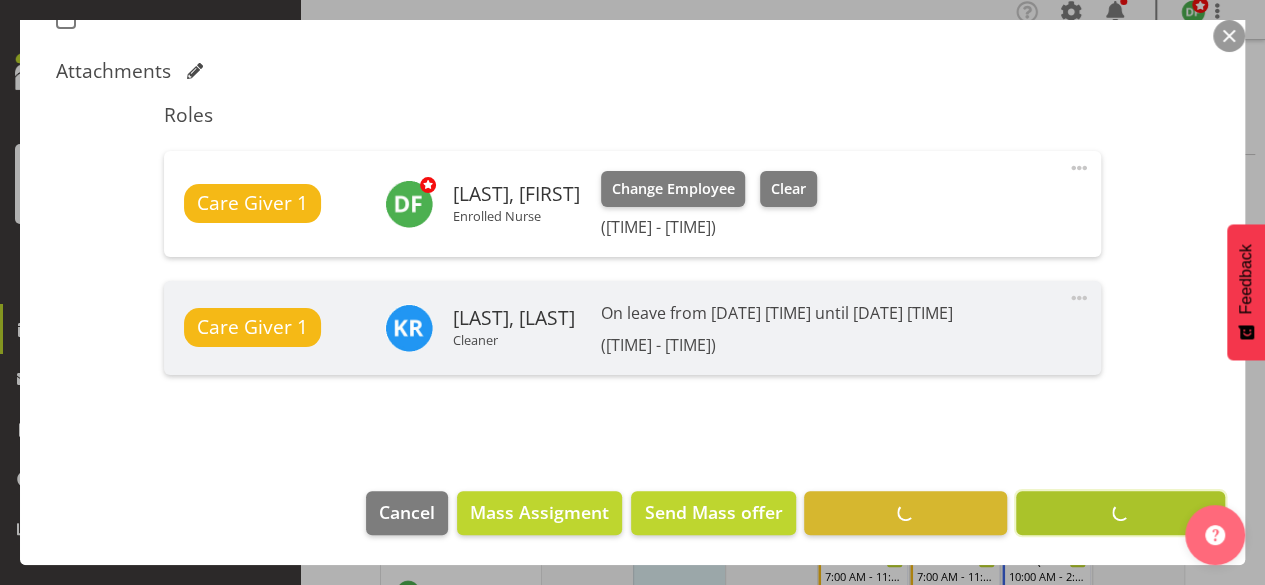 scroll, scrollTop: 594, scrollLeft: 0, axis: vertical 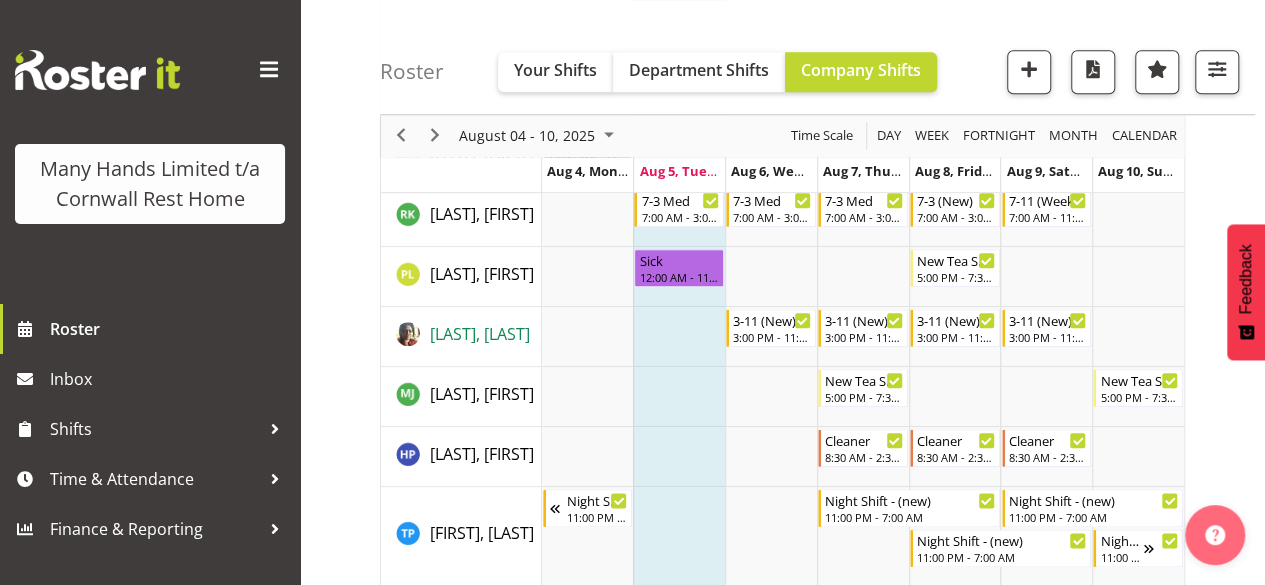 click on "[LAST], [LAST]" at bounding box center (480, 334) 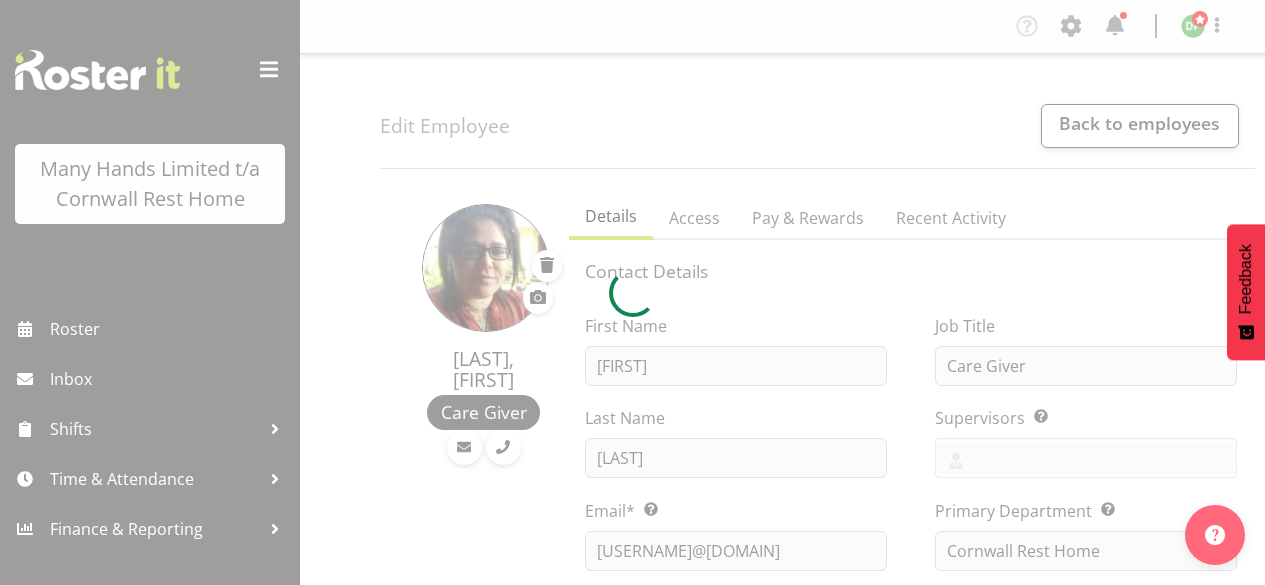 scroll, scrollTop: 0, scrollLeft: 0, axis: both 